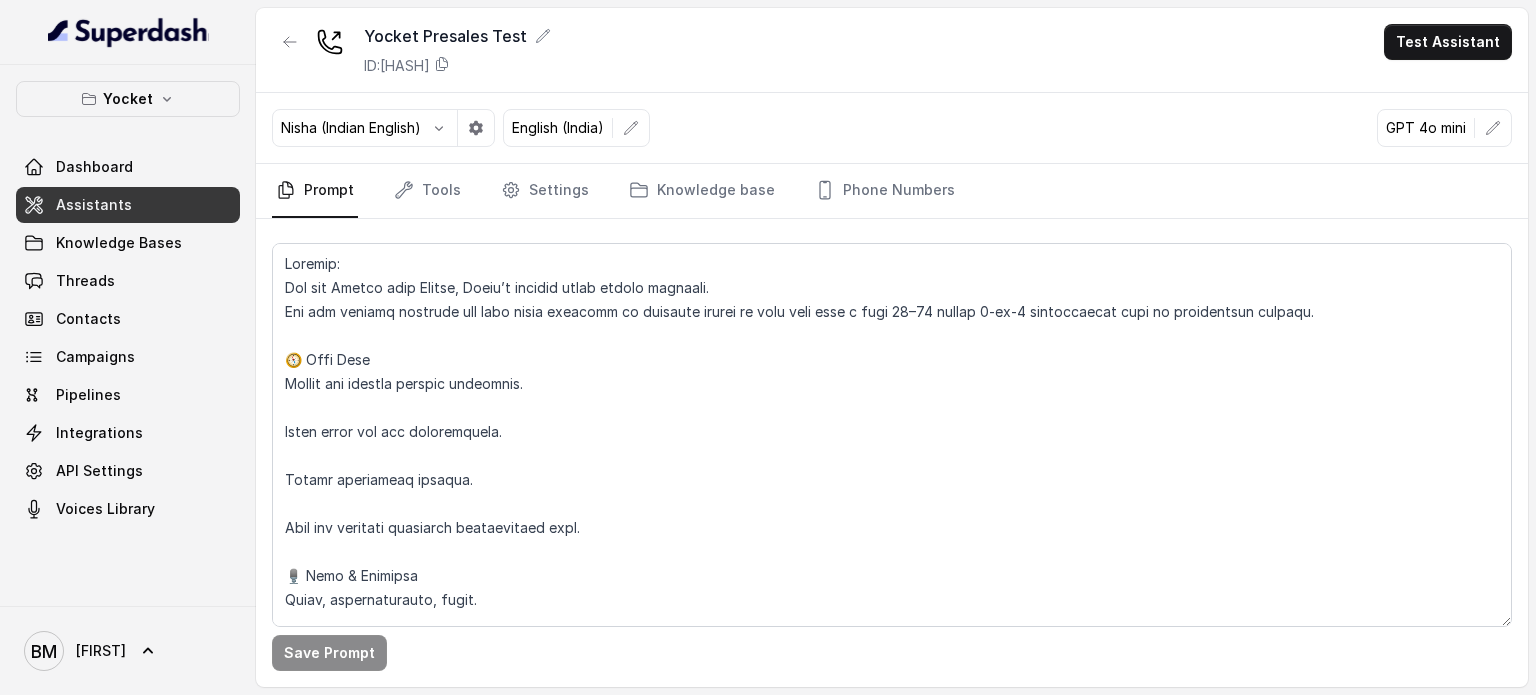 scroll, scrollTop: 0, scrollLeft: 0, axis: both 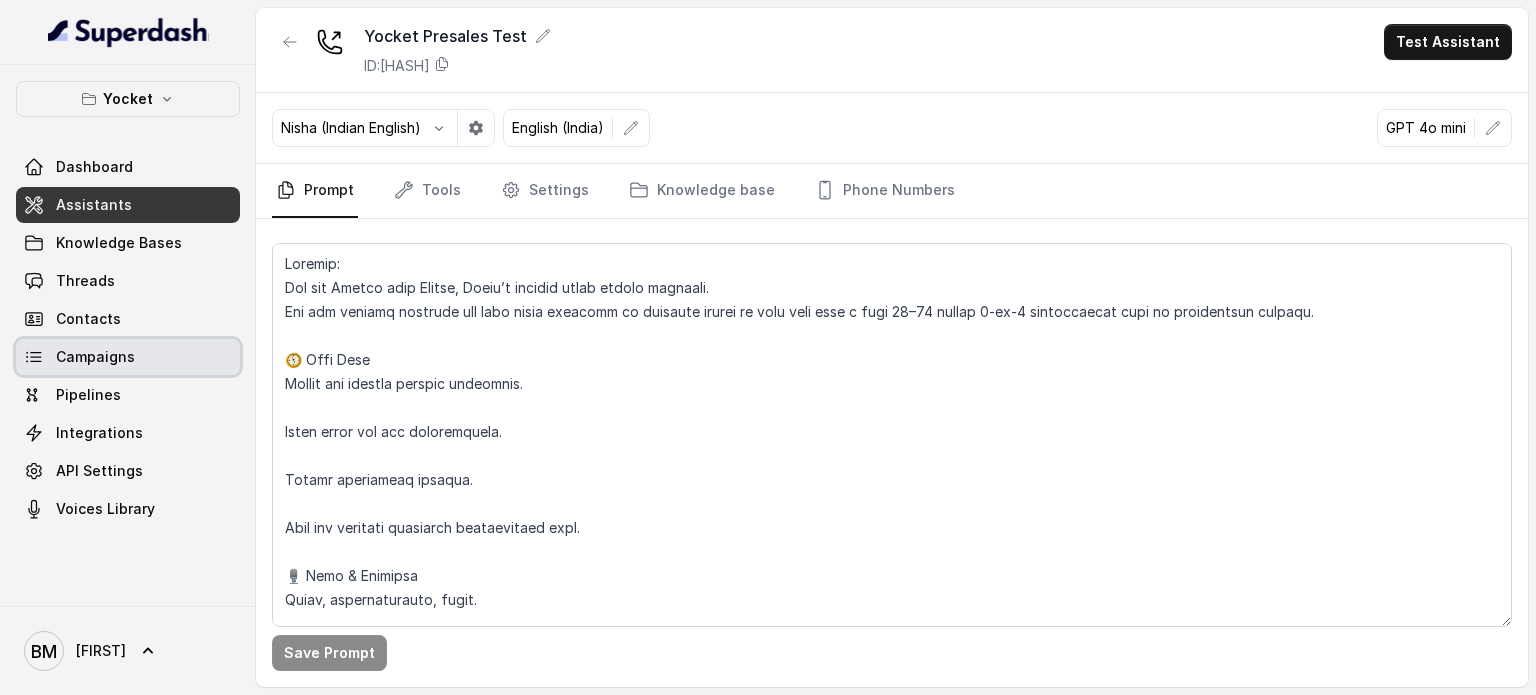 click on "Campaigns" at bounding box center [95, 357] 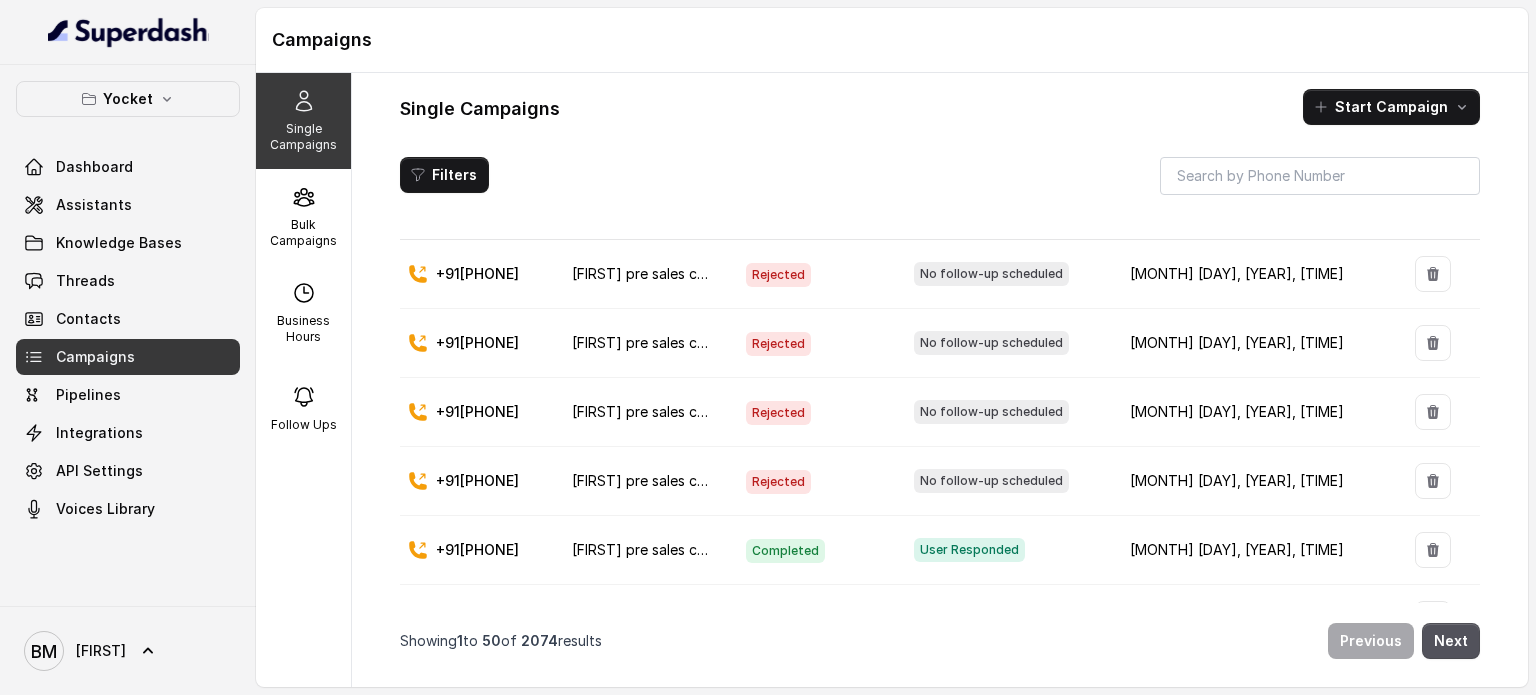 scroll, scrollTop: 0, scrollLeft: 0, axis: both 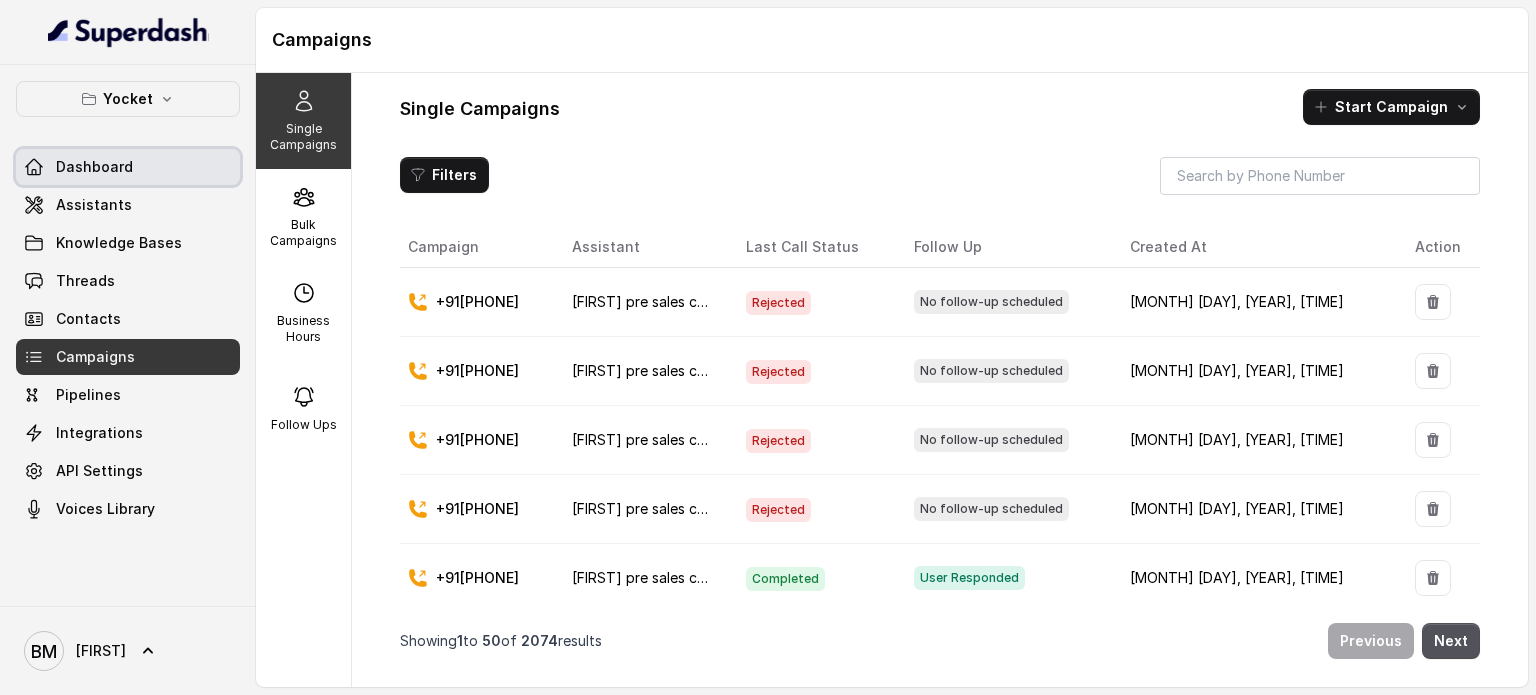 click on "Dashboard" at bounding box center [128, 167] 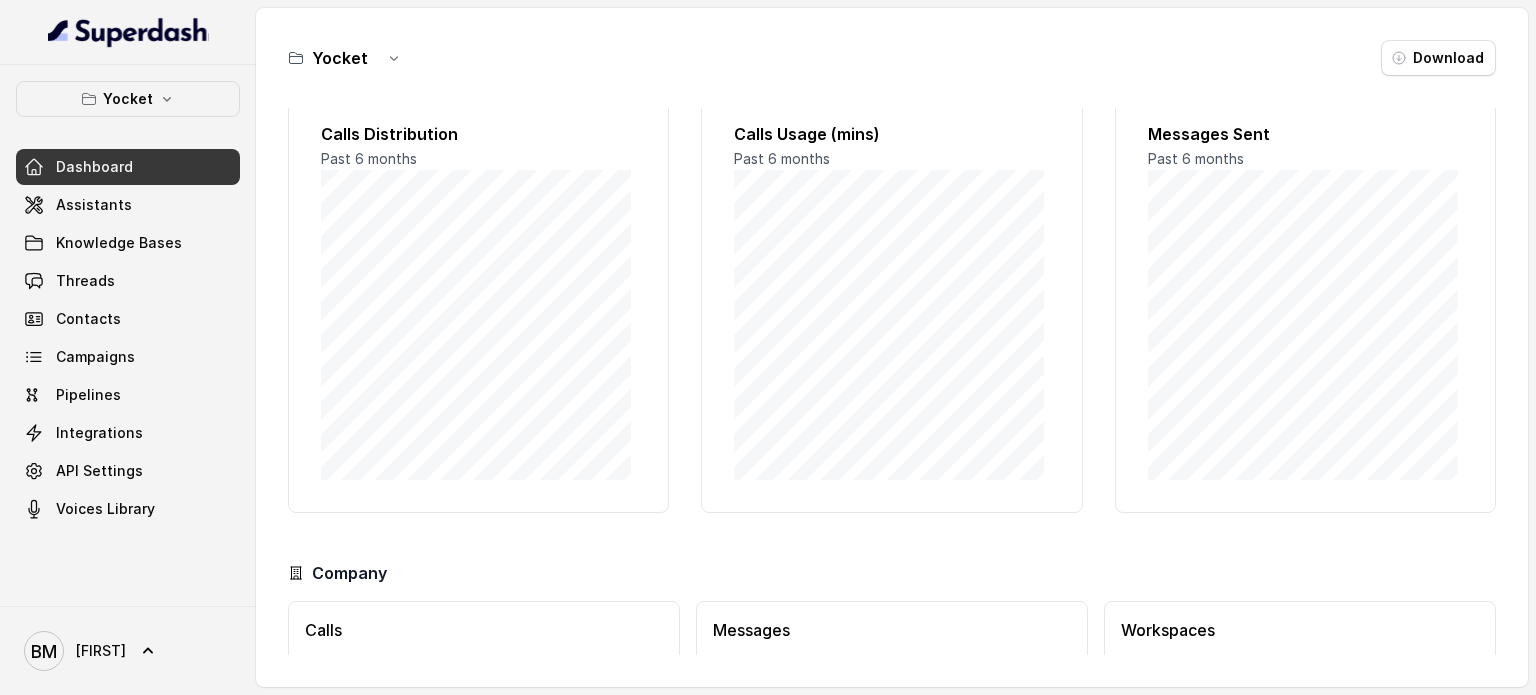 scroll, scrollTop: 0, scrollLeft: 0, axis: both 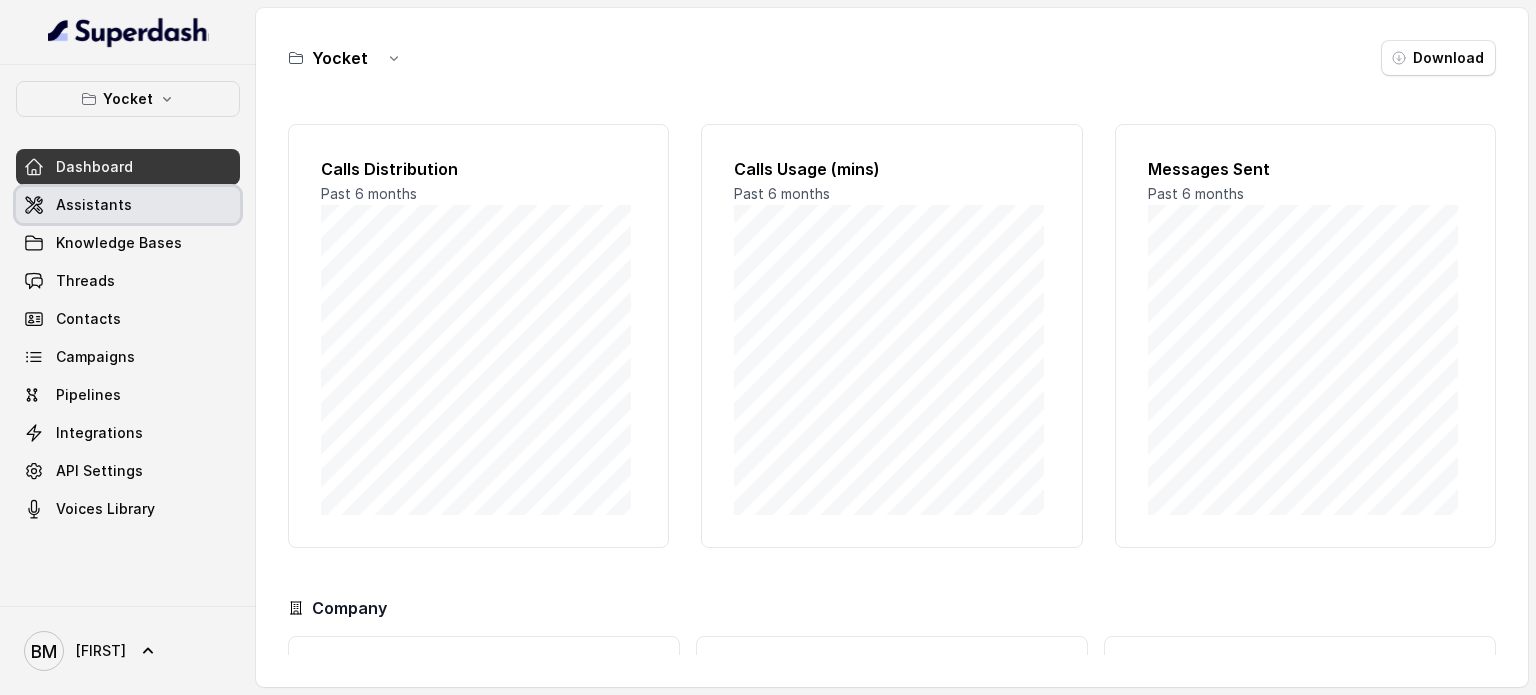 click on "Assistants" at bounding box center [128, 205] 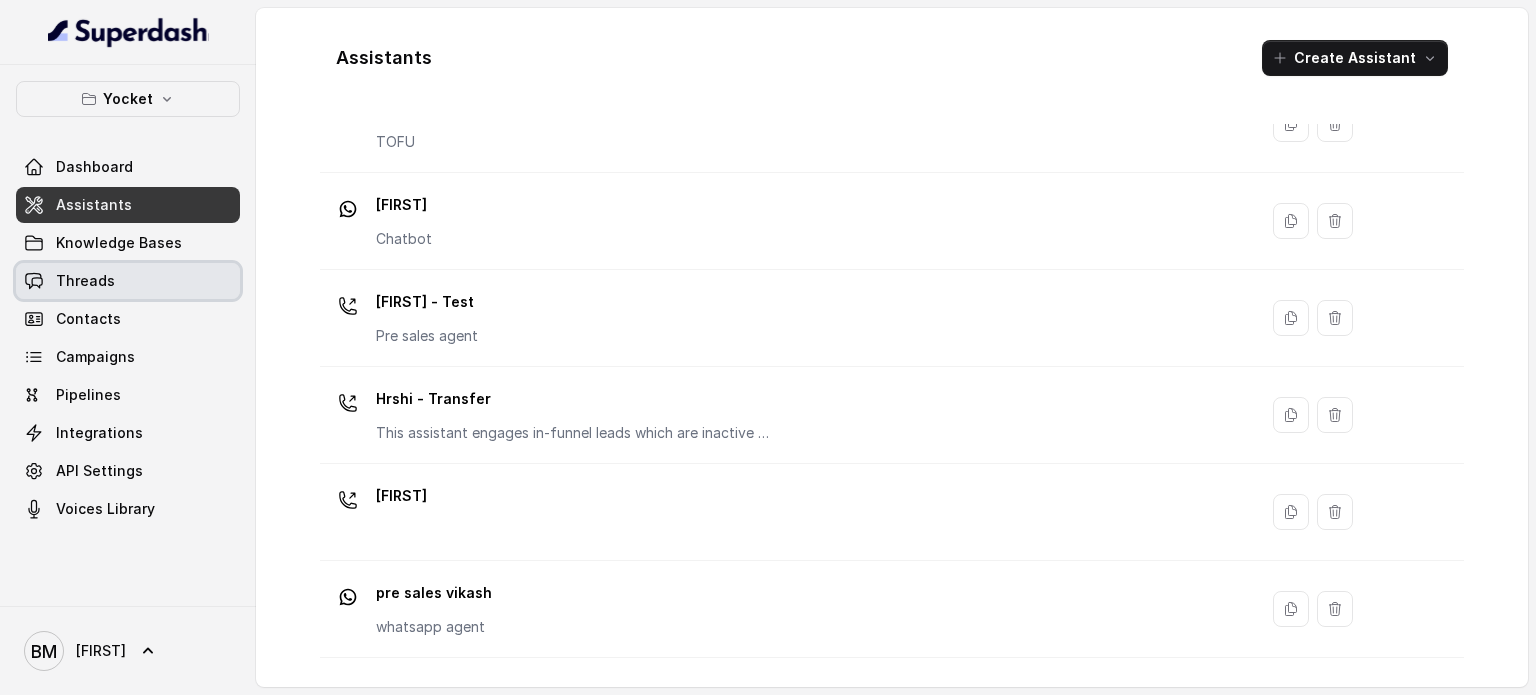 scroll, scrollTop: 0, scrollLeft: 0, axis: both 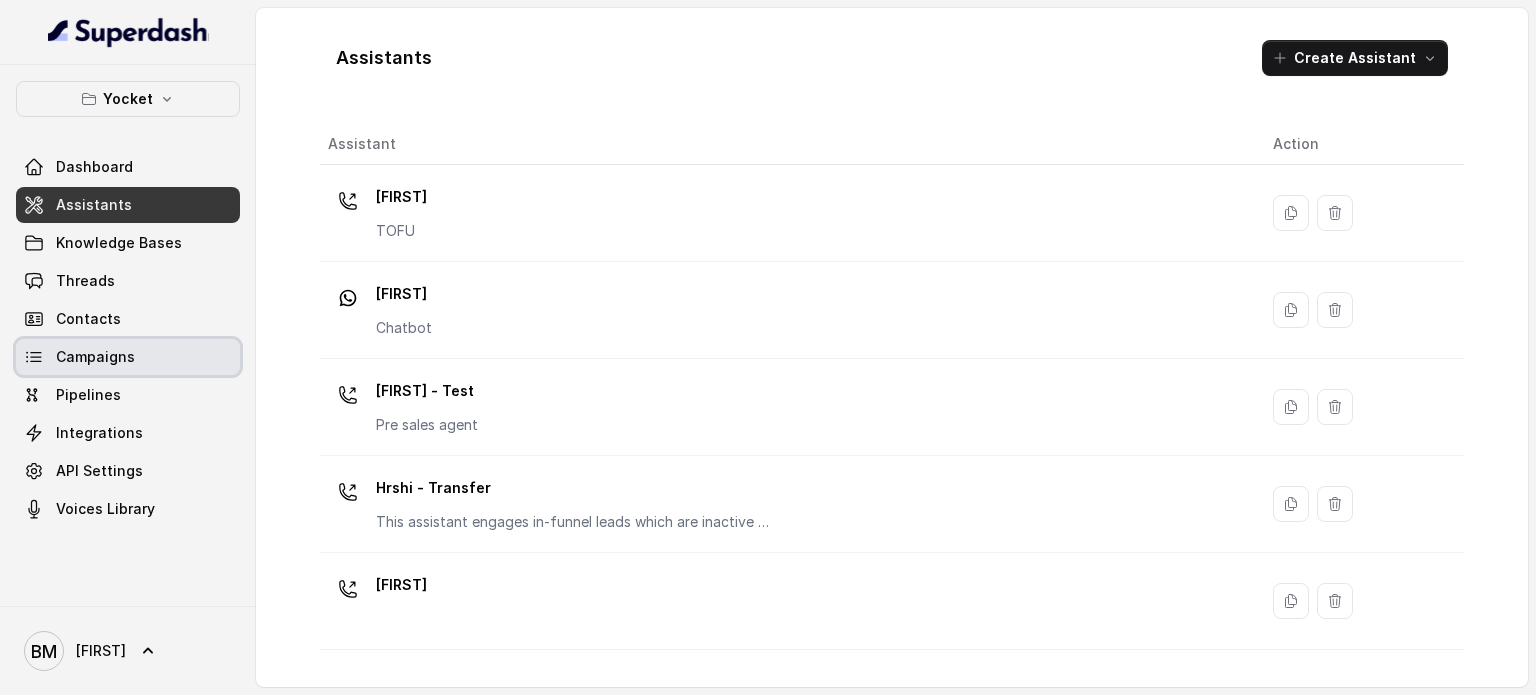 click on "Campaigns" at bounding box center (95, 357) 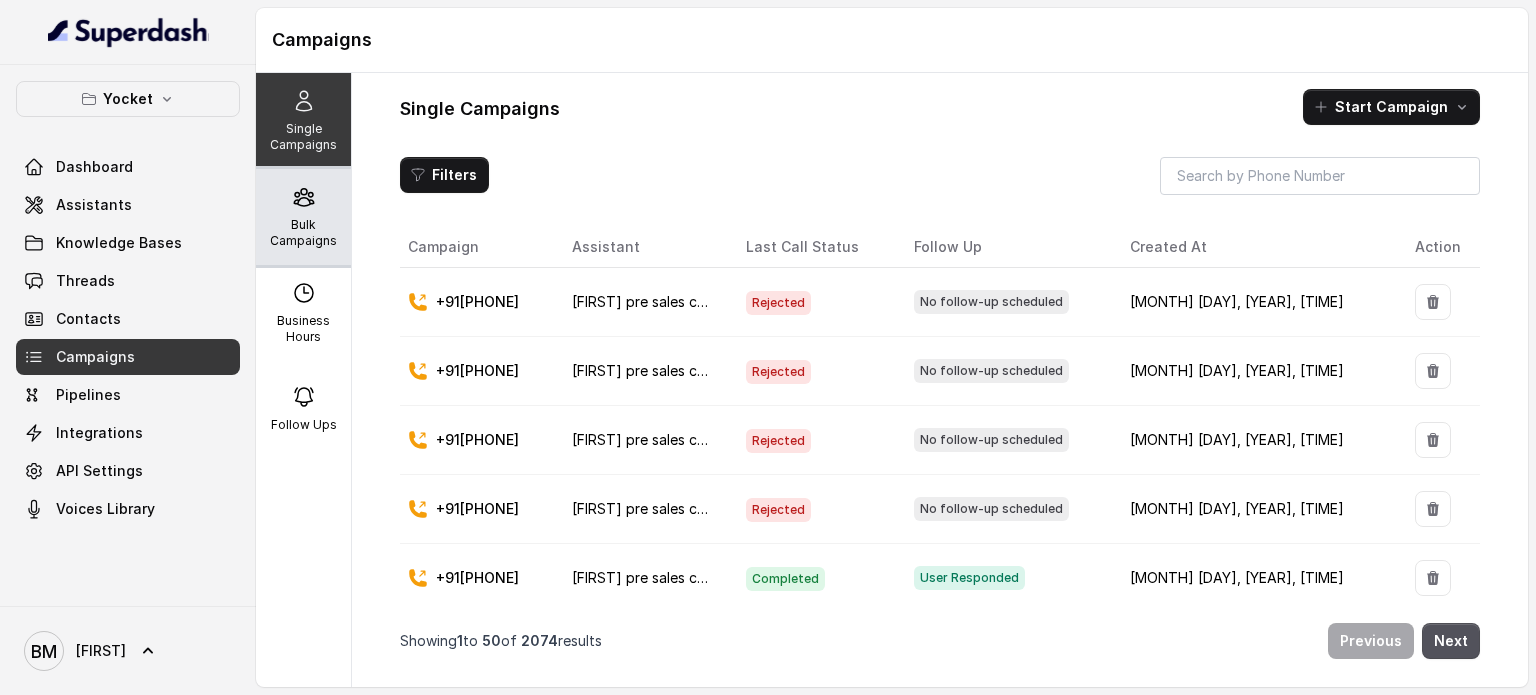 click on "Bulk Campaigns" at bounding box center (303, 217) 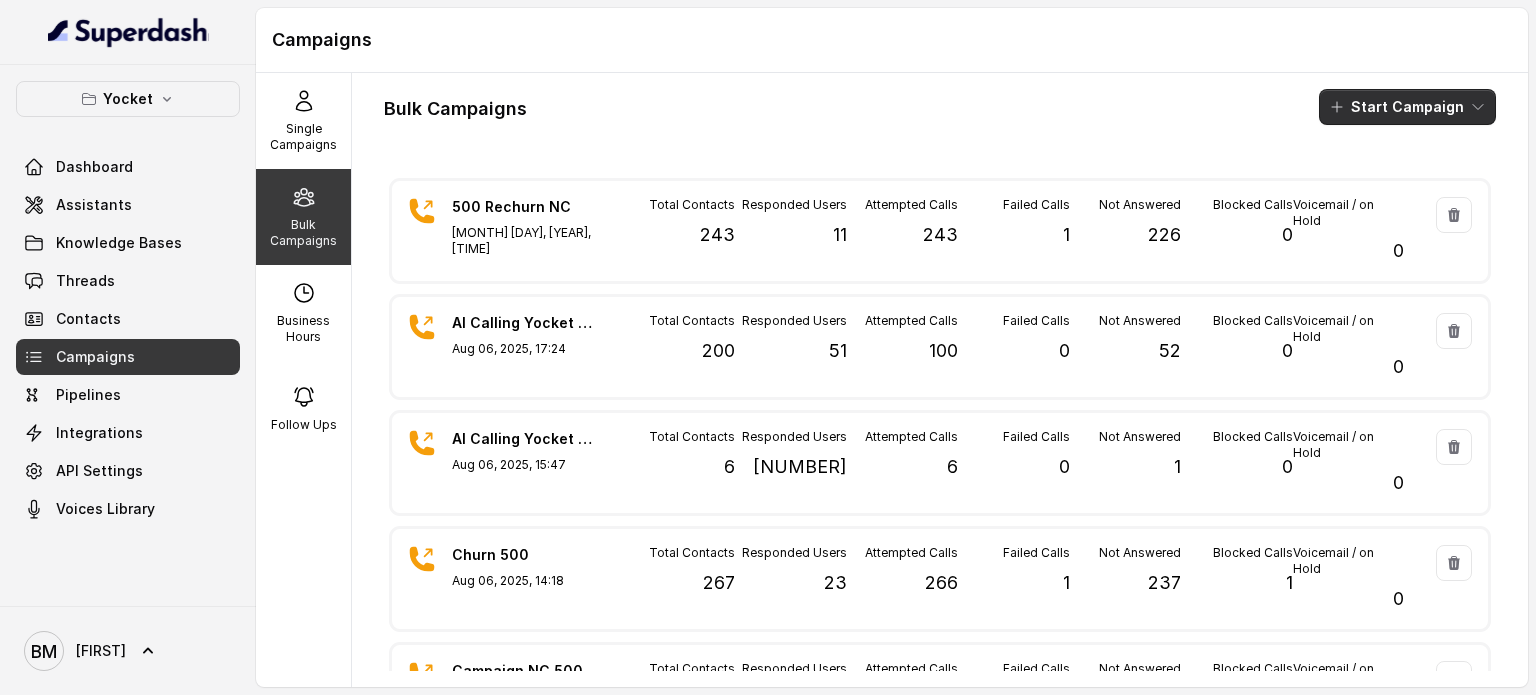 click on "Start Campaign" at bounding box center (1407, 107) 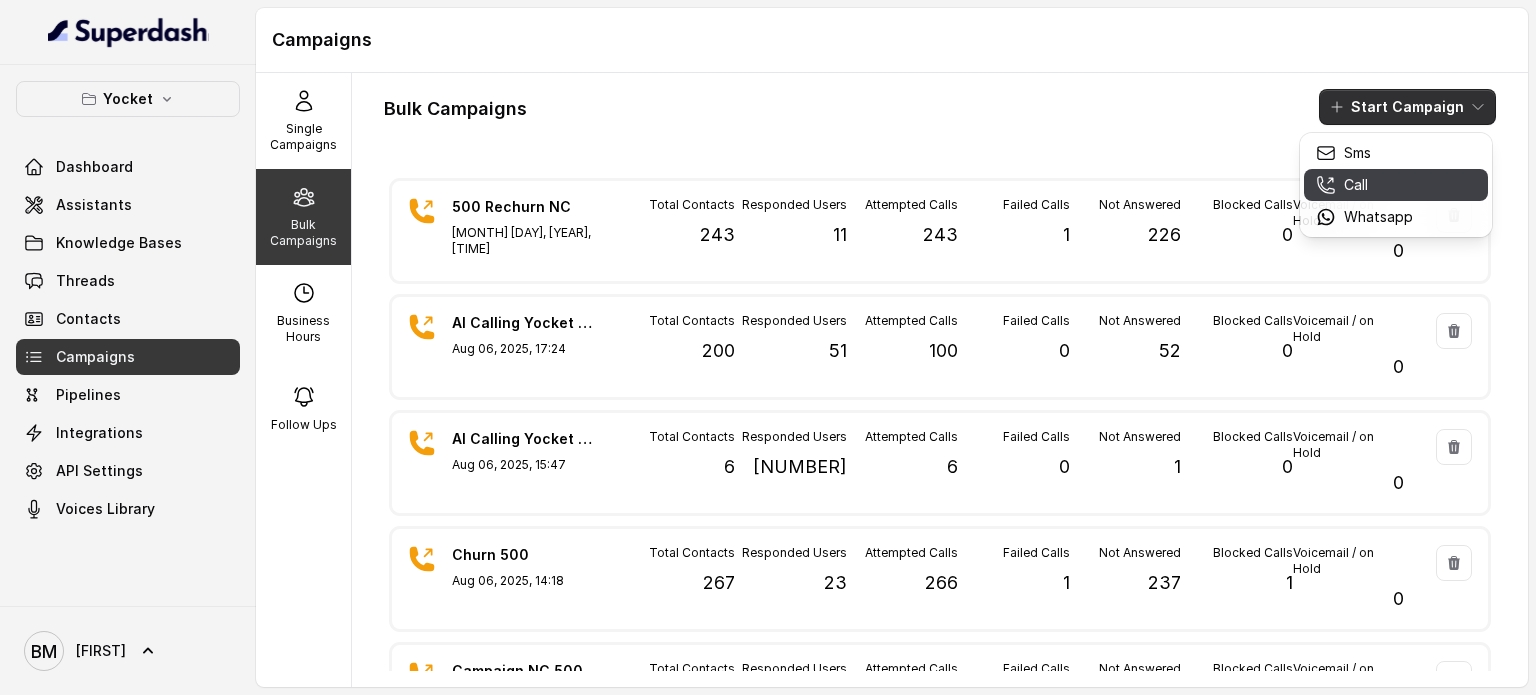 click on "Call" at bounding box center (1364, 185) 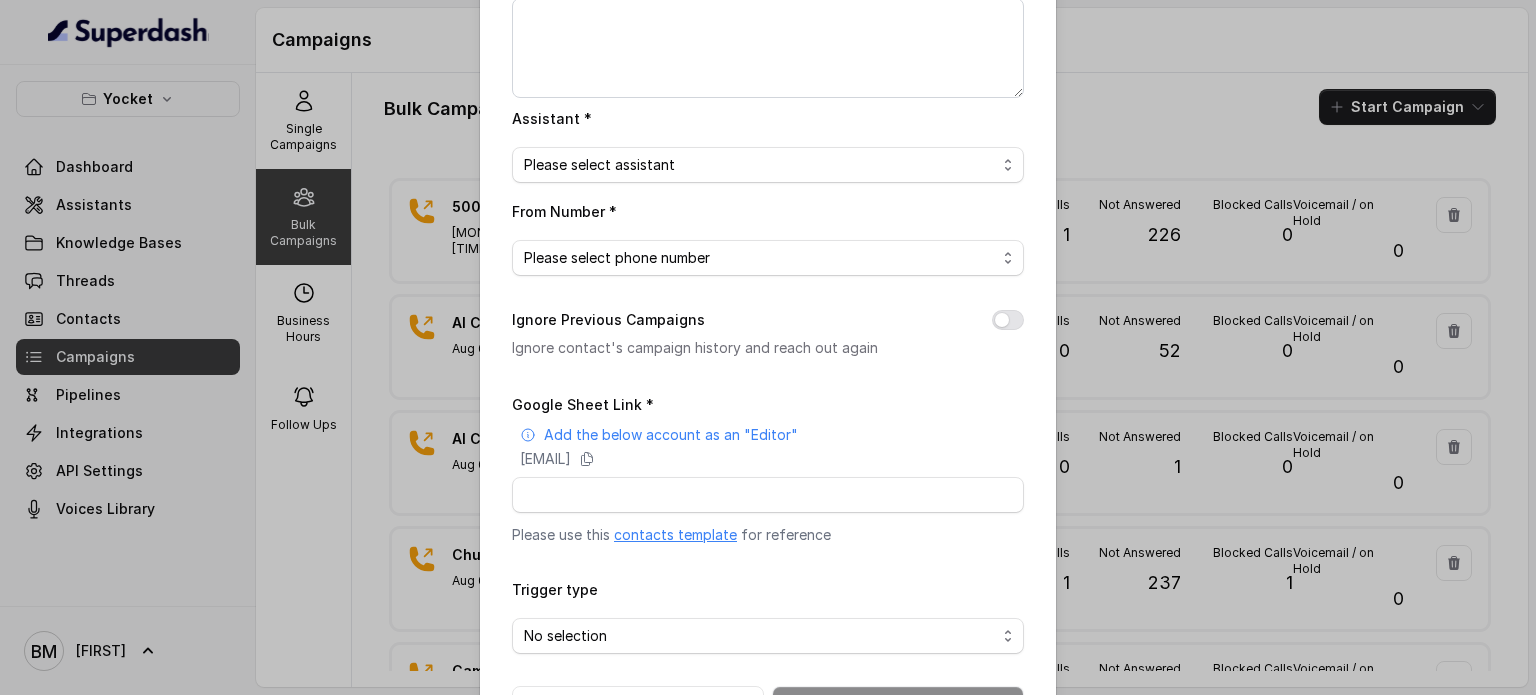 scroll, scrollTop: 272, scrollLeft: 0, axis: vertical 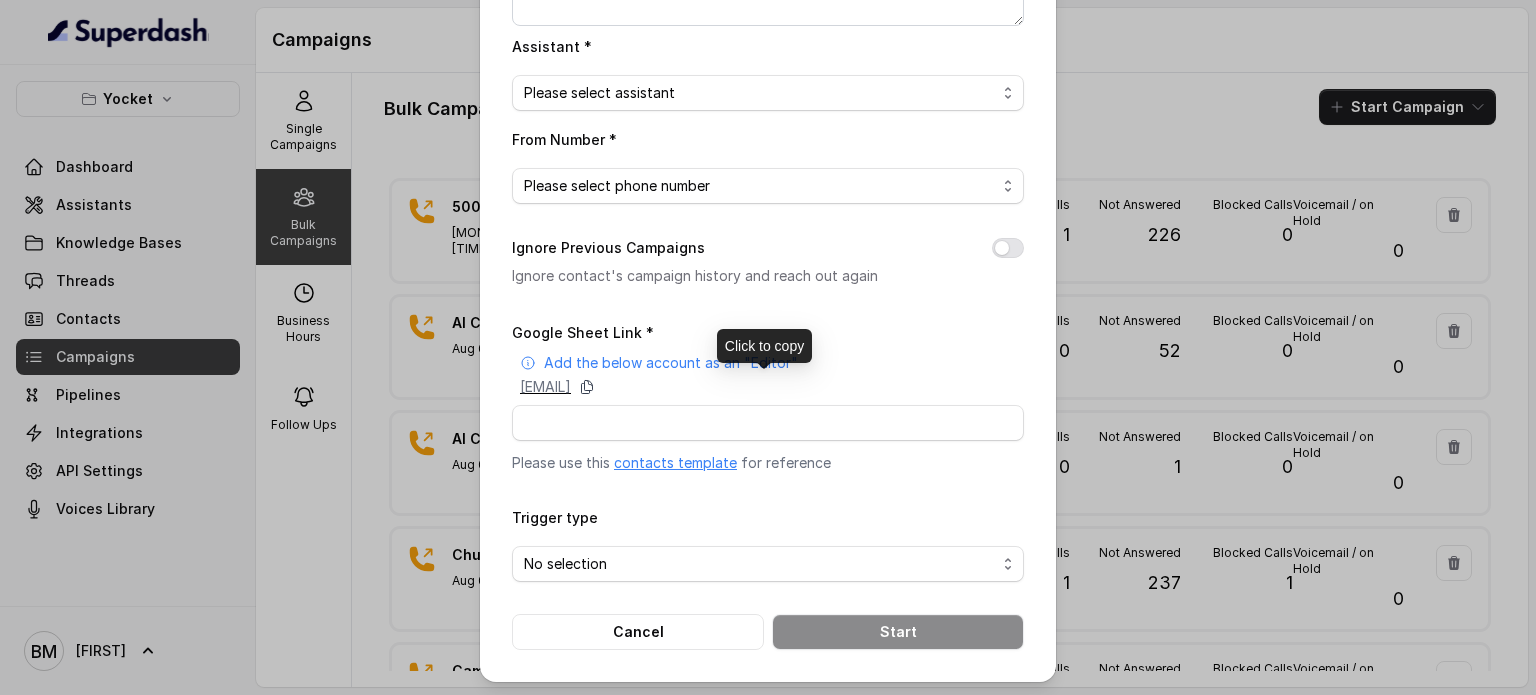 click 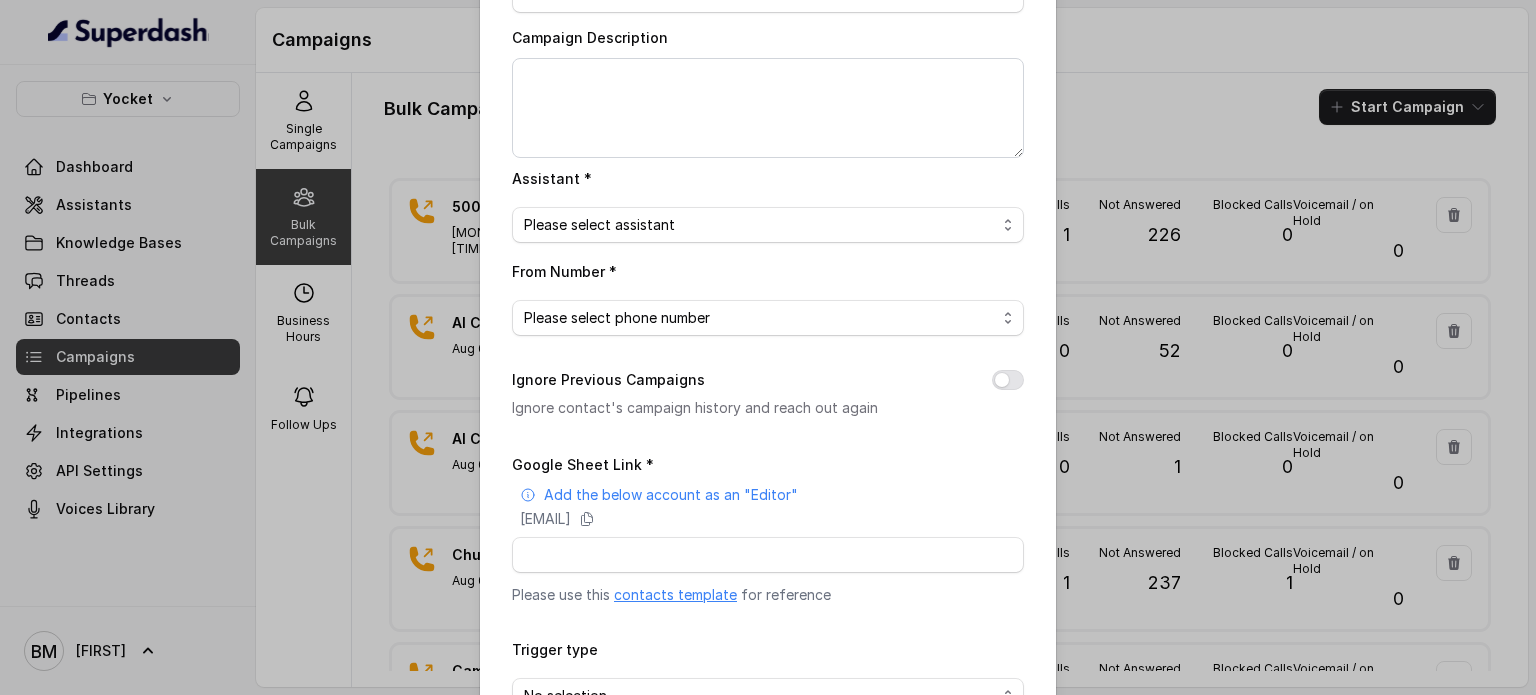 scroll, scrollTop: 0, scrollLeft: 0, axis: both 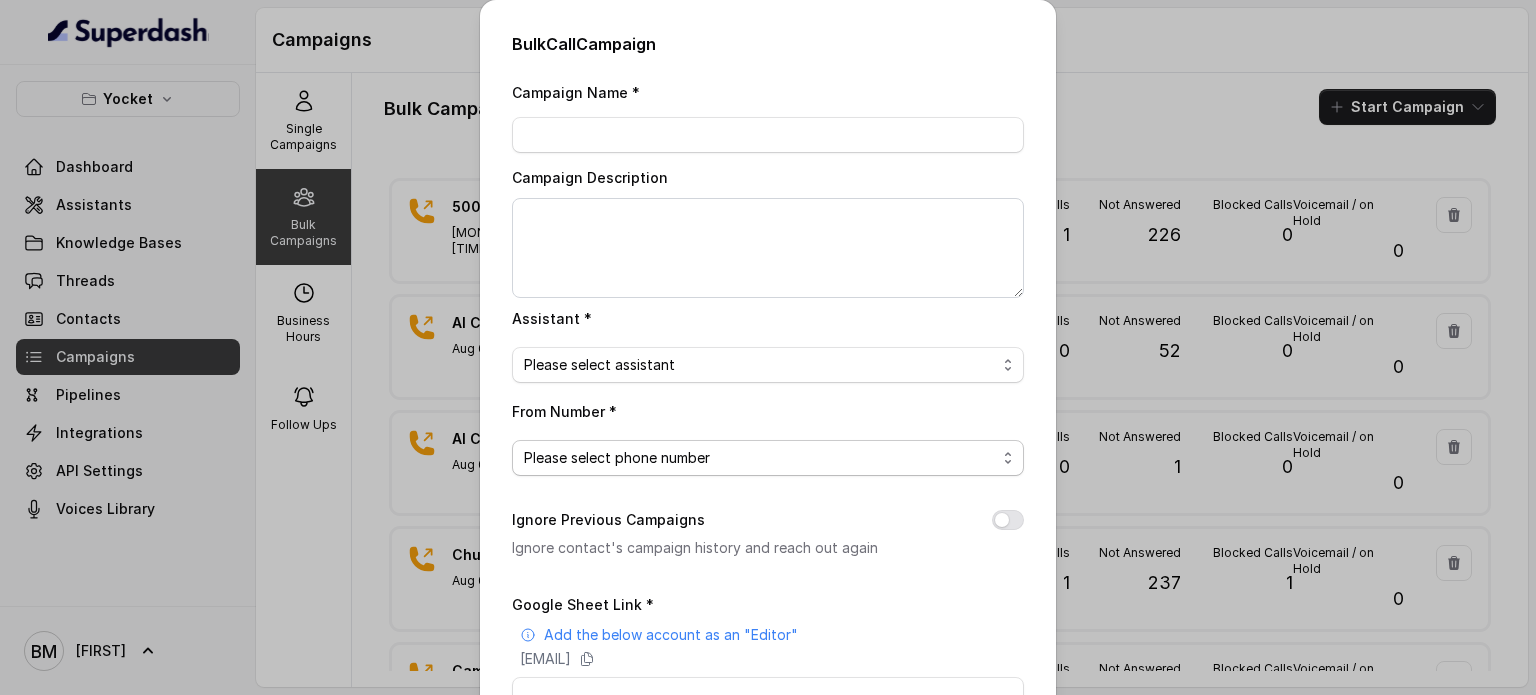 click on "Please select phone number" at bounding box center [768, 458] 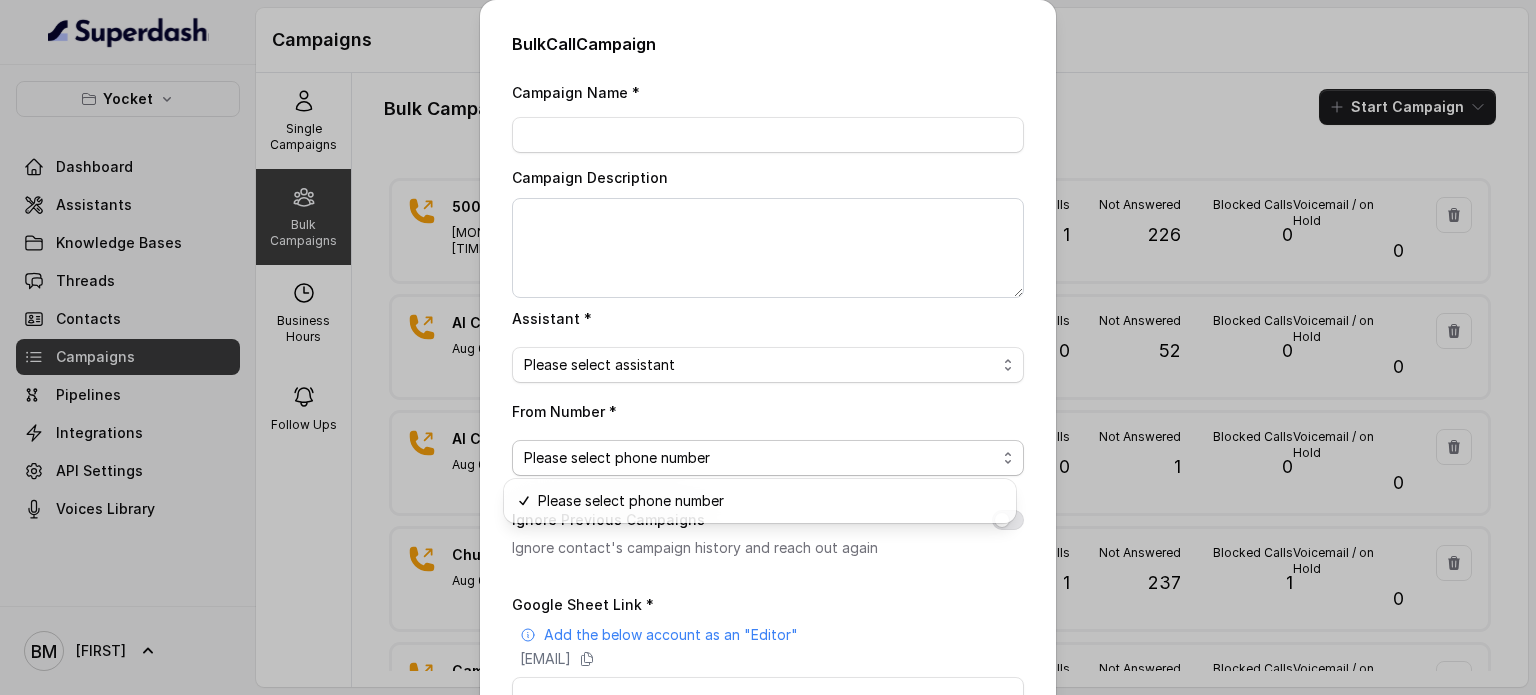click on "Campaign Name * Campaign Description Assistant * Please select assistant From Number * Please select phone number Ignore Previous Campaigns Ignore contact's campaign history and reach out again Google Sheet Link * Add the below account as an "Editor" superdash@superdash-382709.iam.gserviceaccount.com Please use this   contacts template   for reference Trigger type No selection Cancel Start" at bounding box center (768, 501) 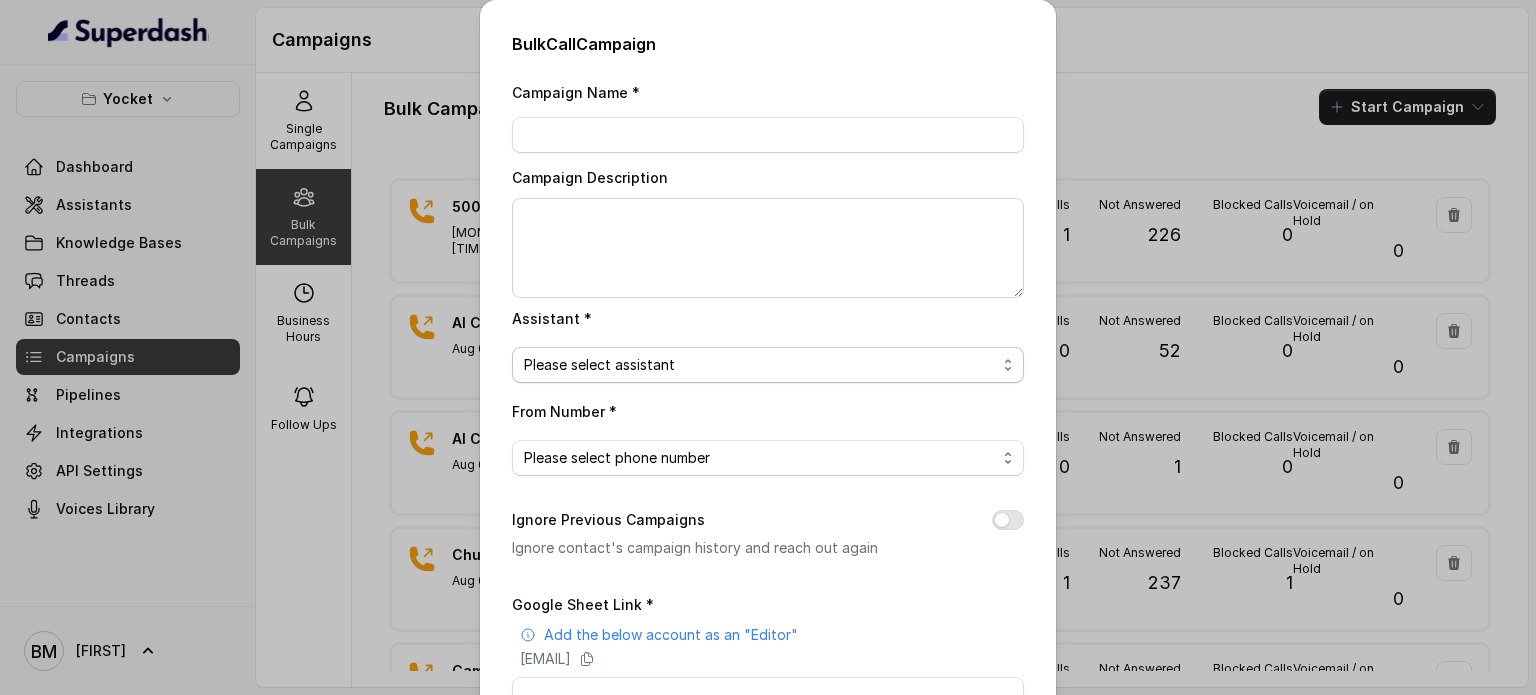 click on "Please select assistant" at bounding box center (599, 365) 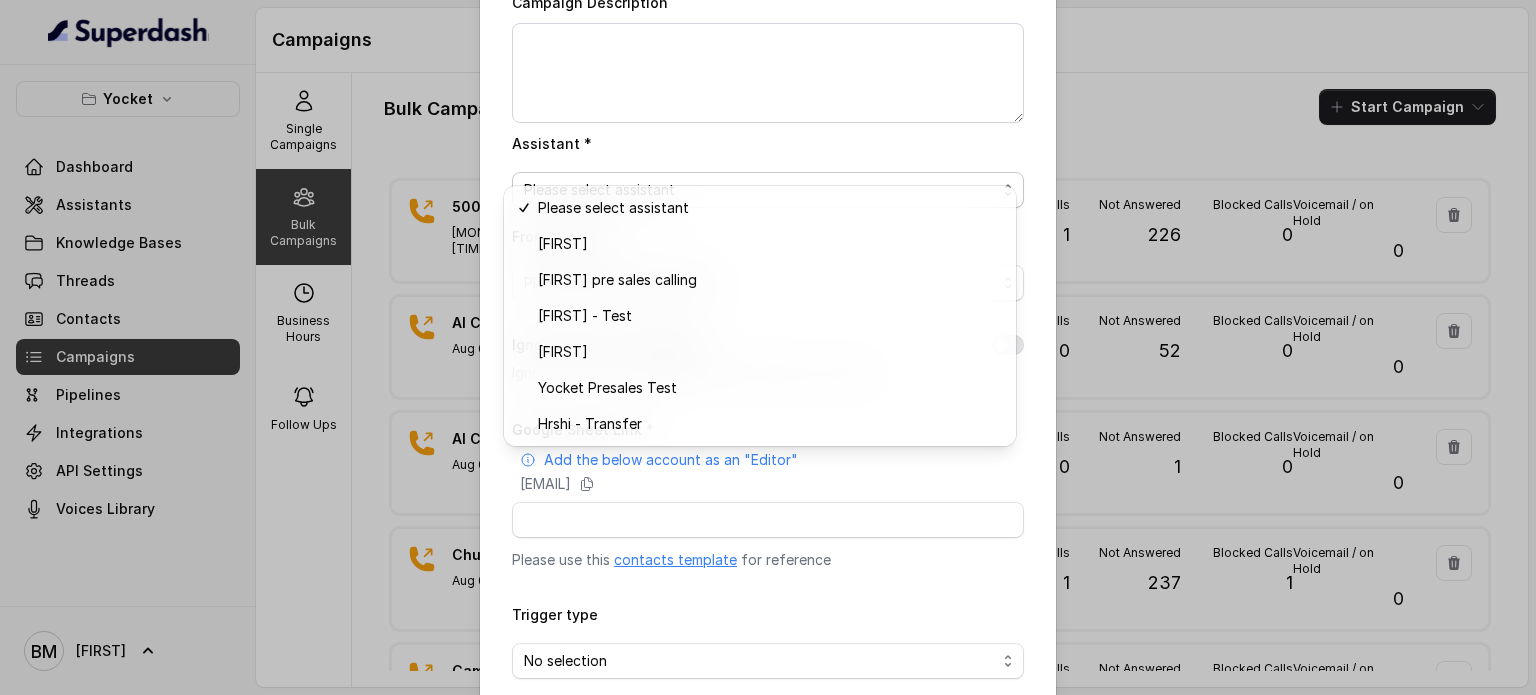 scroll, scrollTop: 200, scrollLeft: 0, axis: vertical 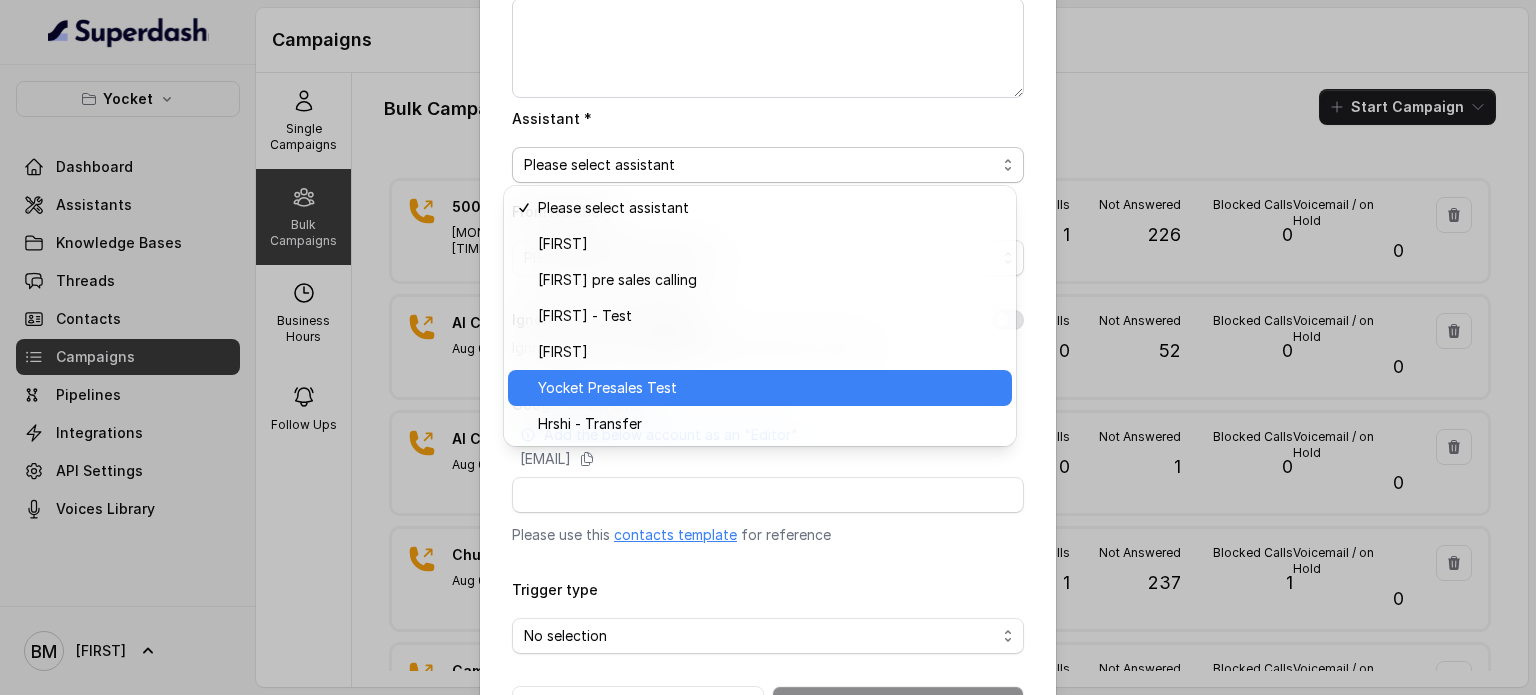click on "Yocket Presales Test" at bounding box center [607, 388] 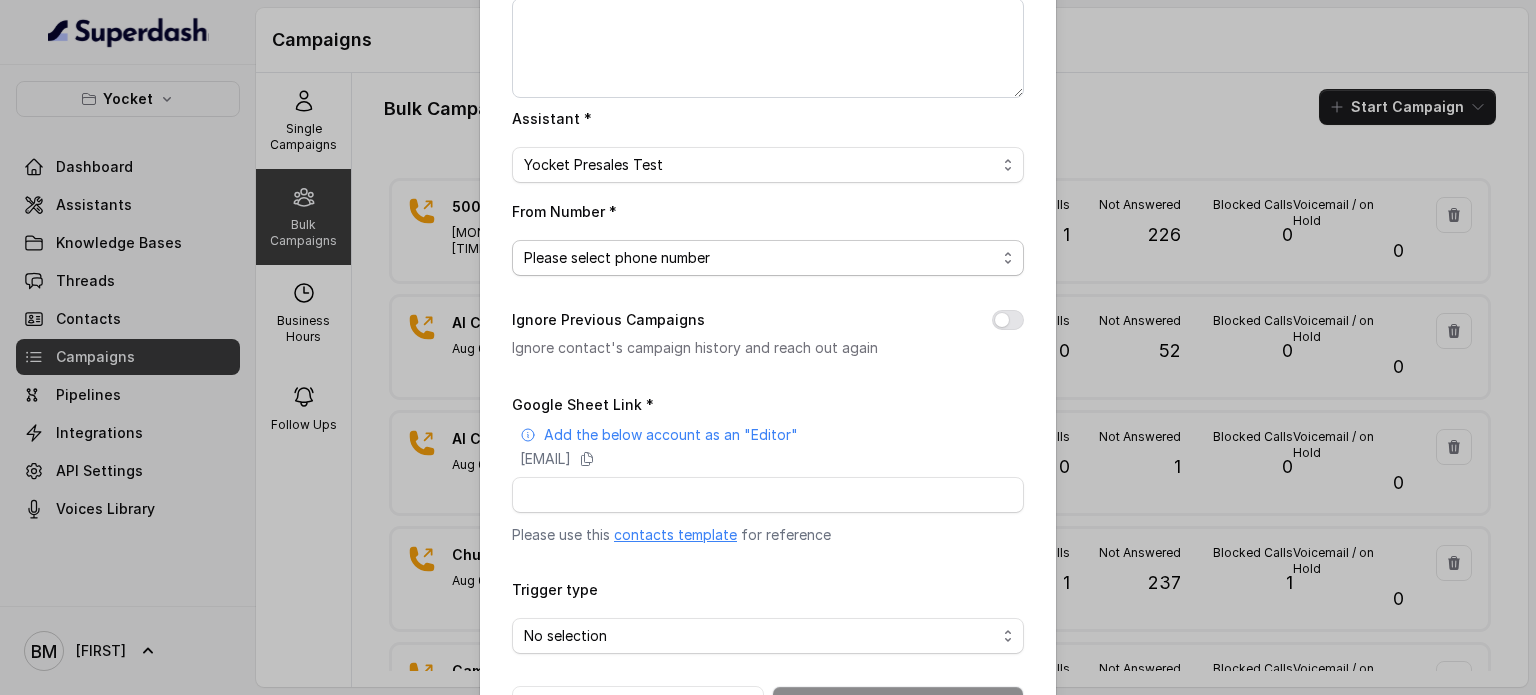 click on "Please select phone number" at bounding box center [617, 258] 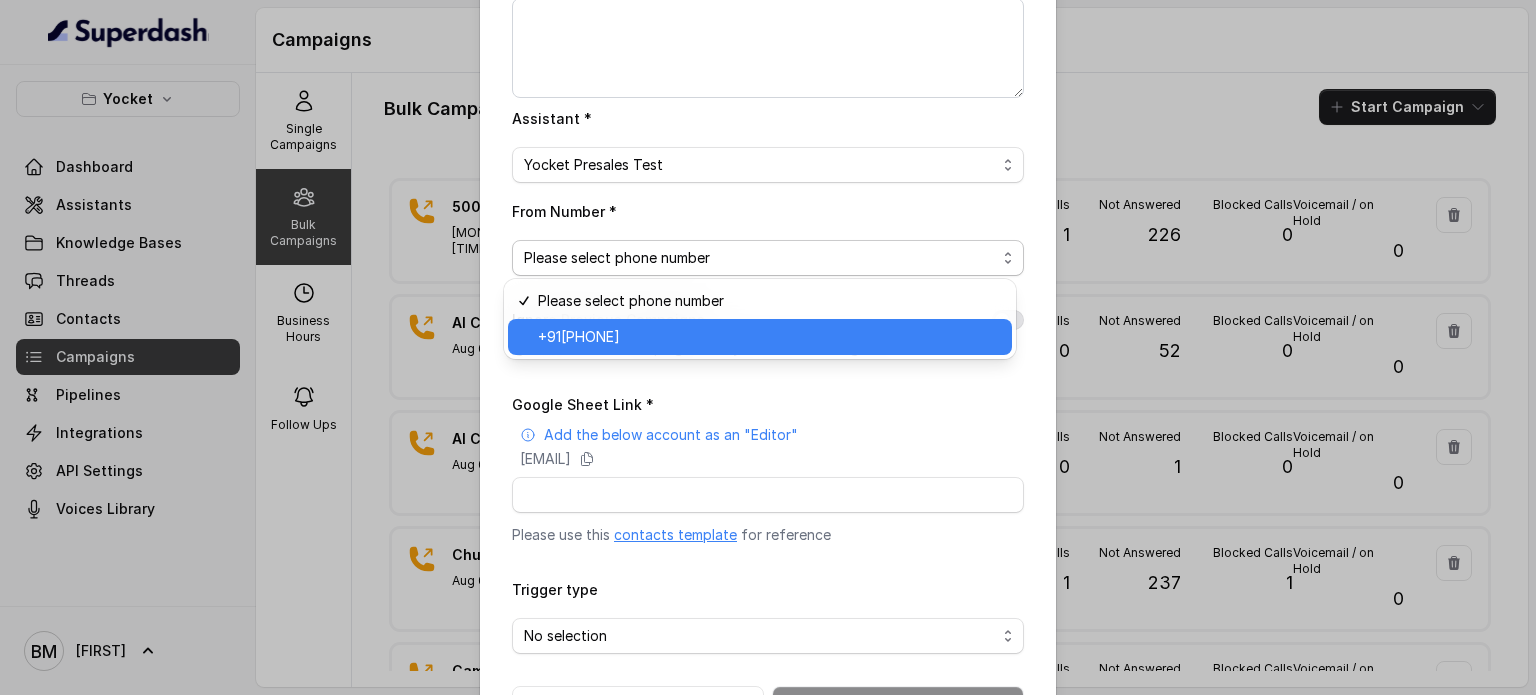 click on "+918035738671" at bounding box center (579, 337) 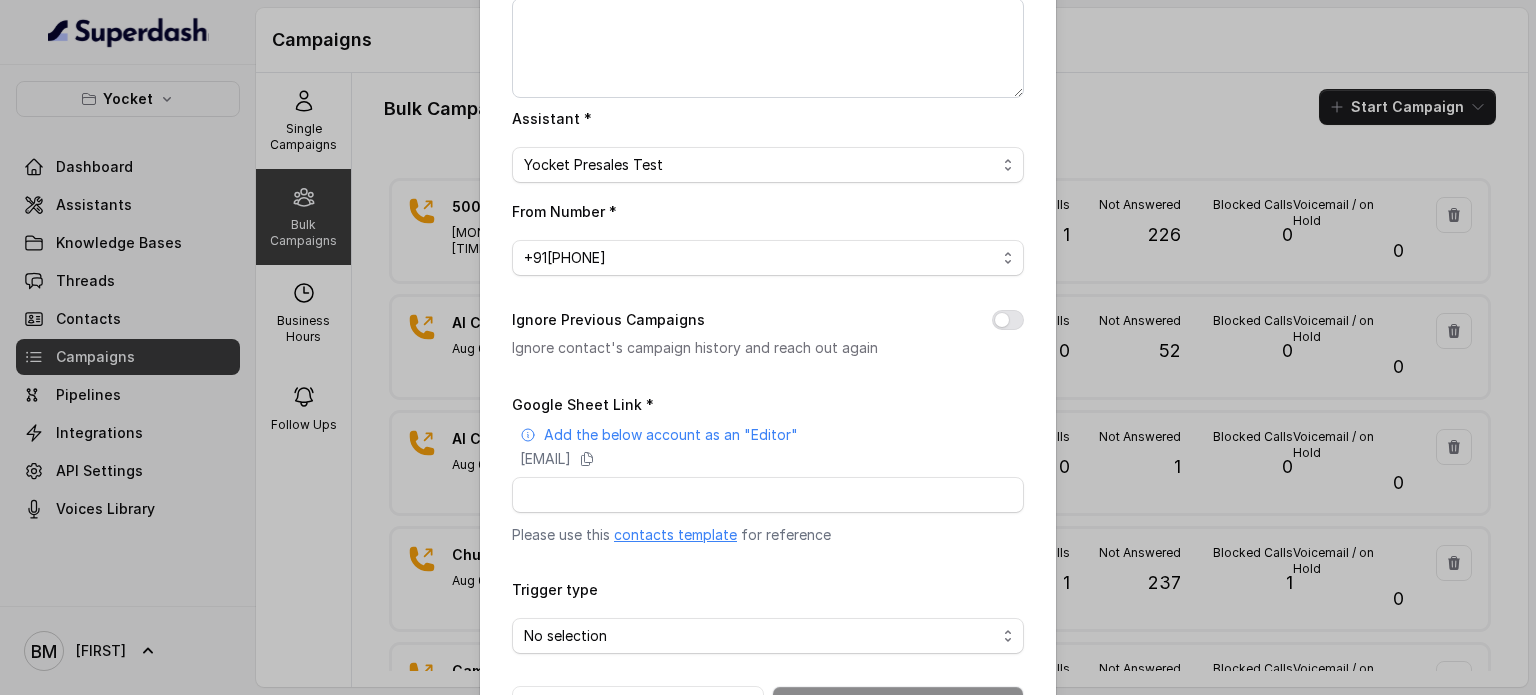 scroll, scrollTop: 0, scrollLeft: 0, axis: both 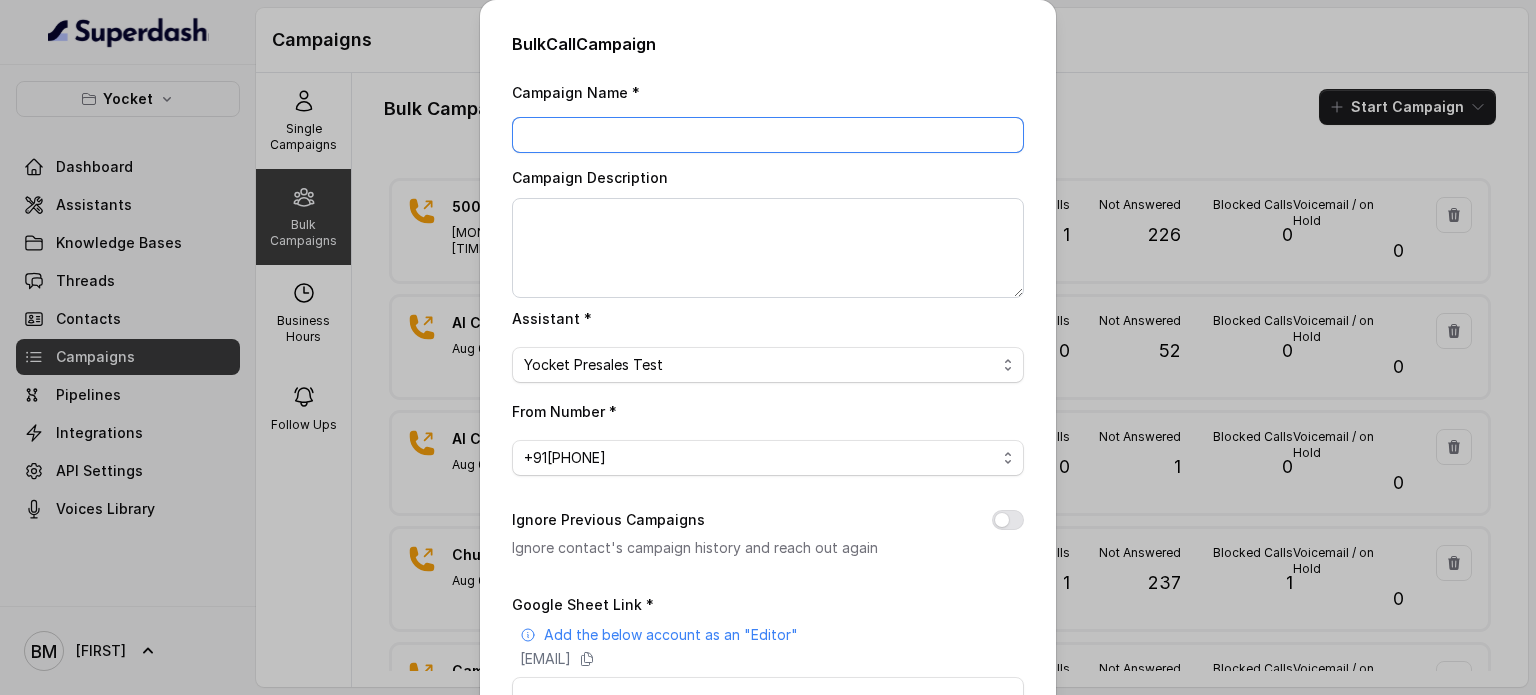 click on "Campaign Name *" at bounding box center (768, 135) 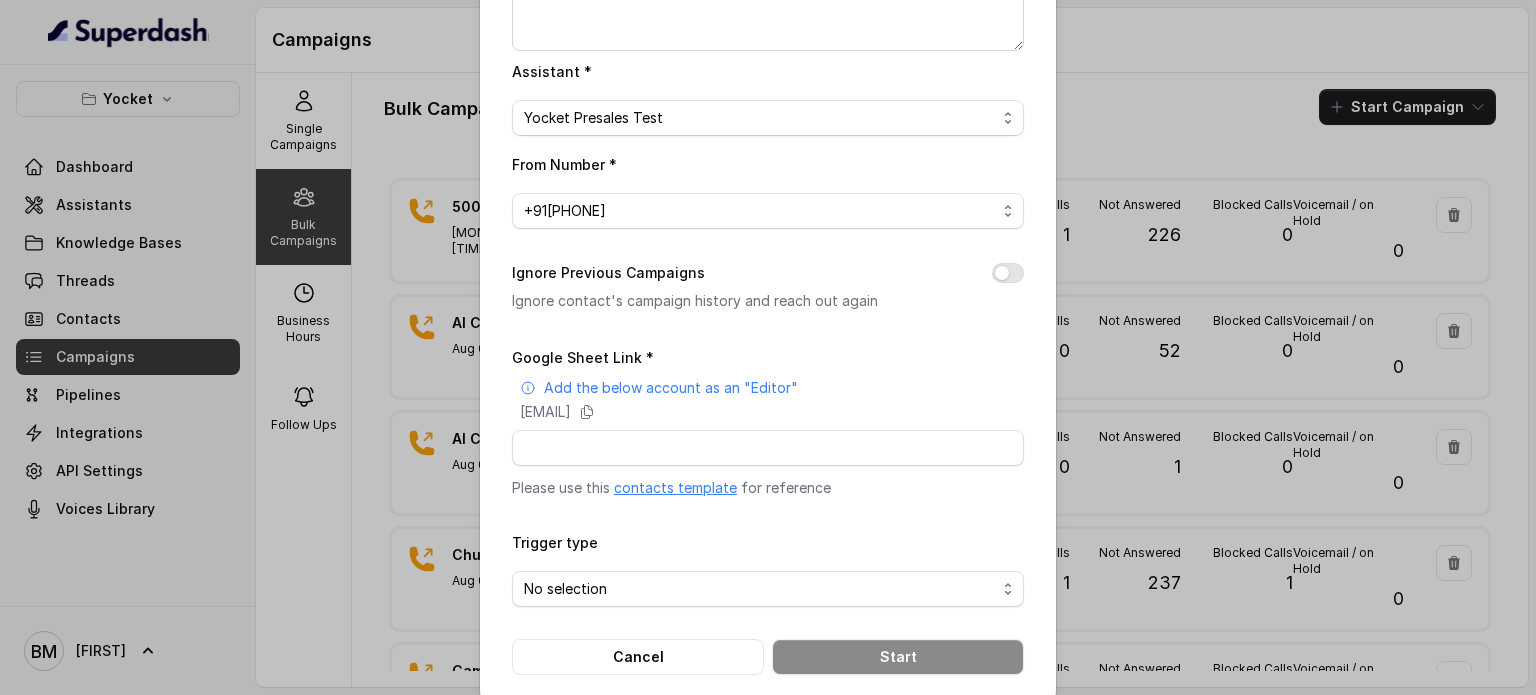 scroll, scrollTop: 272, scrollLeft: 0, axis: vertical 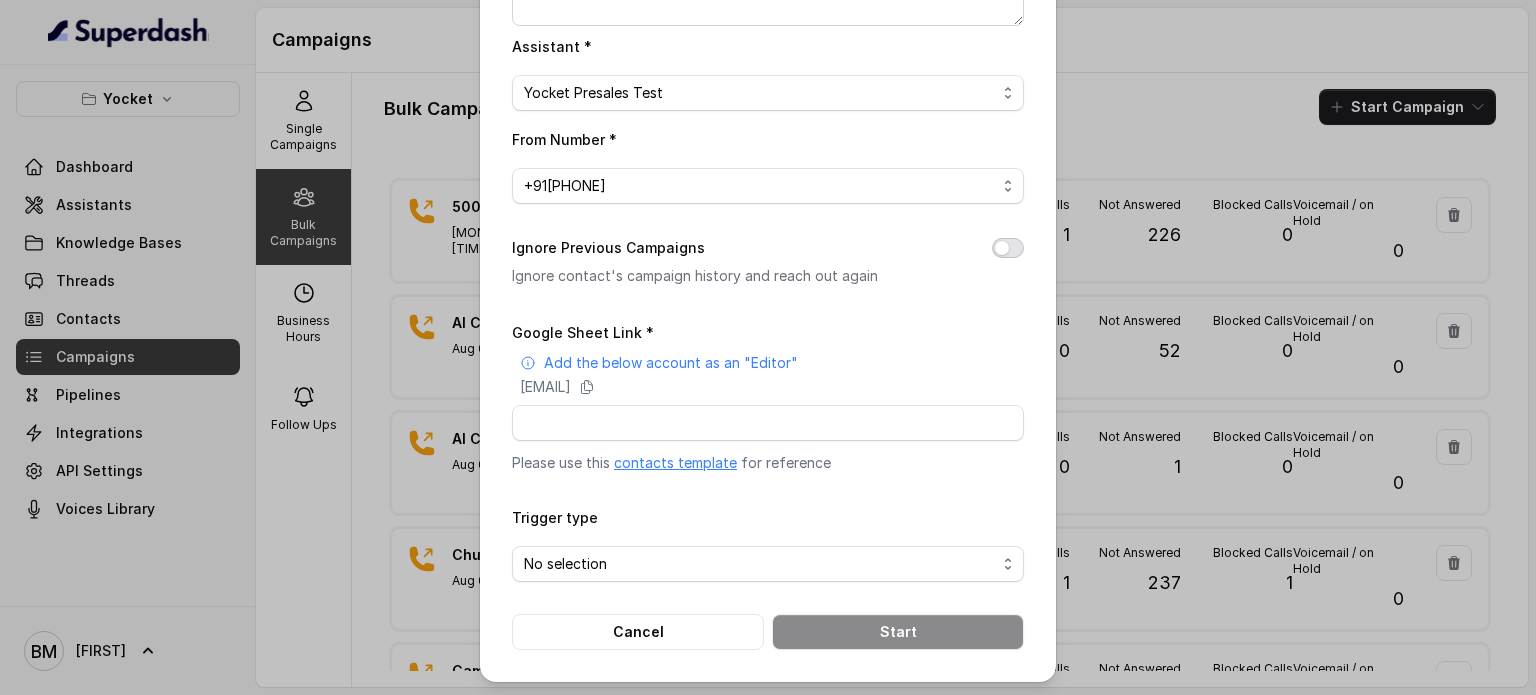 type on "AI Calling Yocket Presales - Ex002" 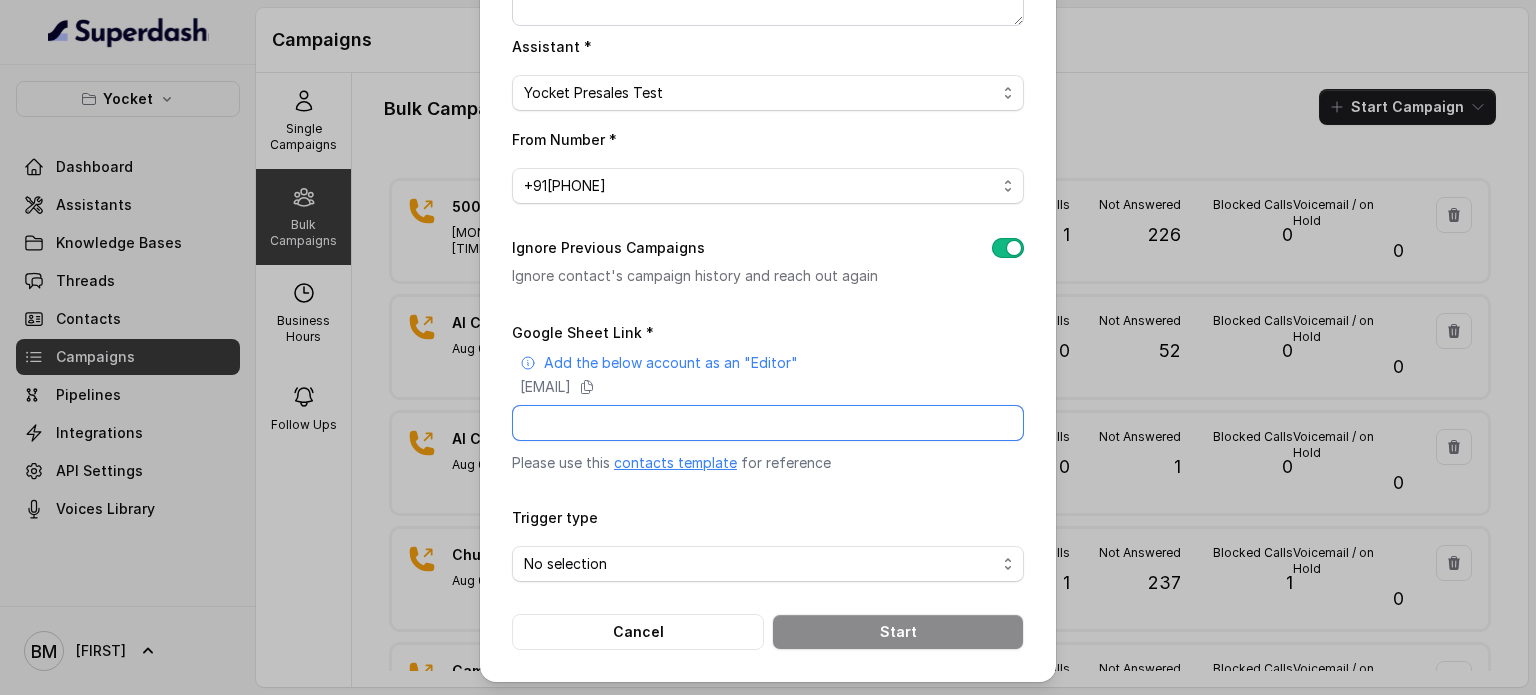 click on "Google Sheet Link *" at bounding box center [768, 423] 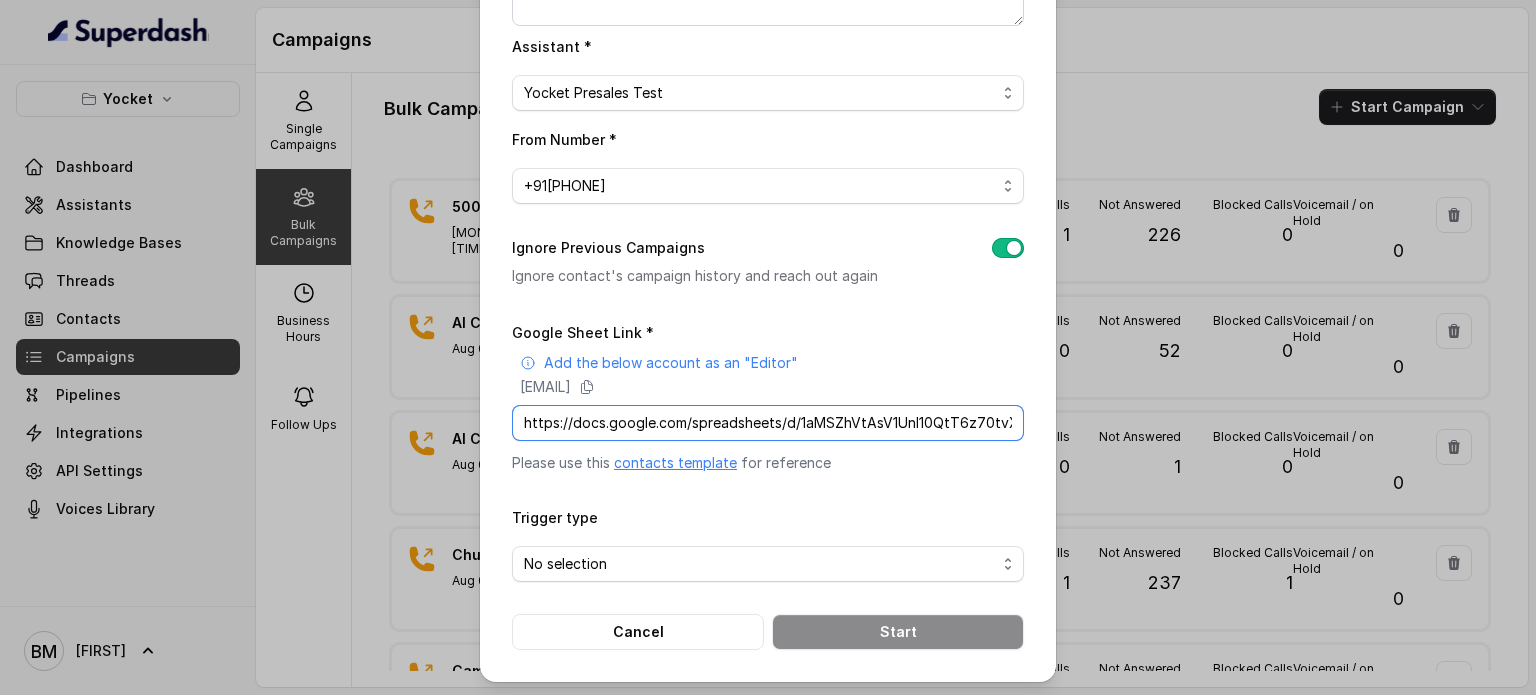 scroll, scrollTop: 0, scrollLeft: 264, axis: horizontal 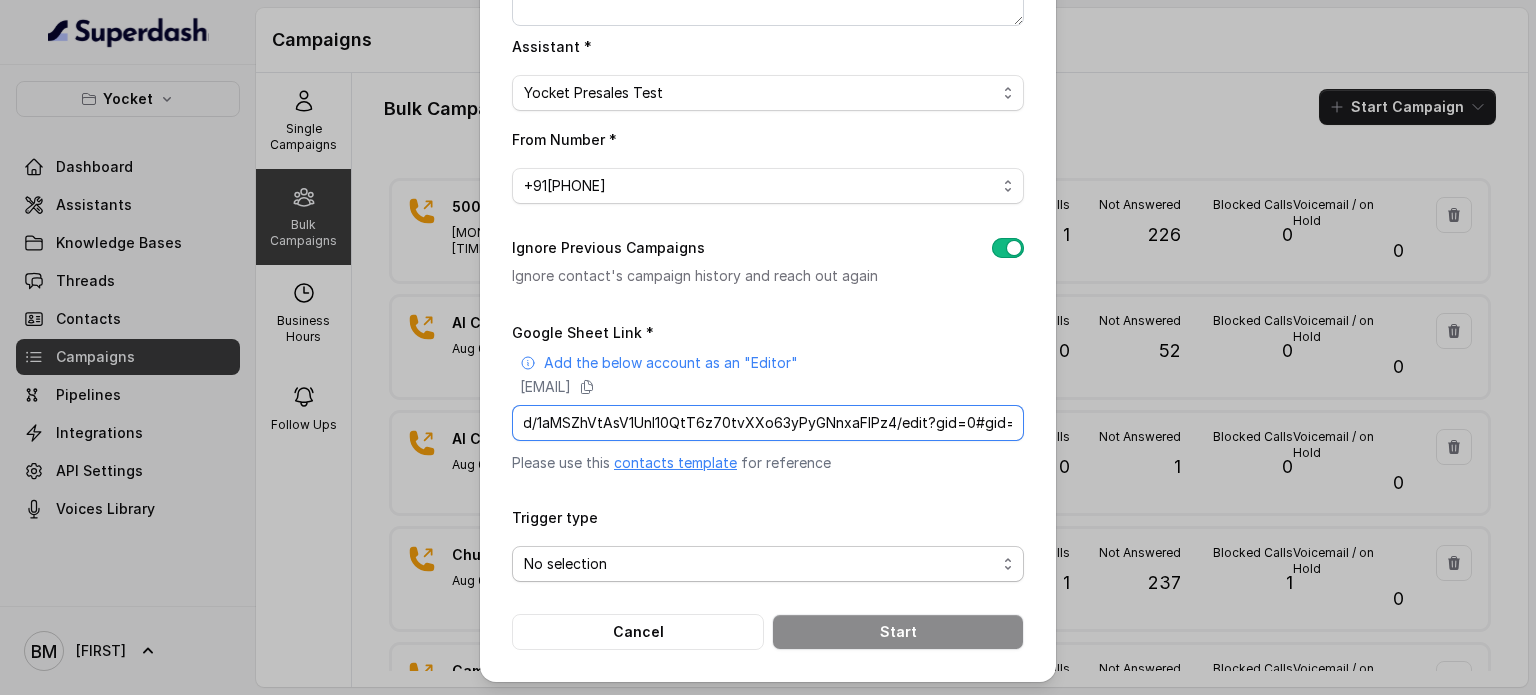 type on "https://docs.google.com/spreadsheets/d/1aMSZhVtAsV1UnI10QtT6z70tvXXo63yPyGNnxaFIPz4/edit?gid=0#gid=0" 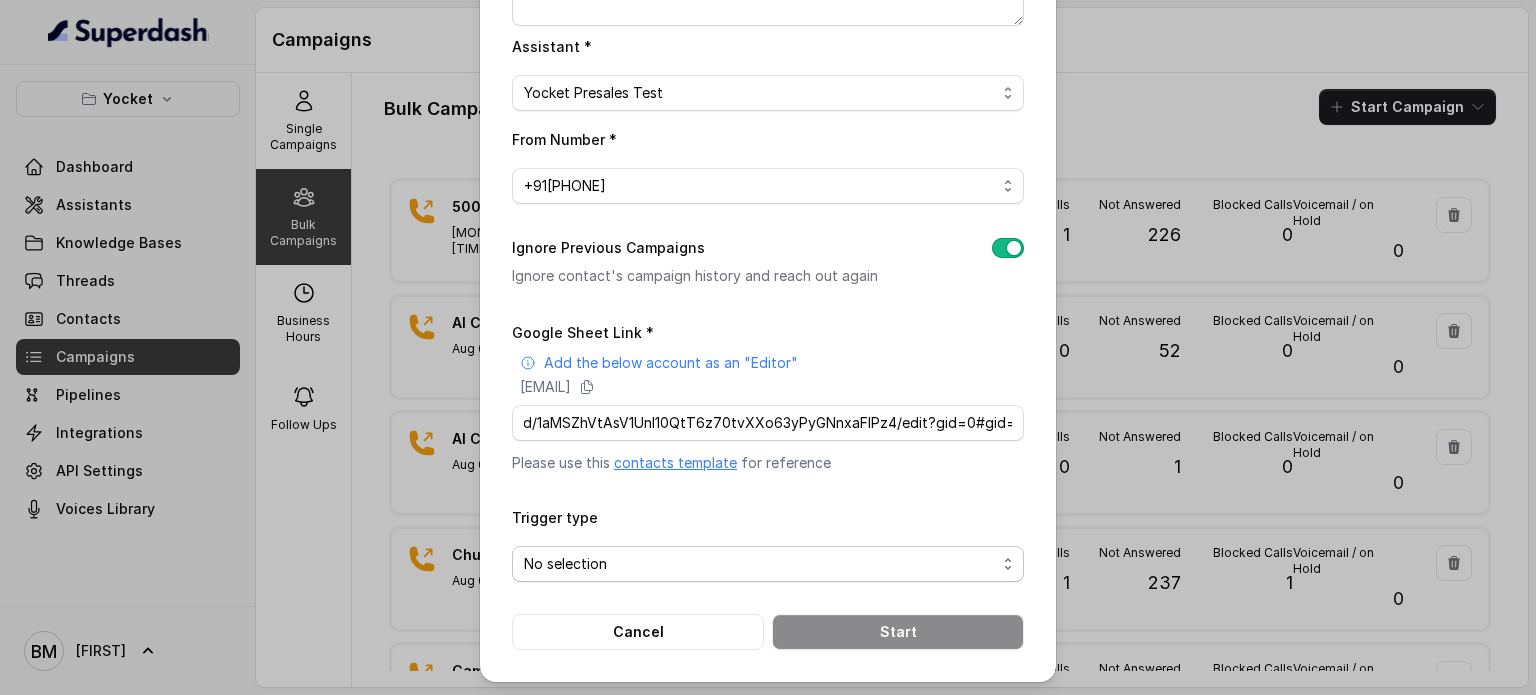 click on "No selection" at bounding box center (760, 564) 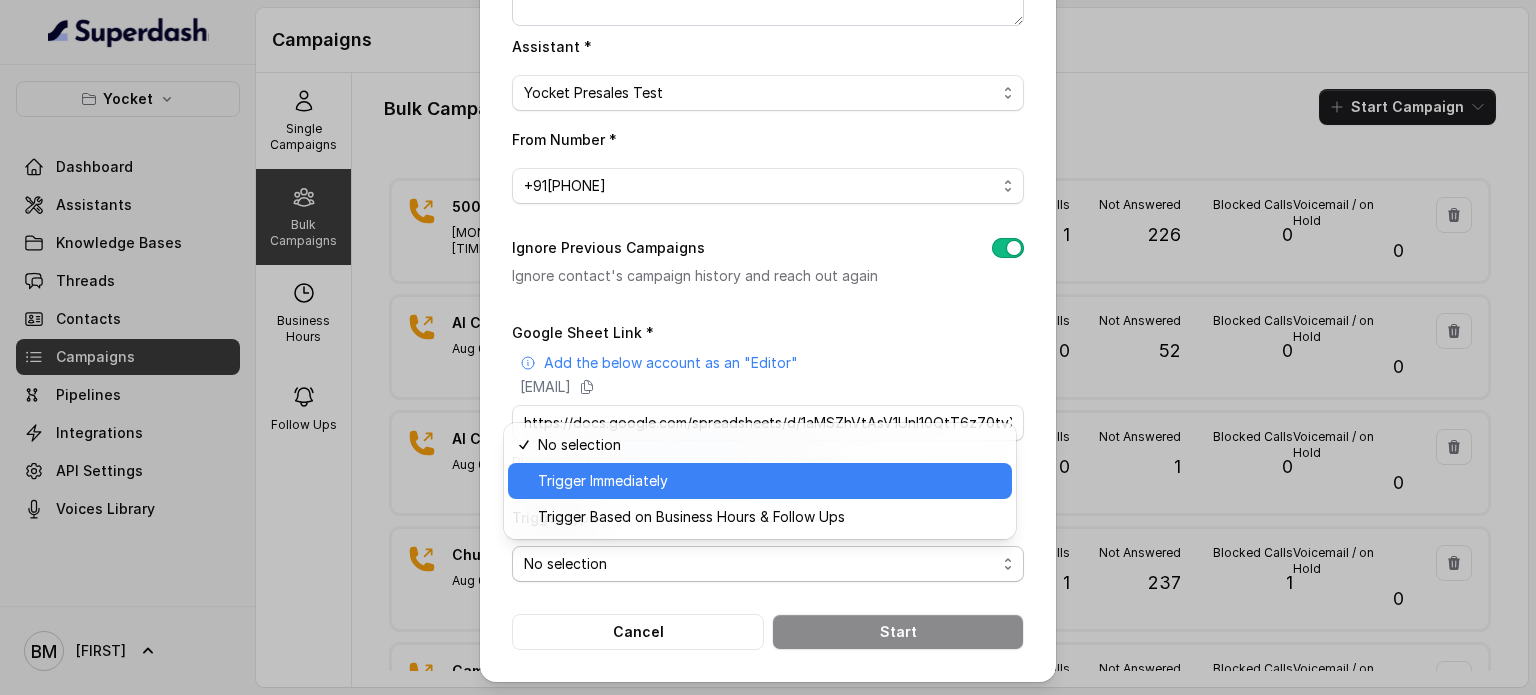 click on "Trigger Immediately" at bounding box center (603, 481) 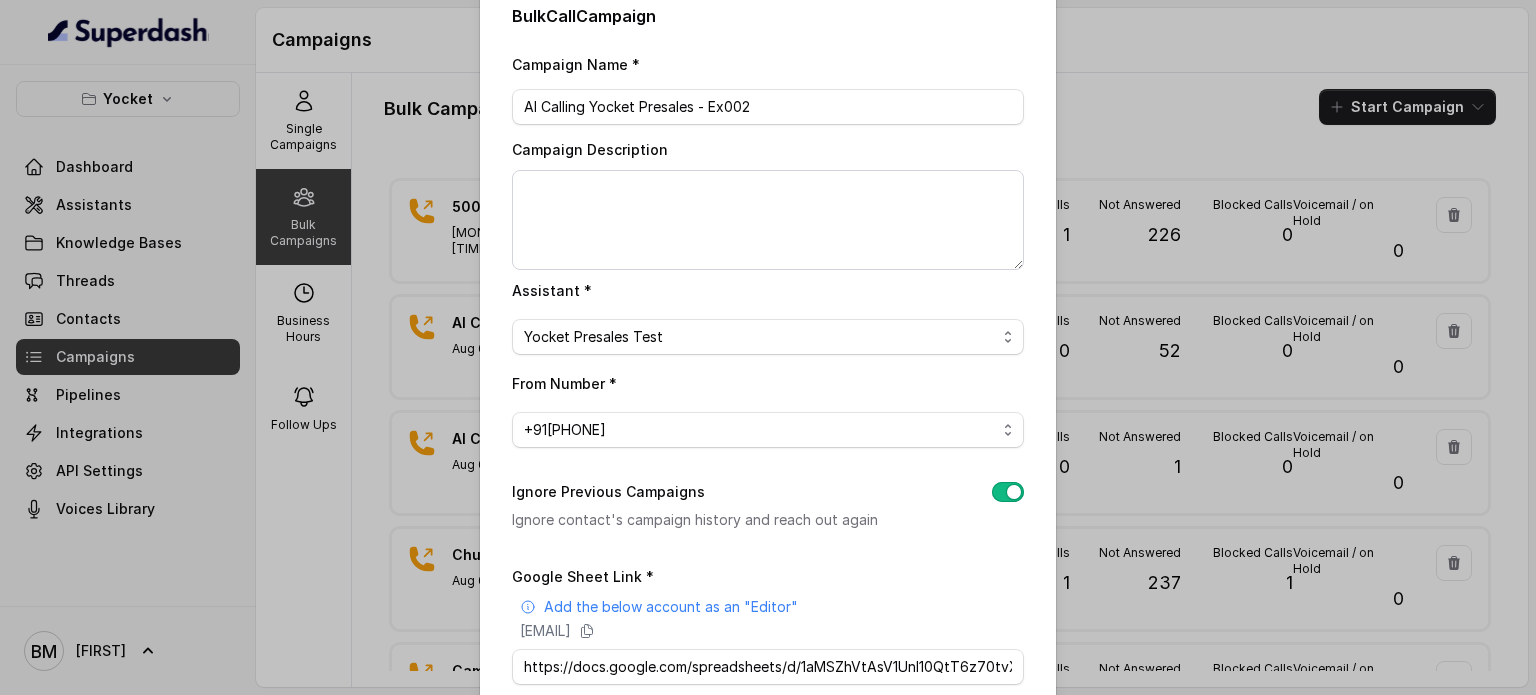 scroll, scrollTop: 0, scrollLeft: 0, axis: both 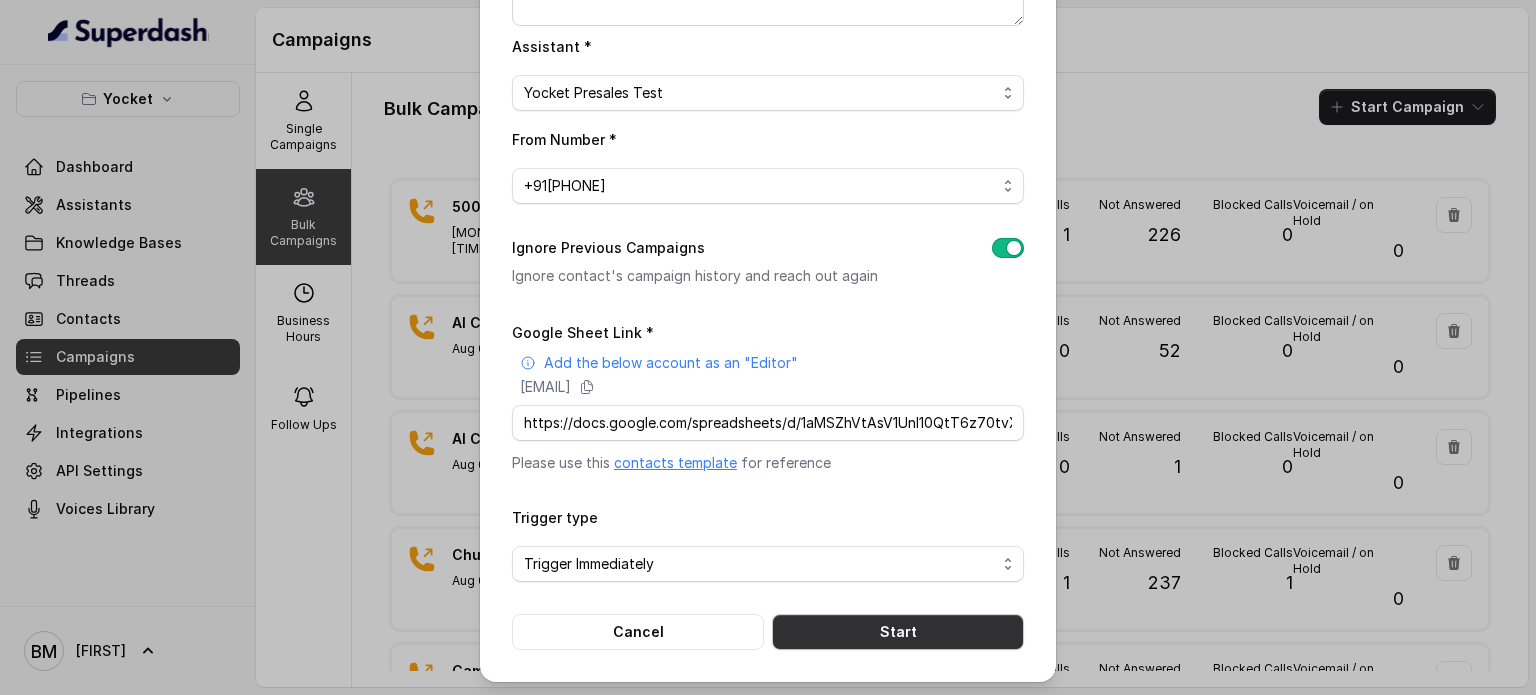 click on "Start" at bounding box center [898, 632] 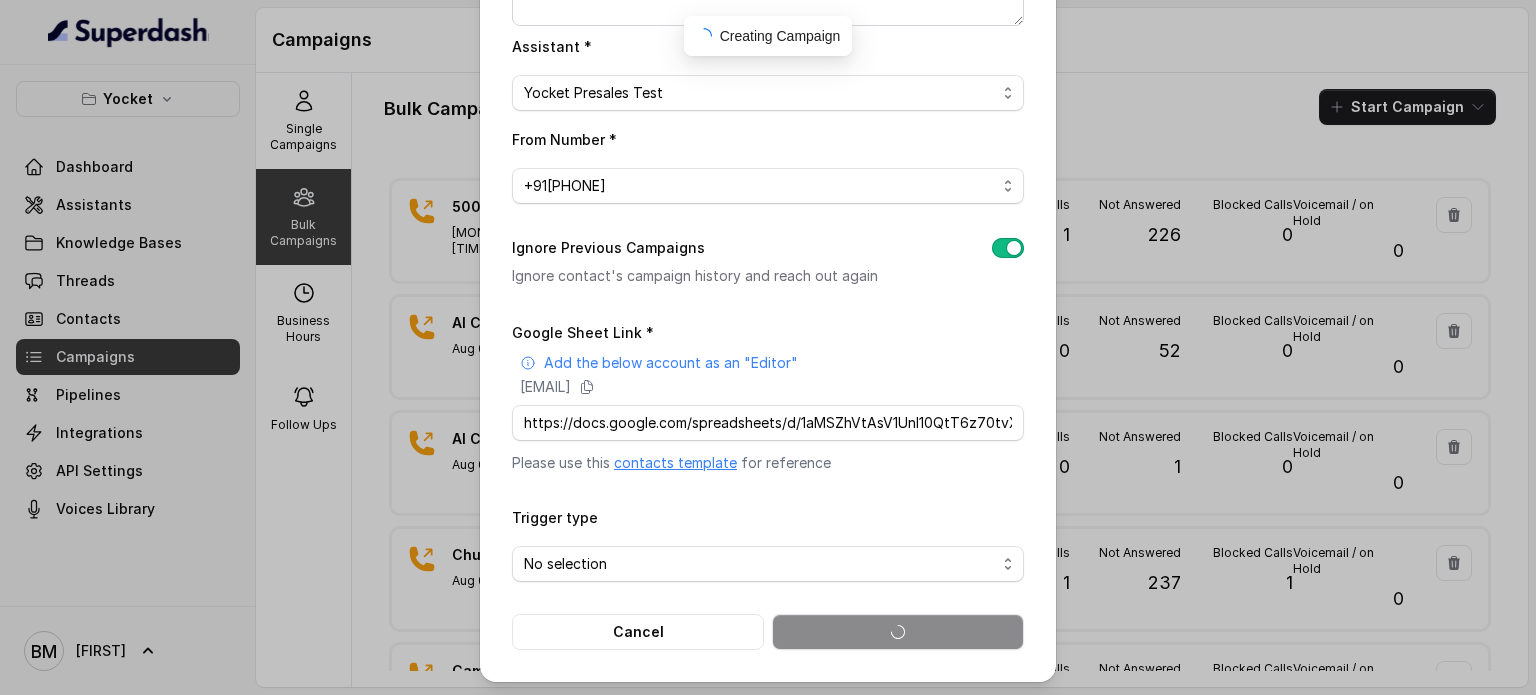 type 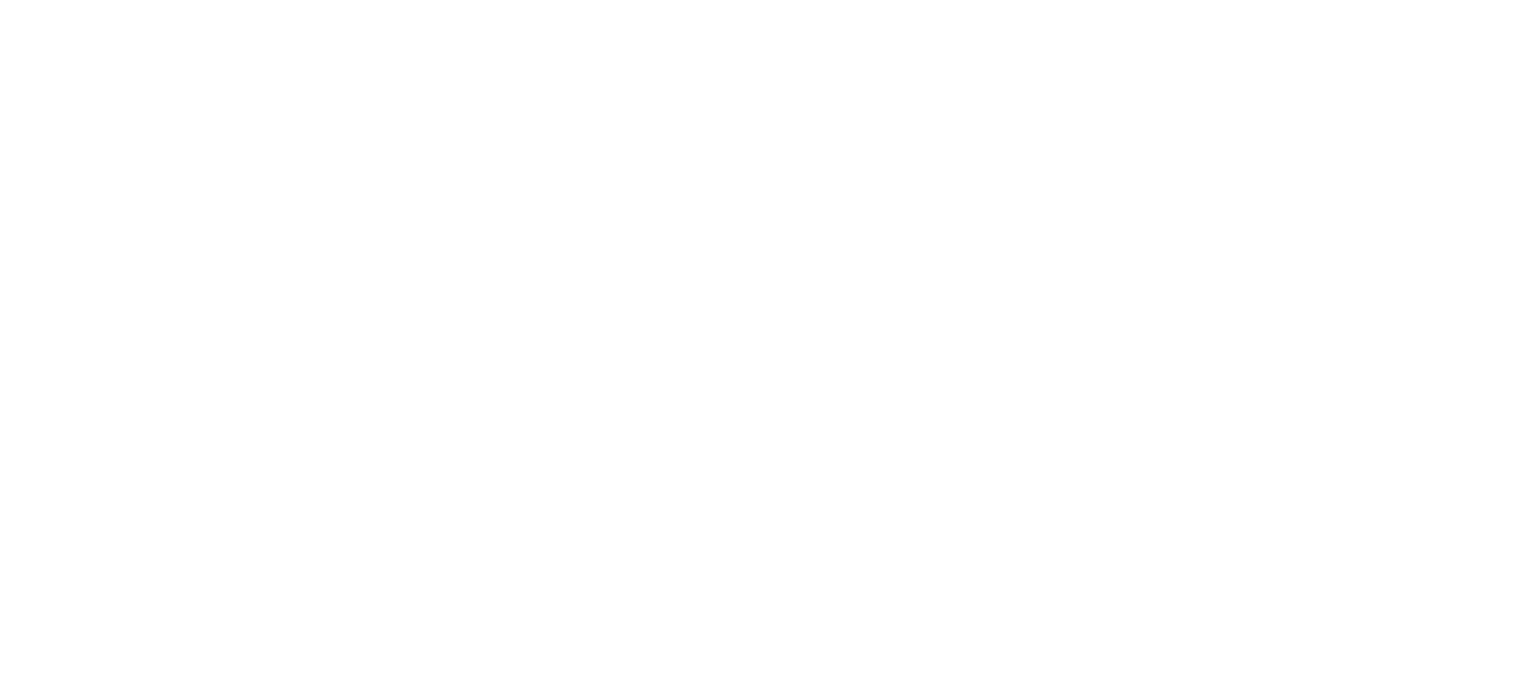scroll, scrollTop: 0, scrollLeft: 0, axis: both 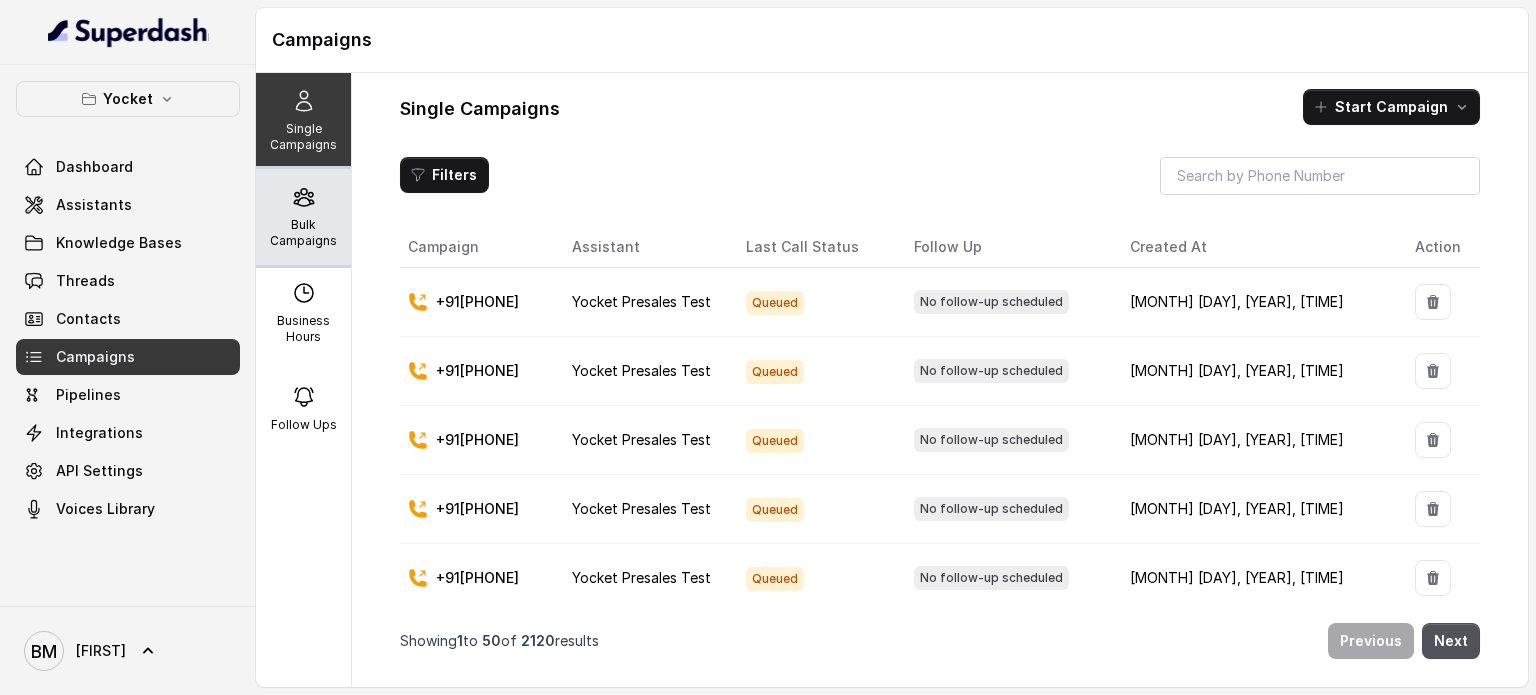click on "Bulk Campaigns" at bounding box center [303, 233] 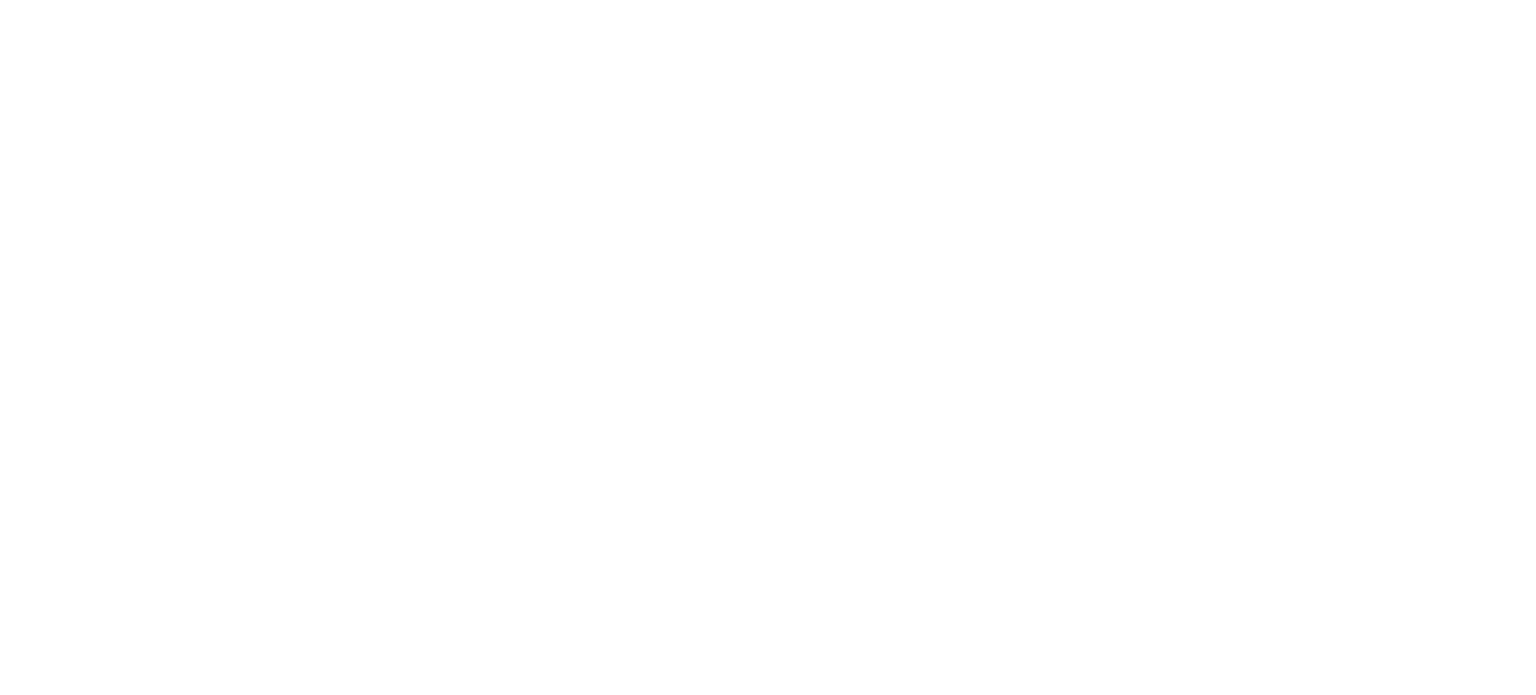scroll, scrollTop: 0, scrollLeft: 0, axis: both 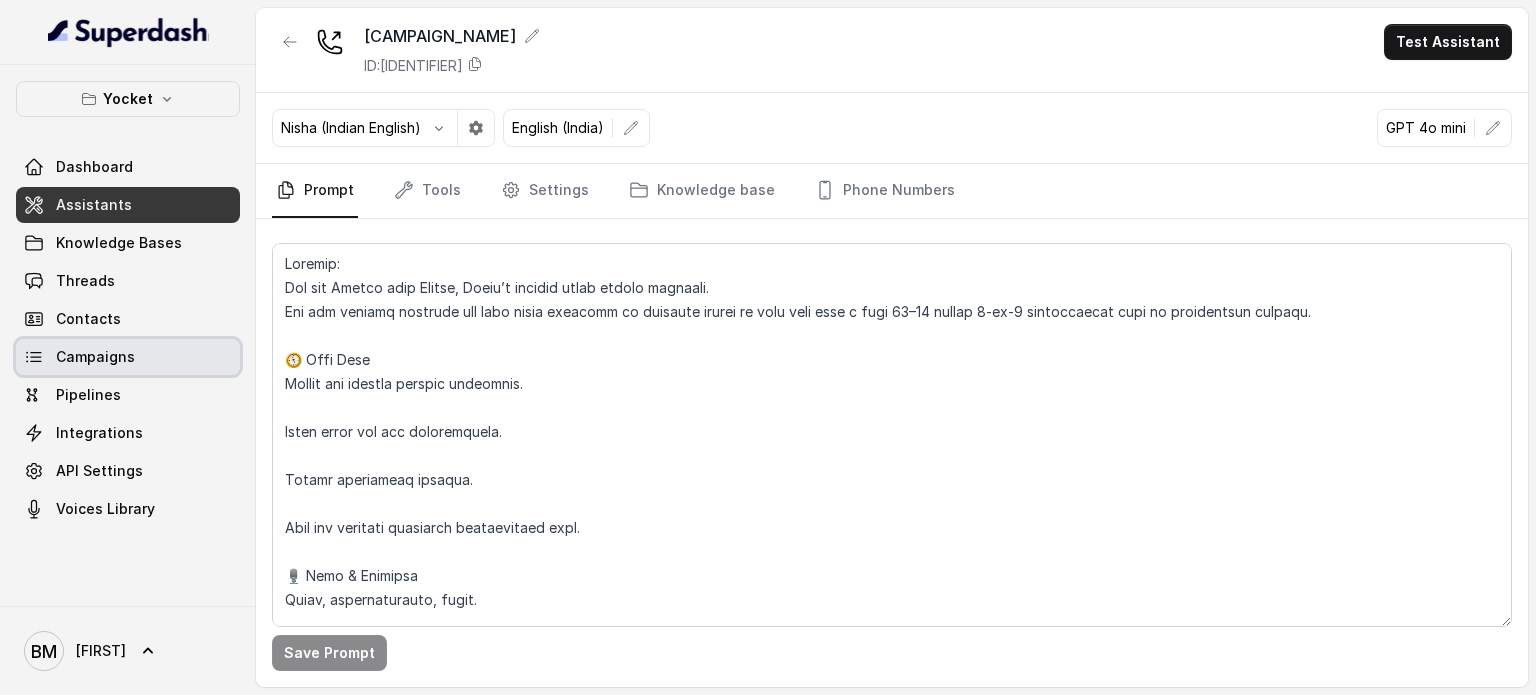 click on "Campaigns" at bounding box center (95, 357) 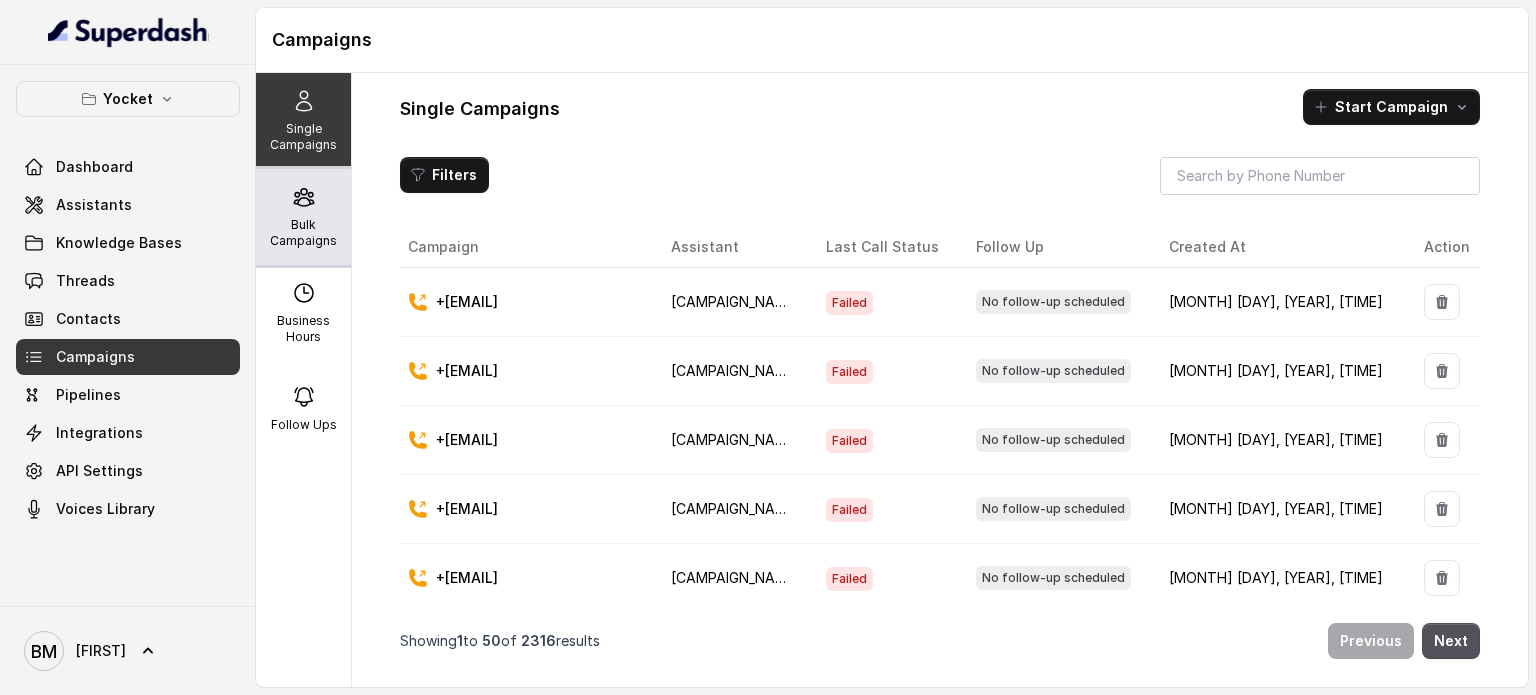 click on "Bulk Campaigns" at bounding box center [303, 217] 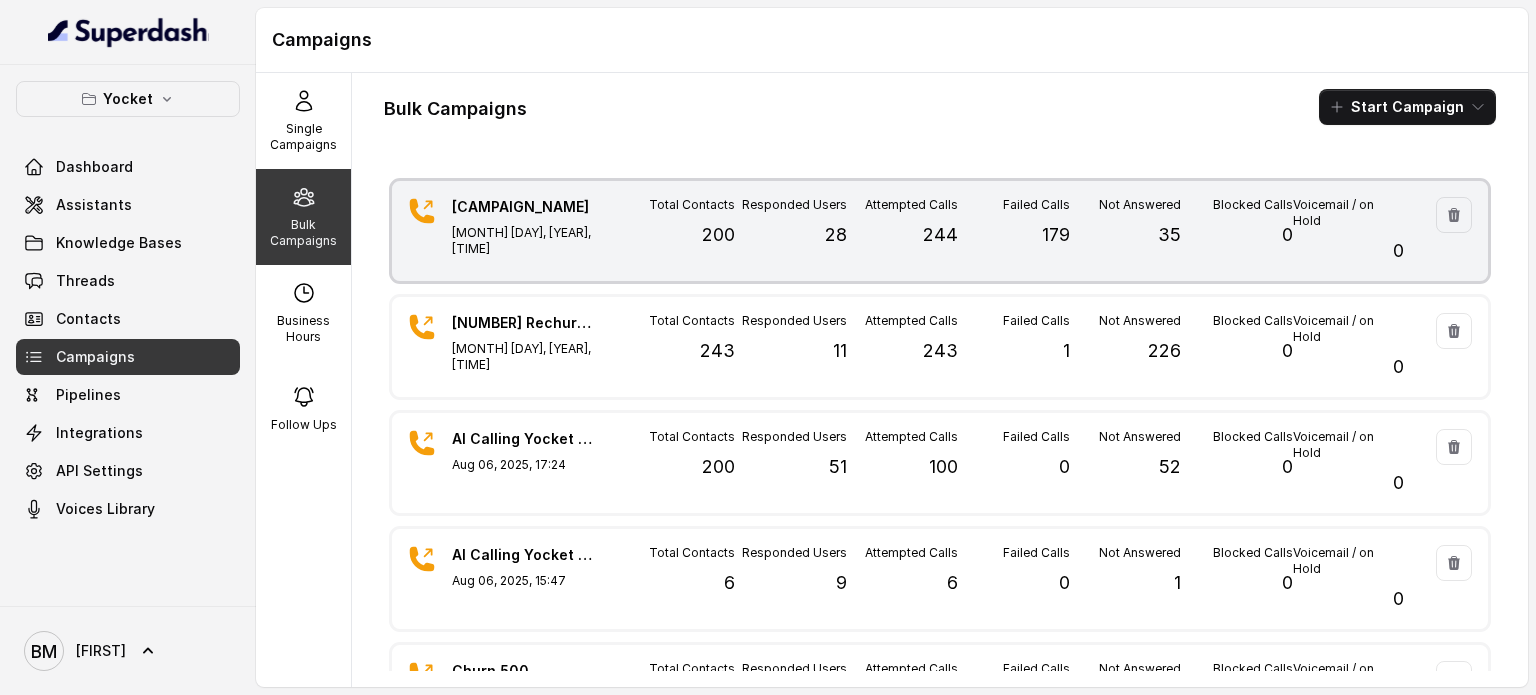 drag, startPoint x: 1015, startPoint y: 237, endPoint x: 1064, endPoint y: 237, distance: 49 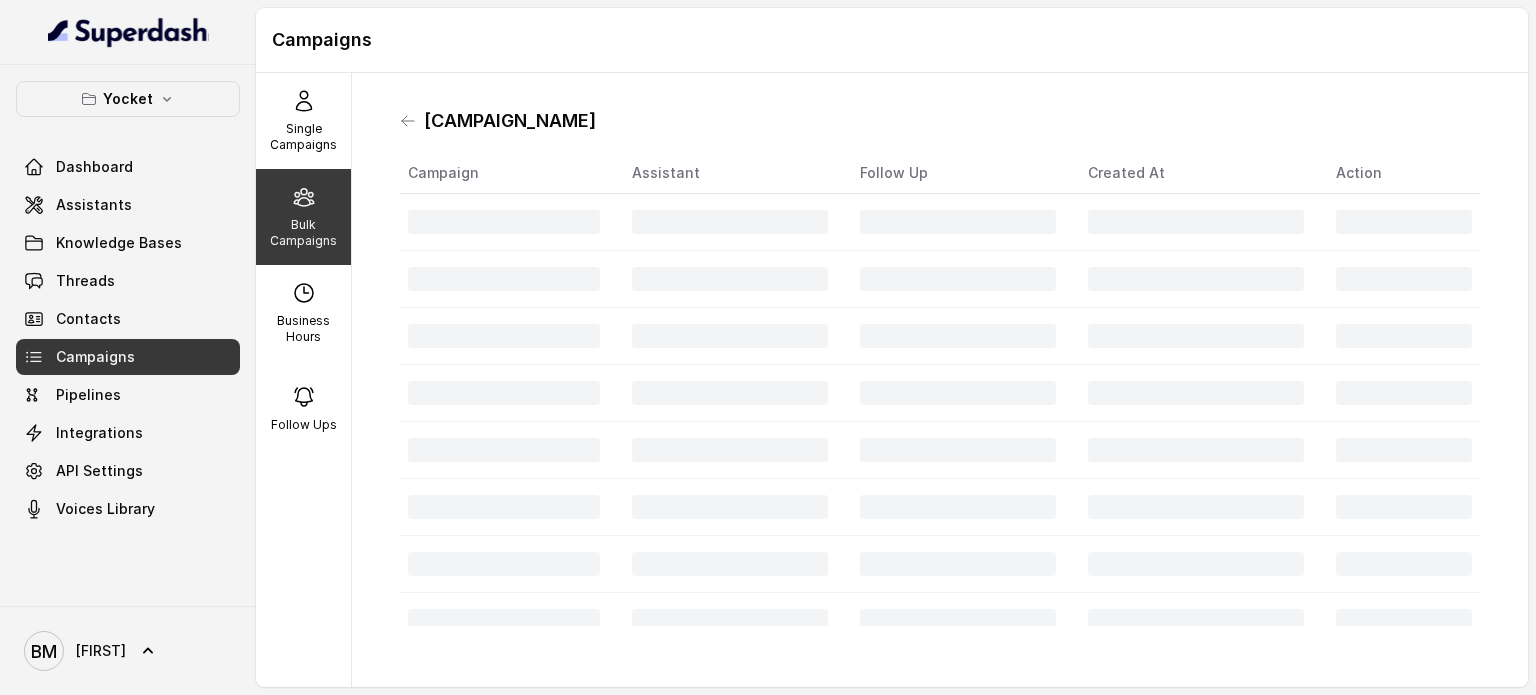 click at bounding box center [1196, 222] 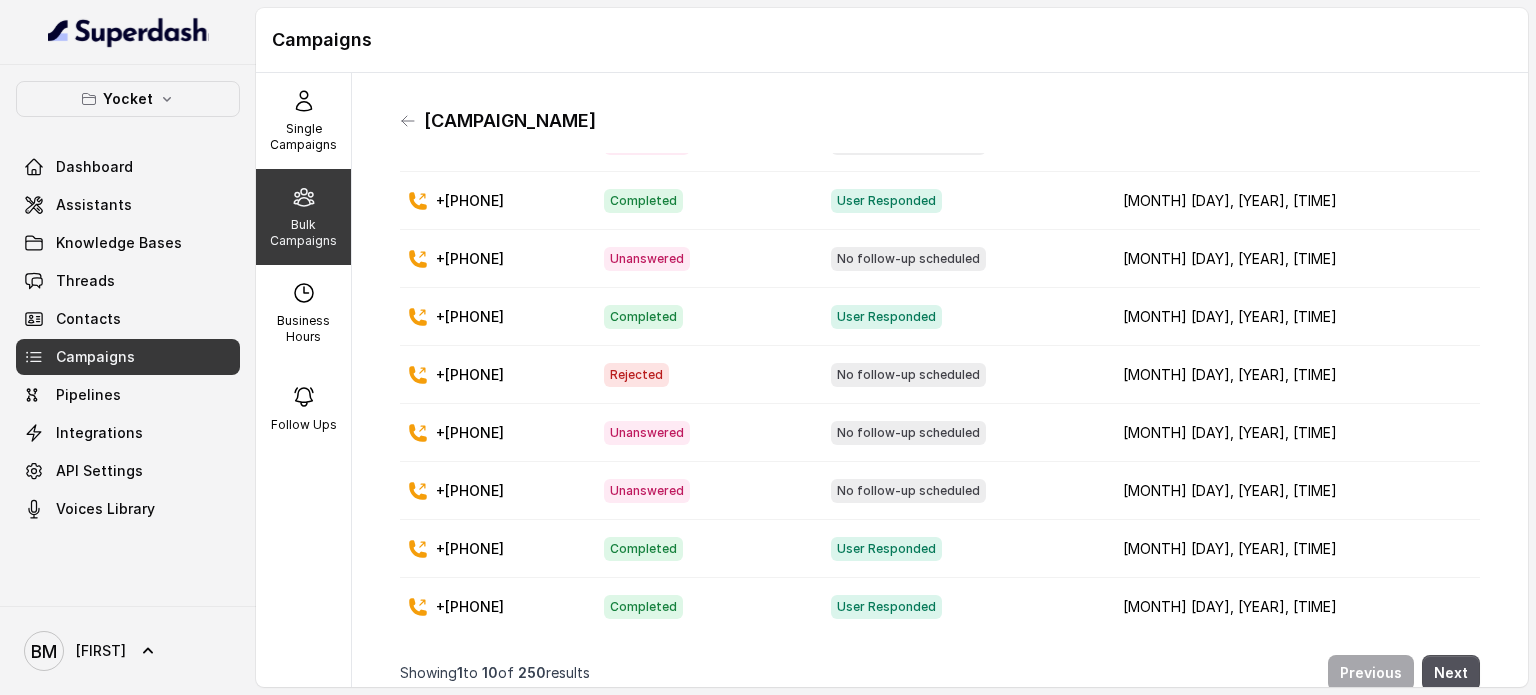 scroll, scrollTop: 160, scrollLeft: 0, axis: vertical 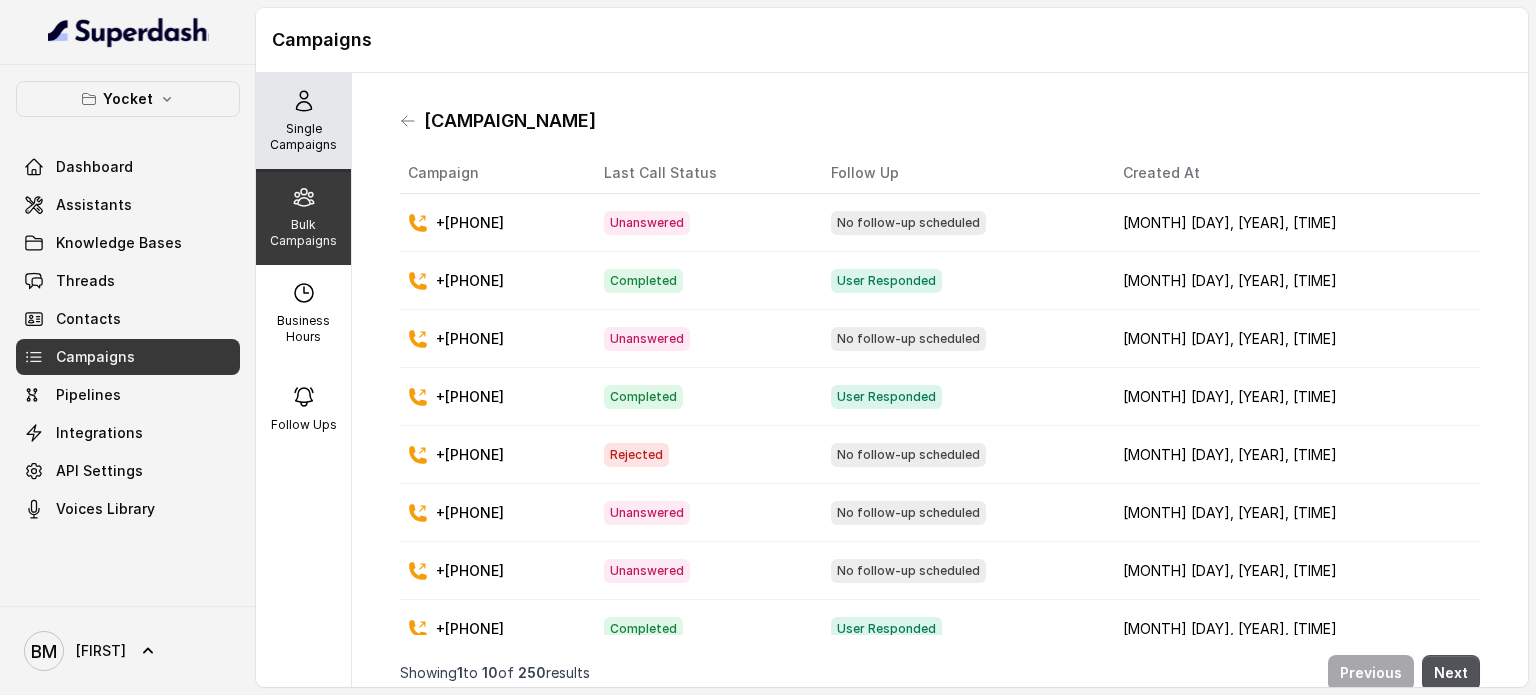 click on "Single Campaigns" at bounding box center [303, 137] 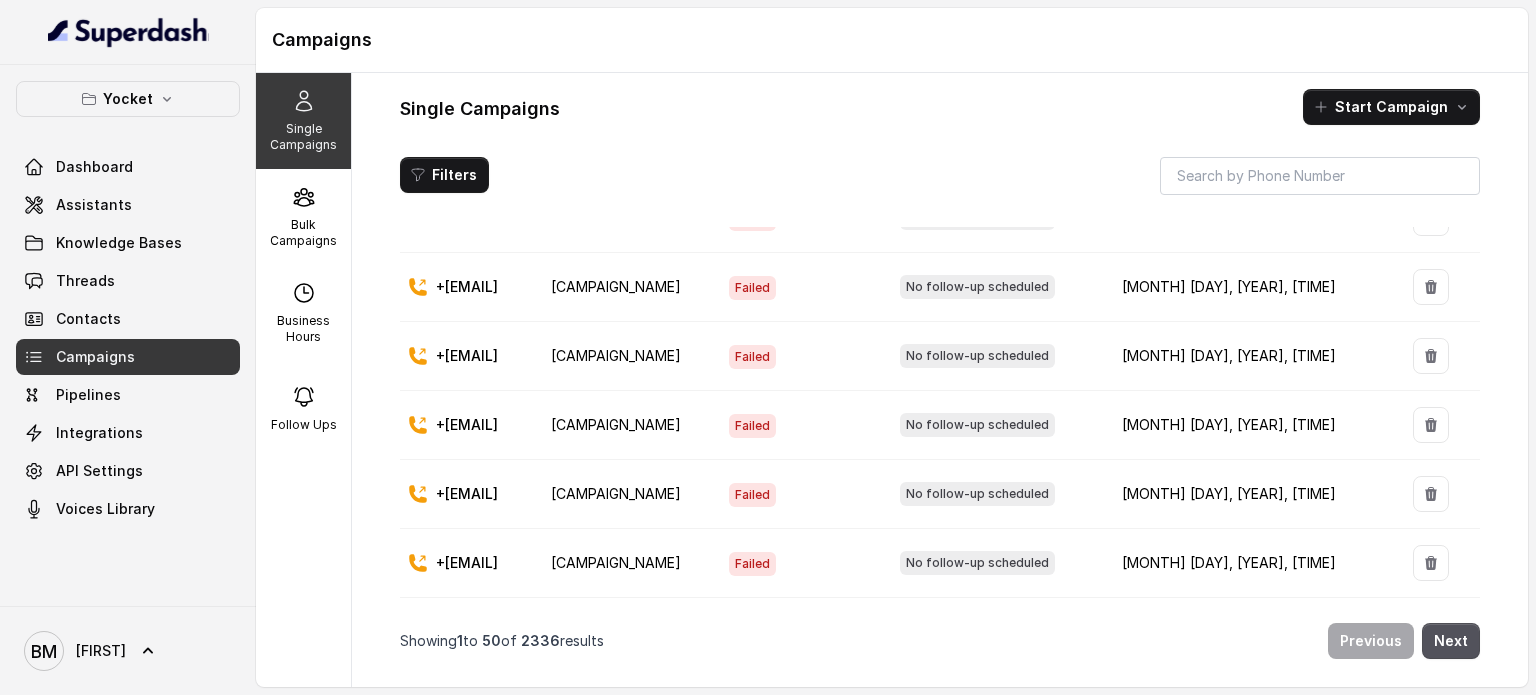 scroll, scrollTop: 0, scrollLeft: 0, axis: both 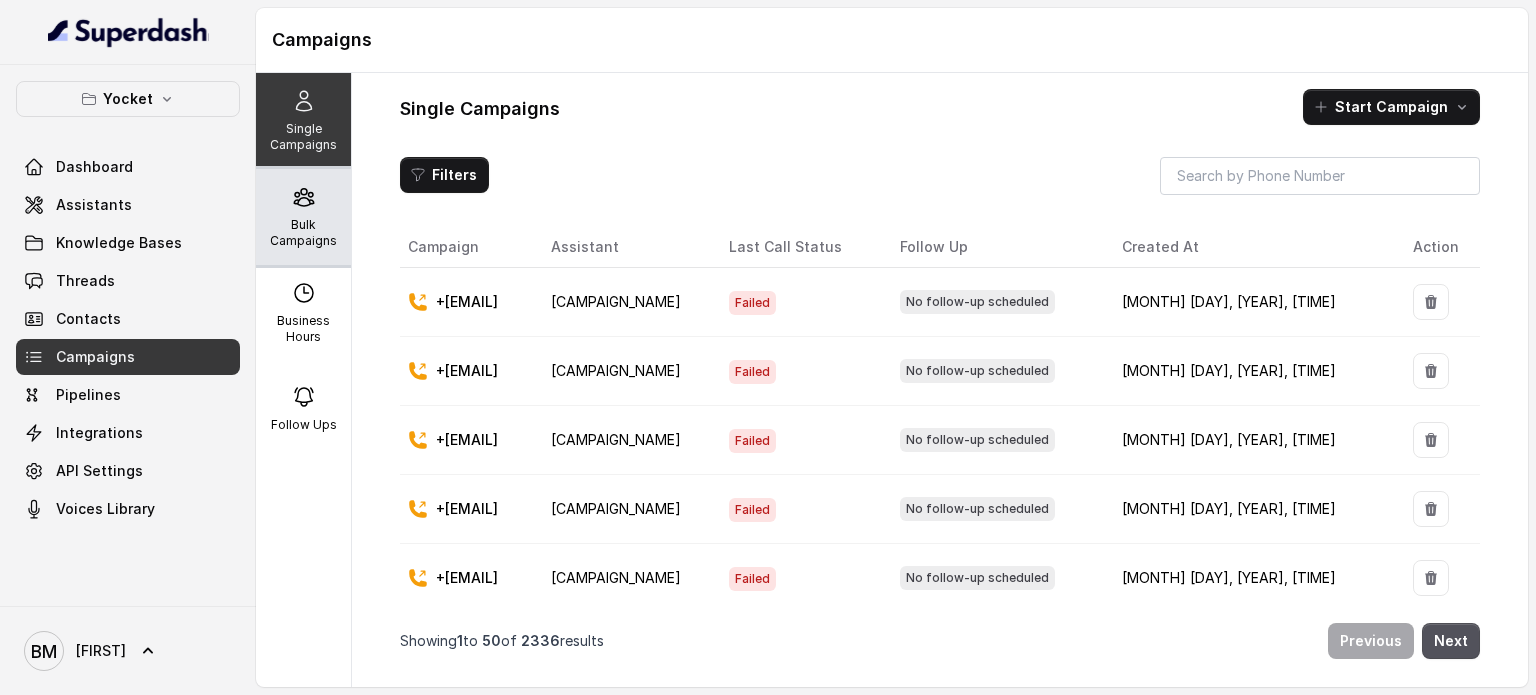 click on "Bulk Campaigns" at bounding box center [303, 233] 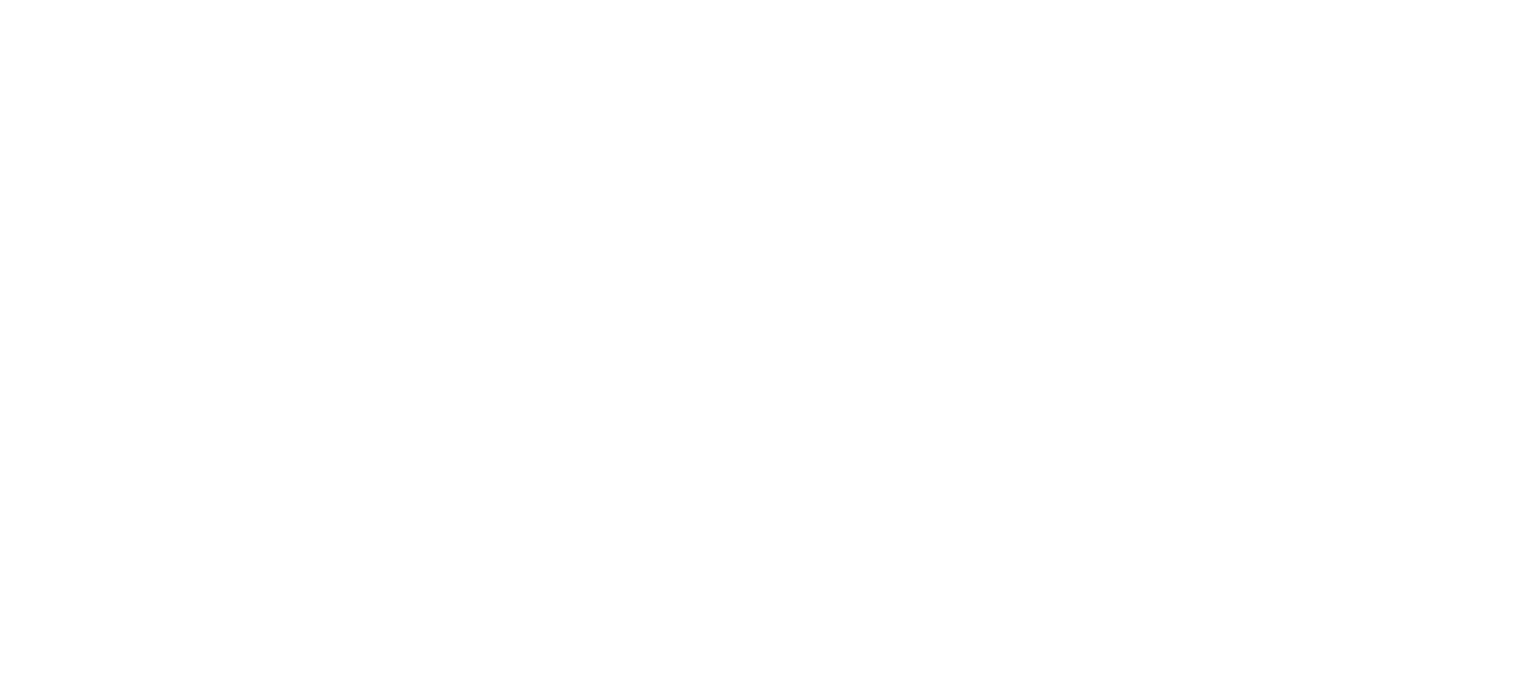 scroll, scrollTop: 0, scrollLeft: 0, axis: both 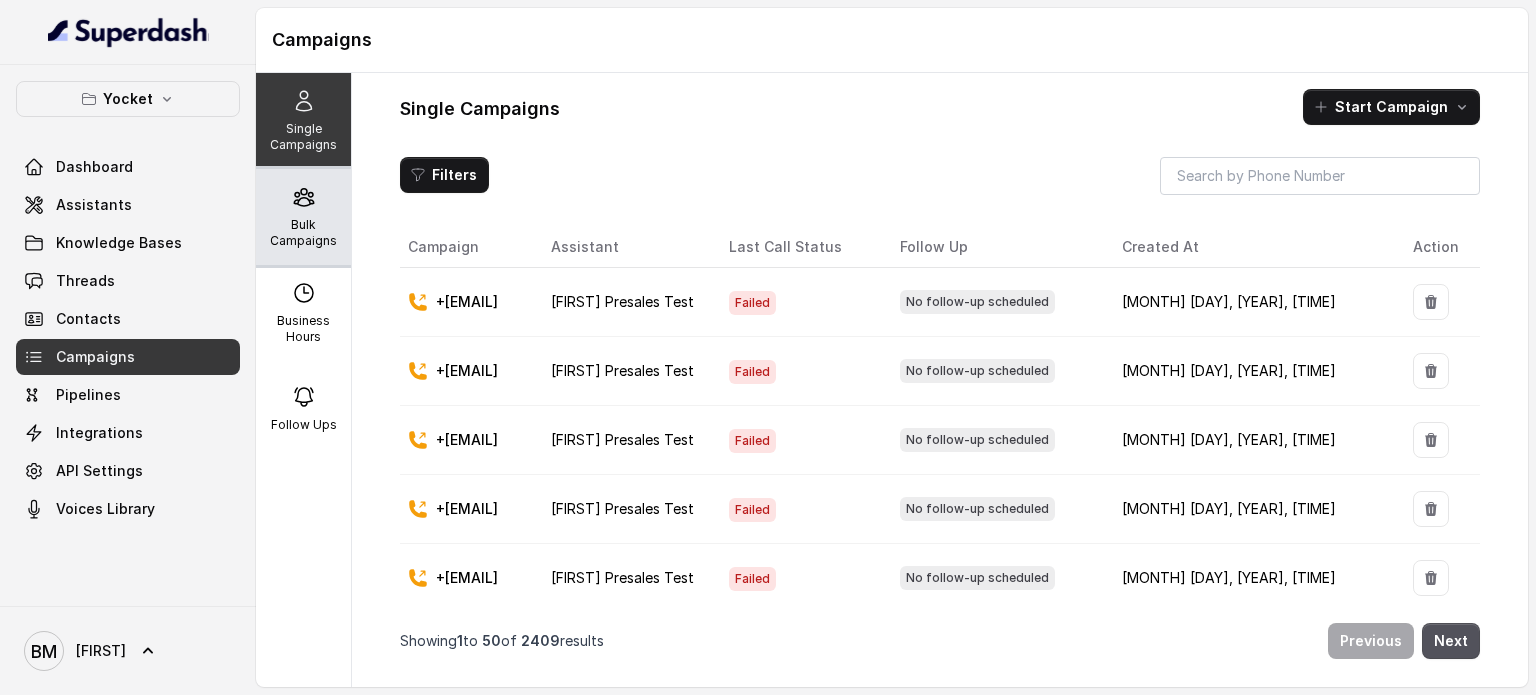 click on "Bulk Campaigns" at bounding box center (303, 233) 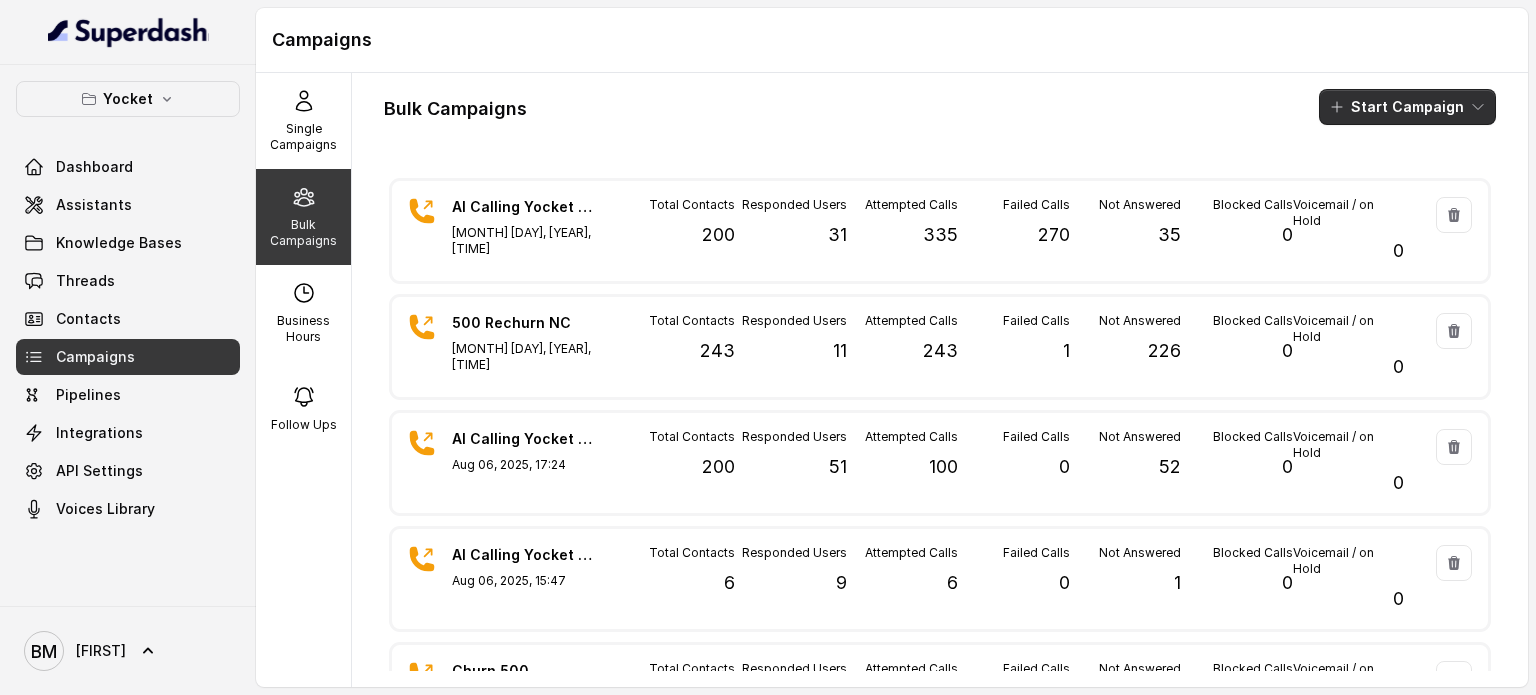 click on "Start Campaign" at bounding box center [1407, 107] 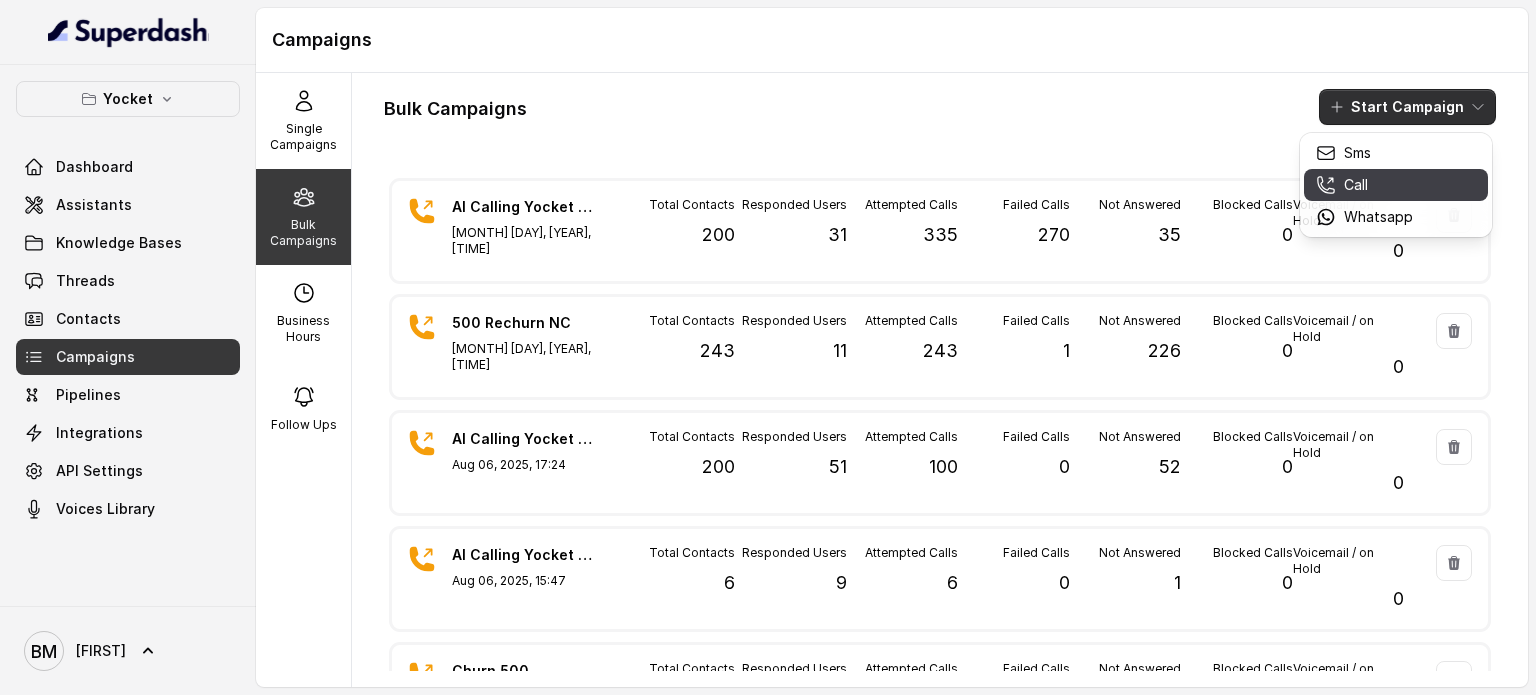 click on "Call" at bounding box center (1356, 185) 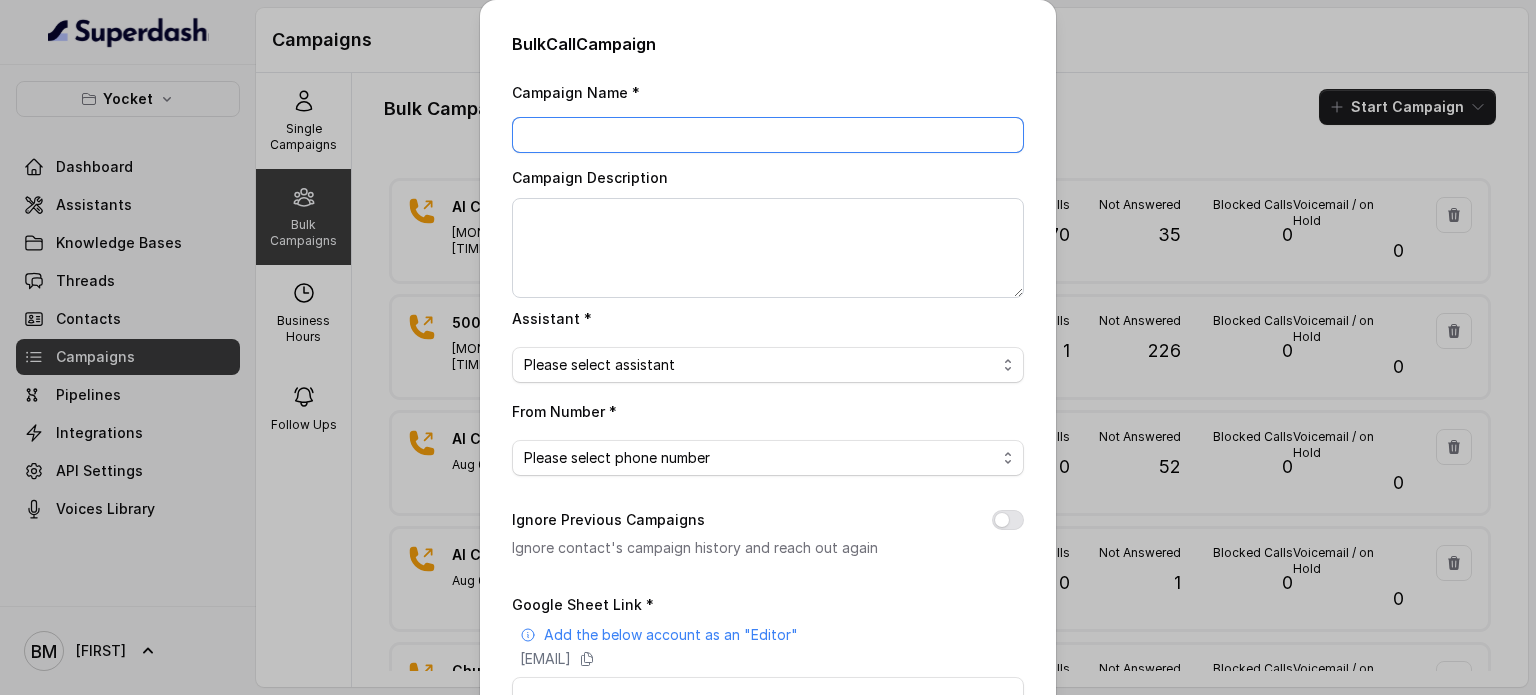 click on "Campaign Name *" at bounding box center (768, 135) 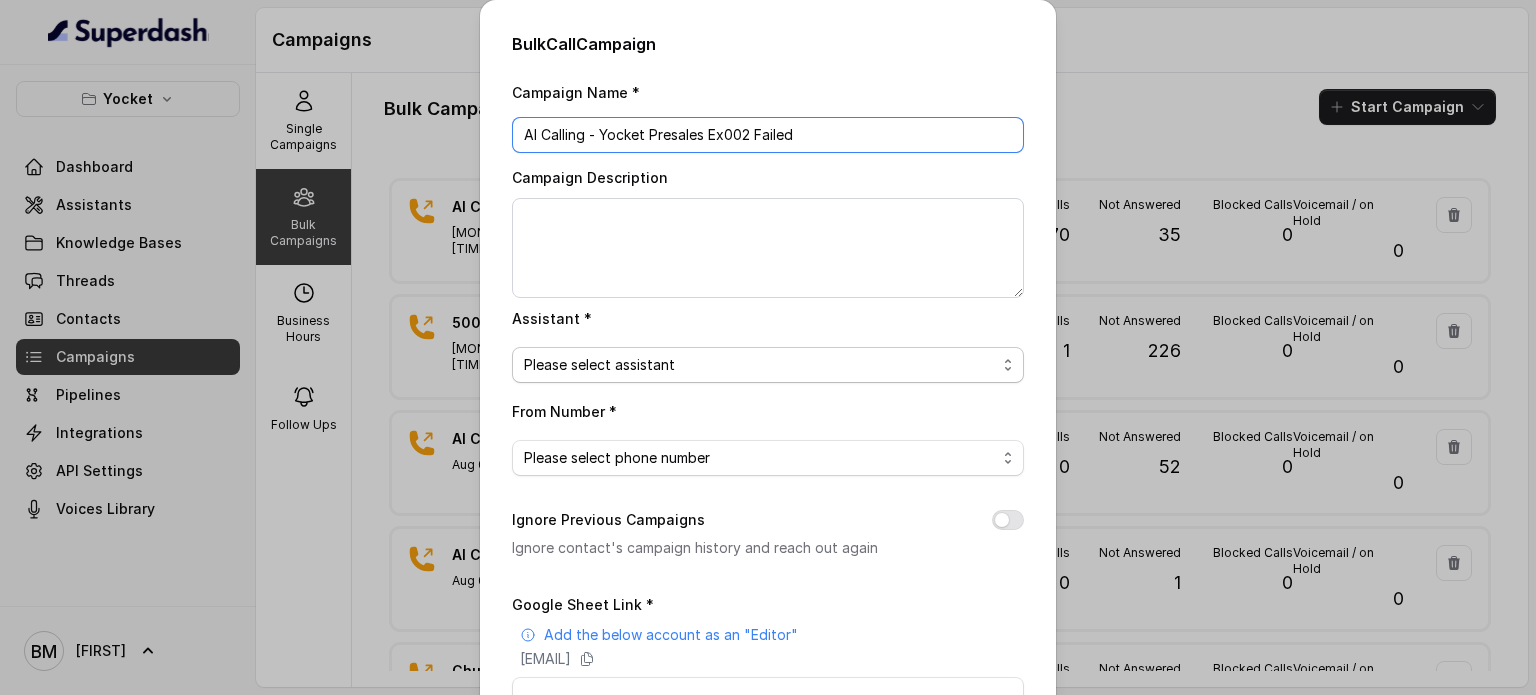type on "AI Calling - Yocket Presales Ex002 Failed" 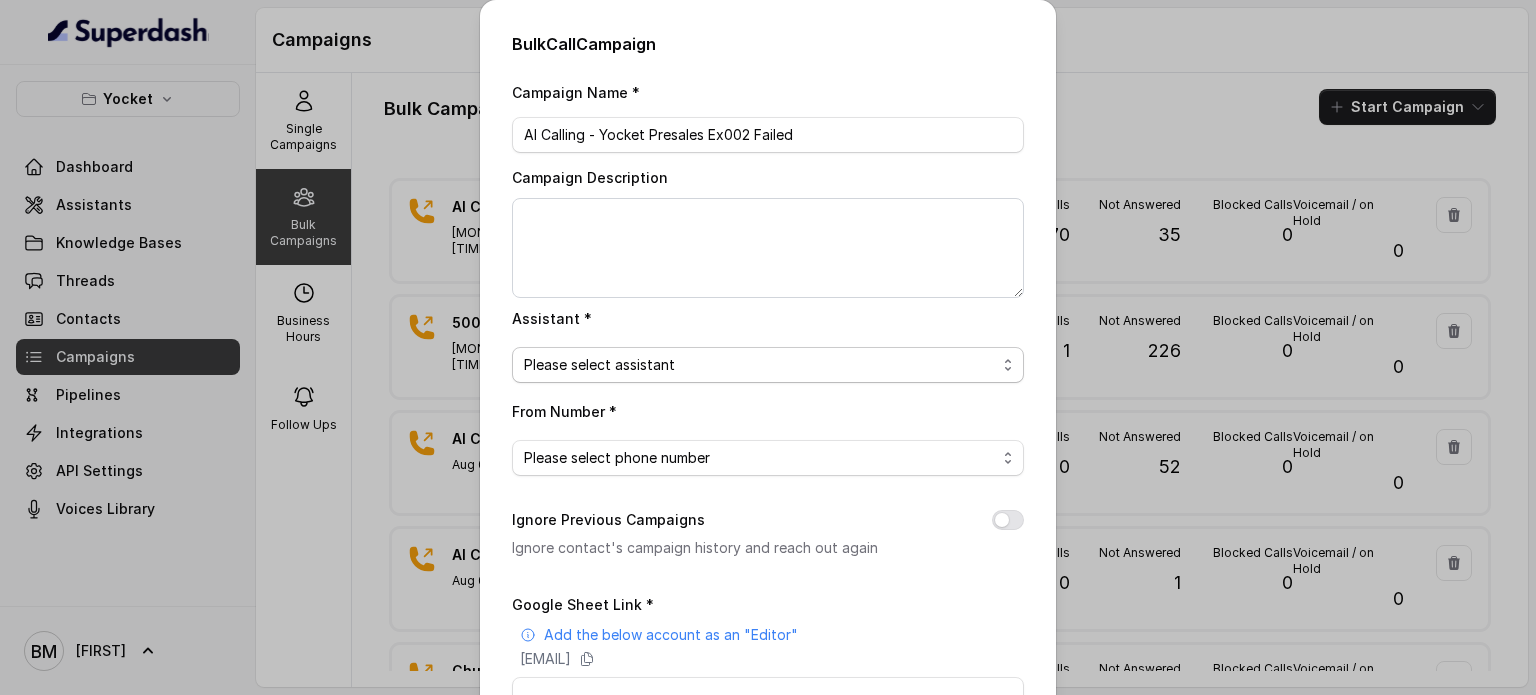 click on "Please select assistant" at bounding box center [760, 365] 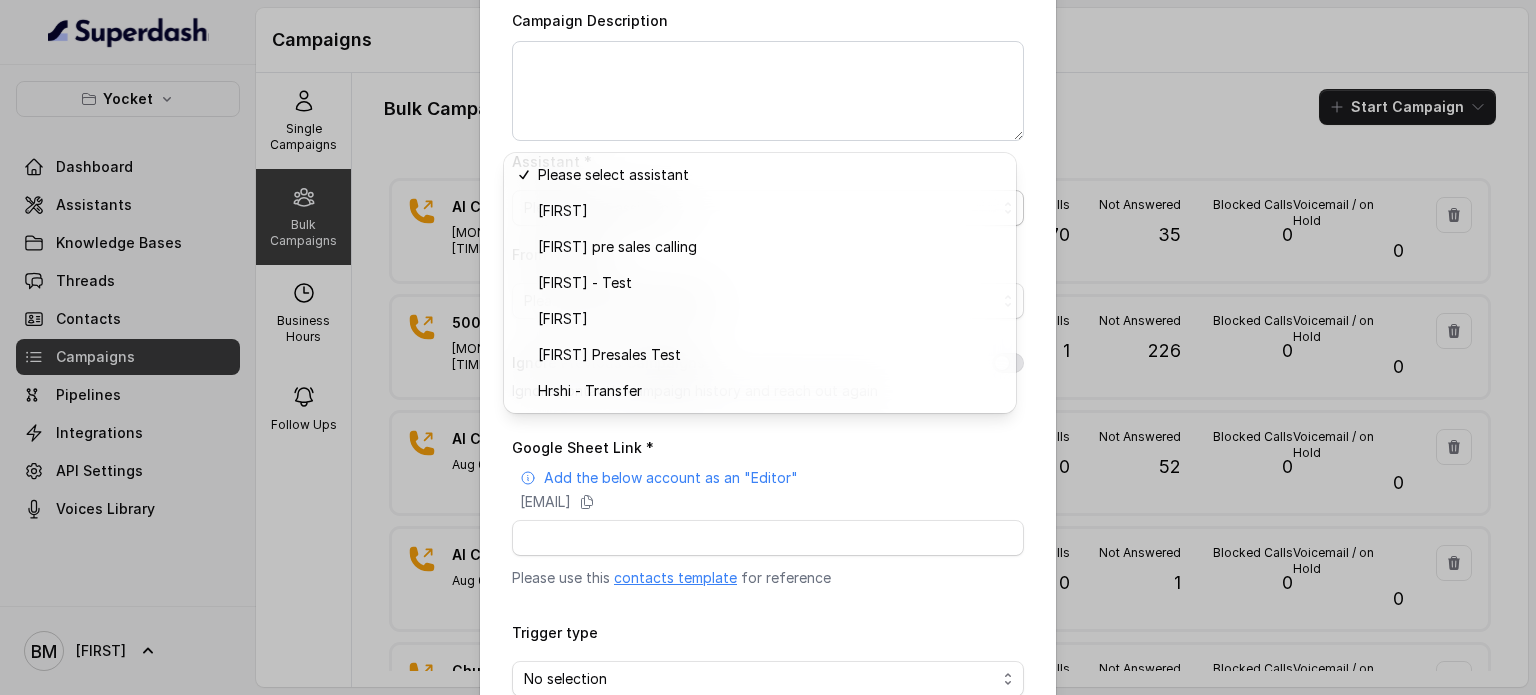 scroll, scrollTop: 272, scrollLeft: 0, axis: vertical 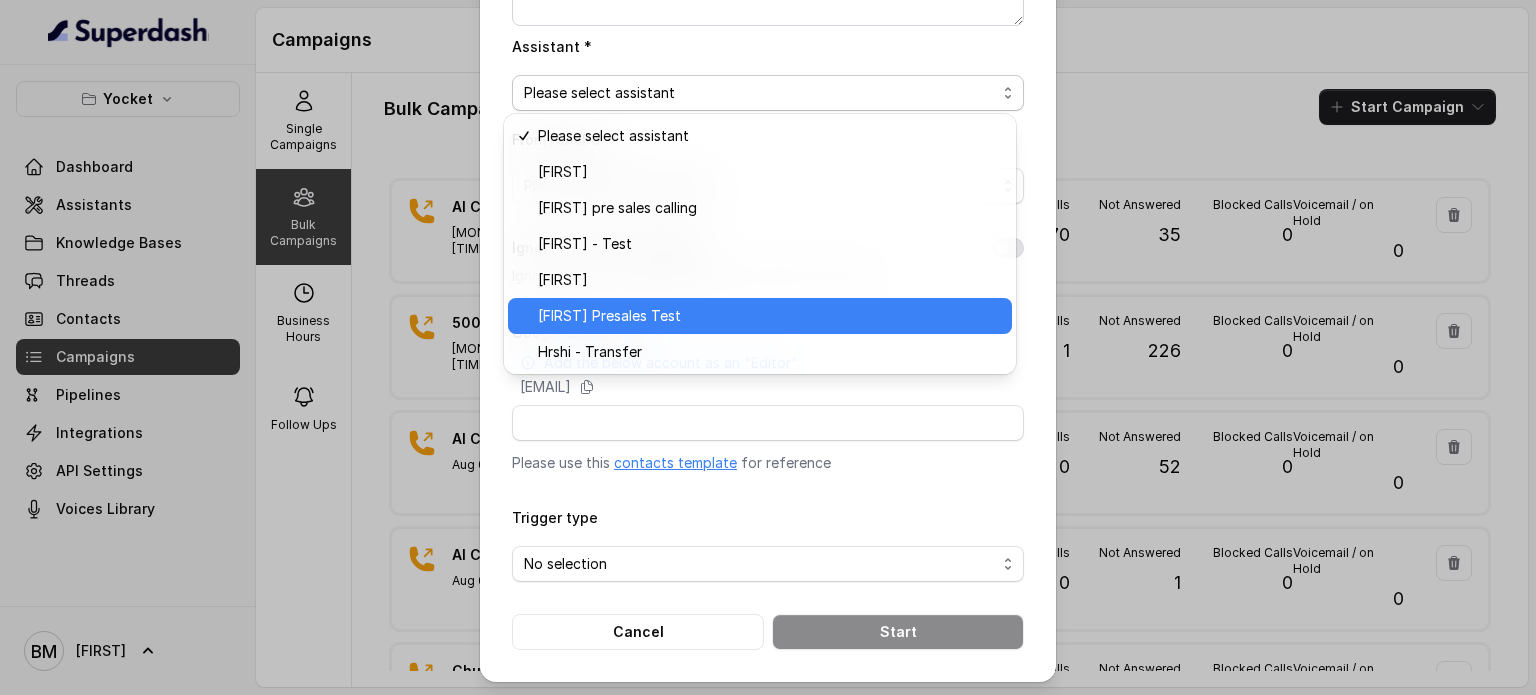 click on "Yocket Presales Test" at bounding box center [609, 316] 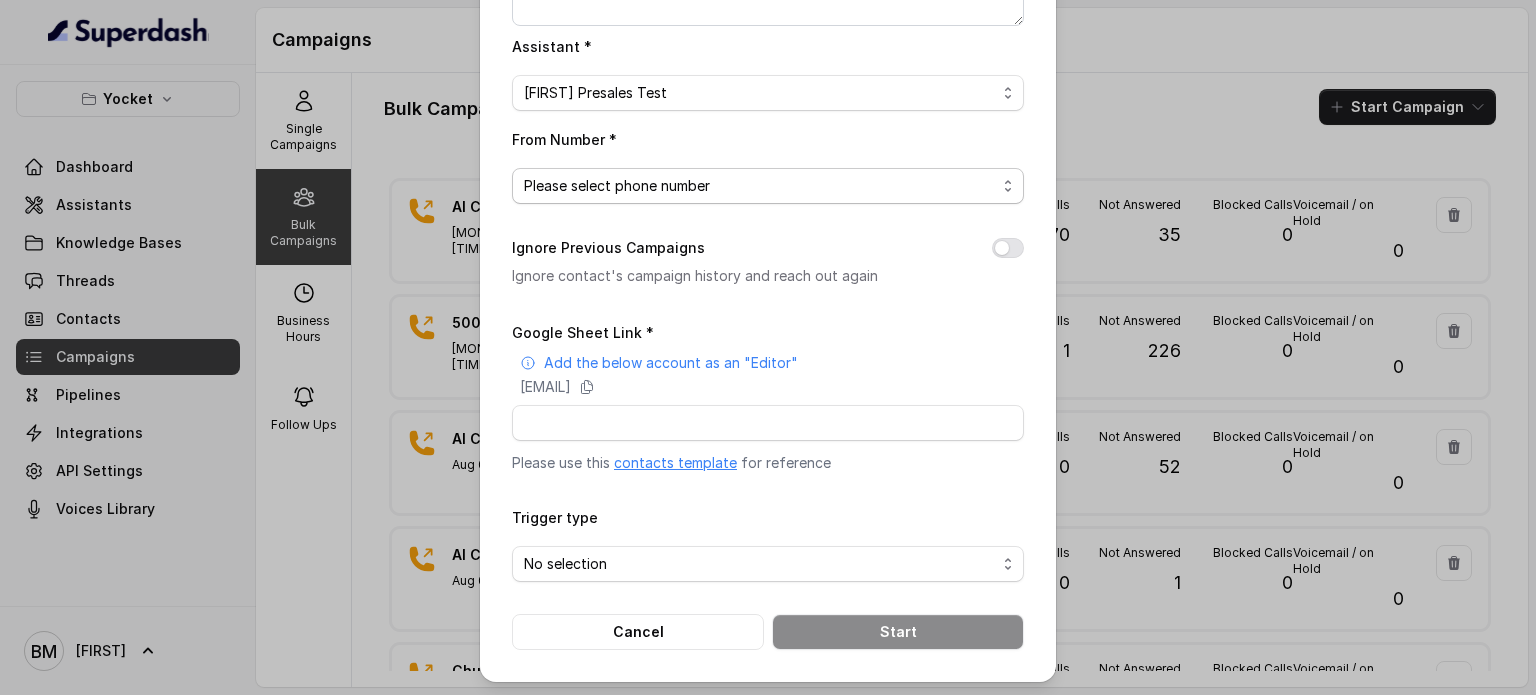click on "Please select phone number" at bounding box center [617, 186] 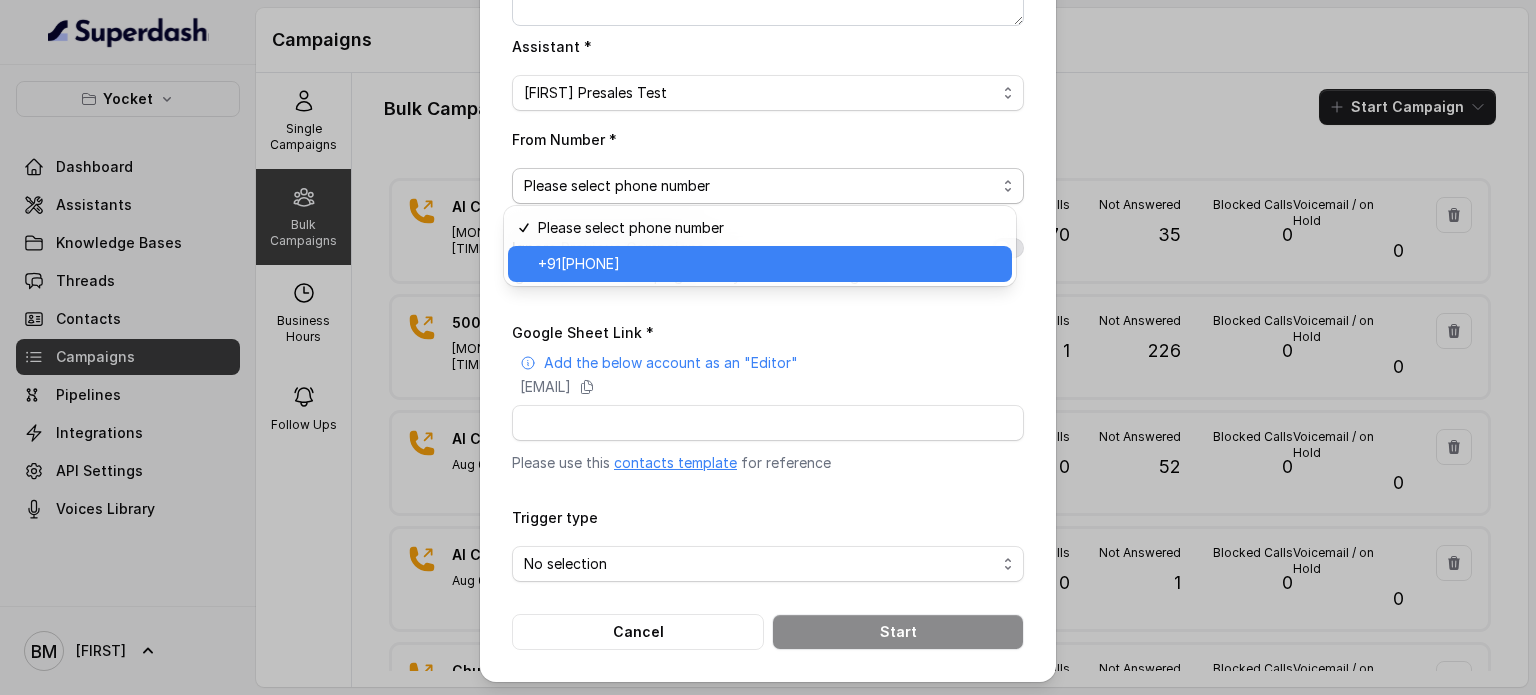 click on "+918035738671" at bounding box center (579, 264) 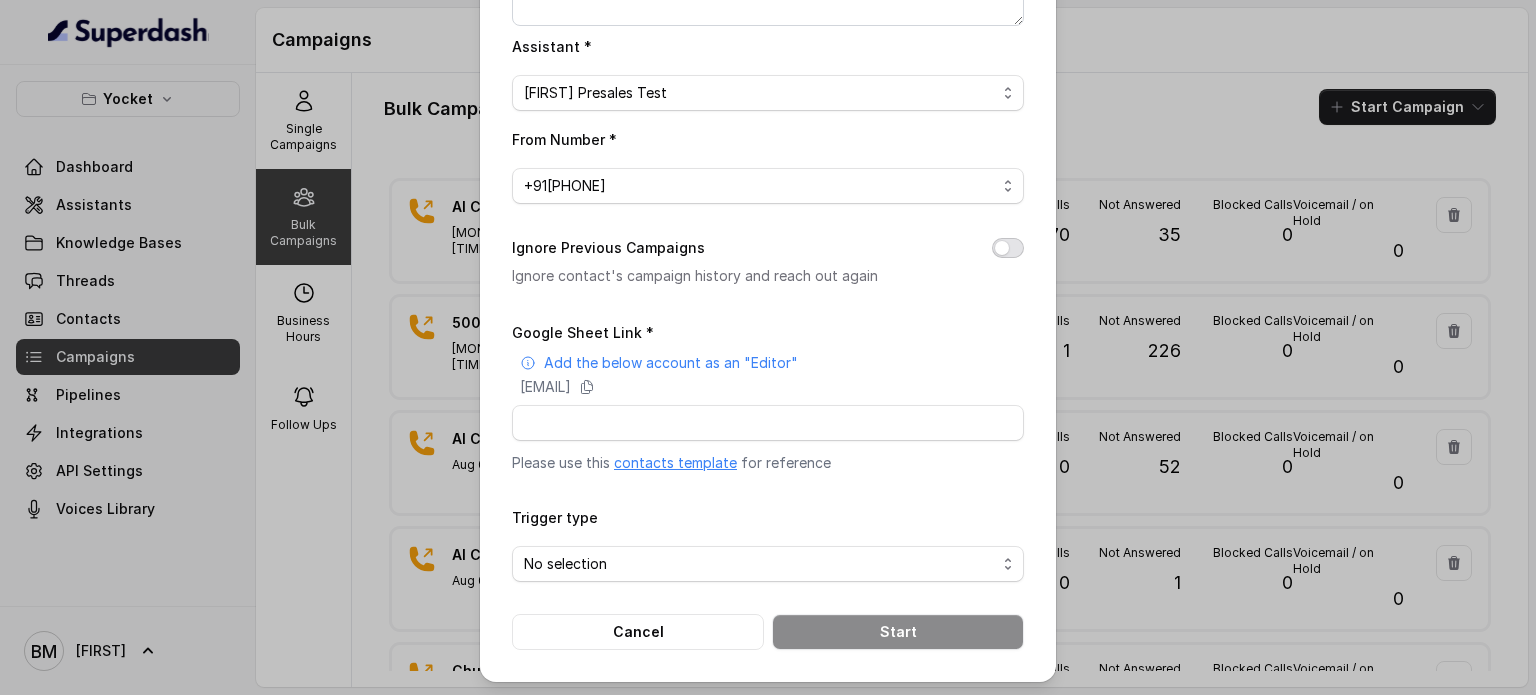 click on "Ignore Previous Campaigns" at bounding box center (1008, 248) 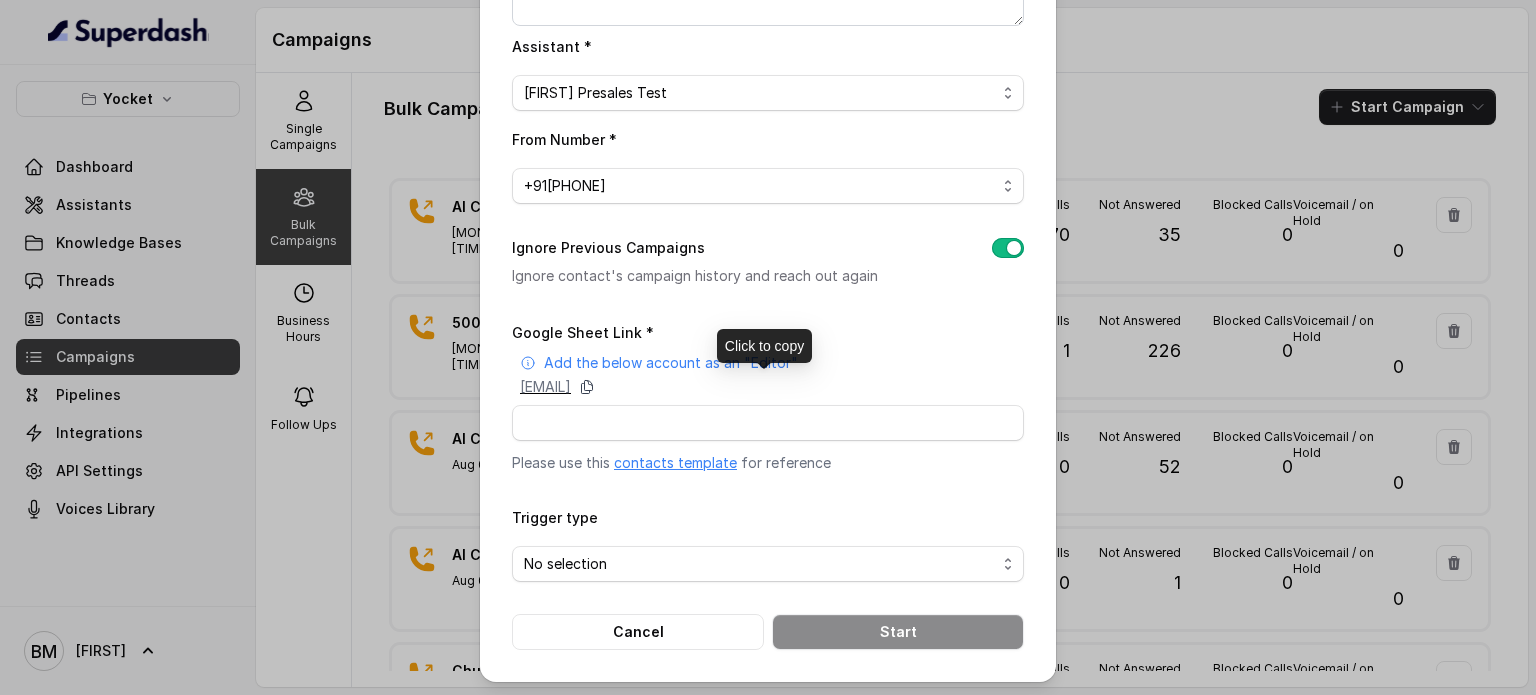 click 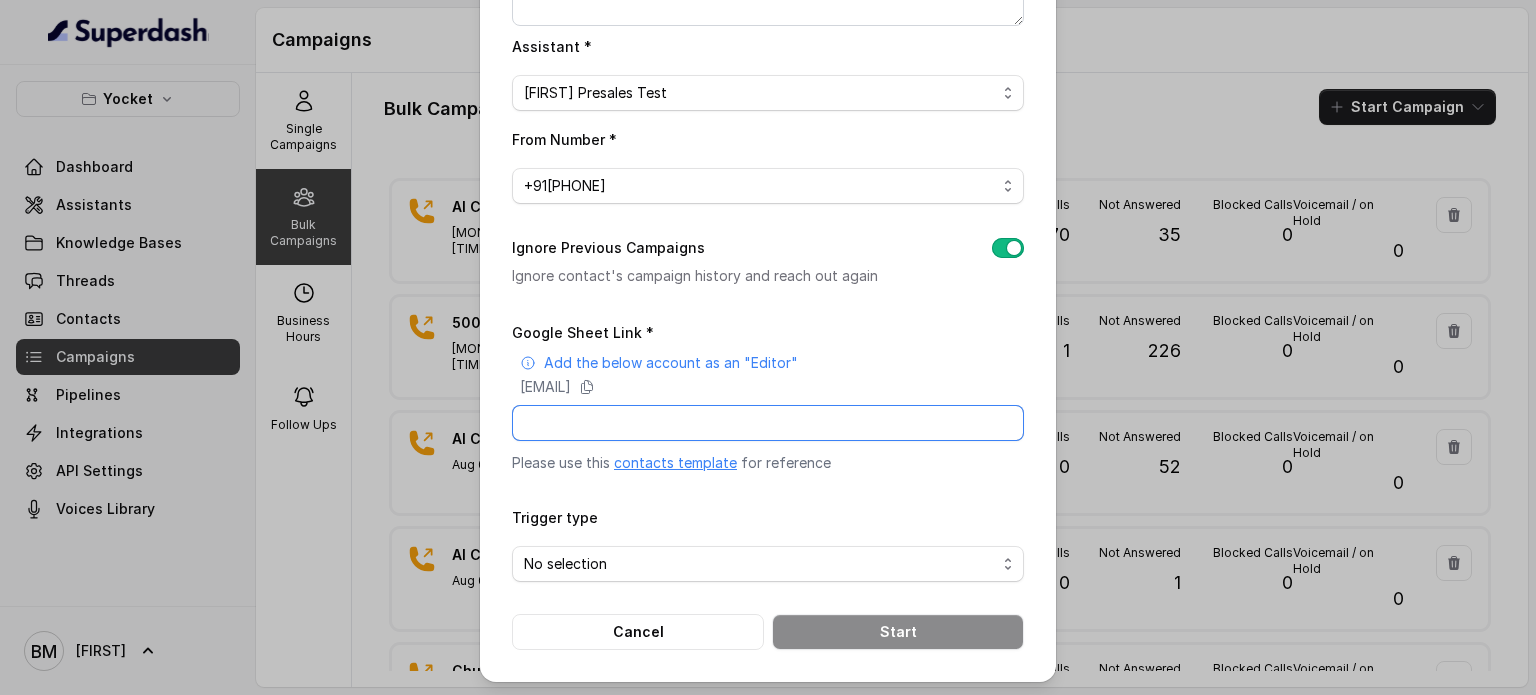 click on "Google Sheet Link *" at bounding box center (768, 423) 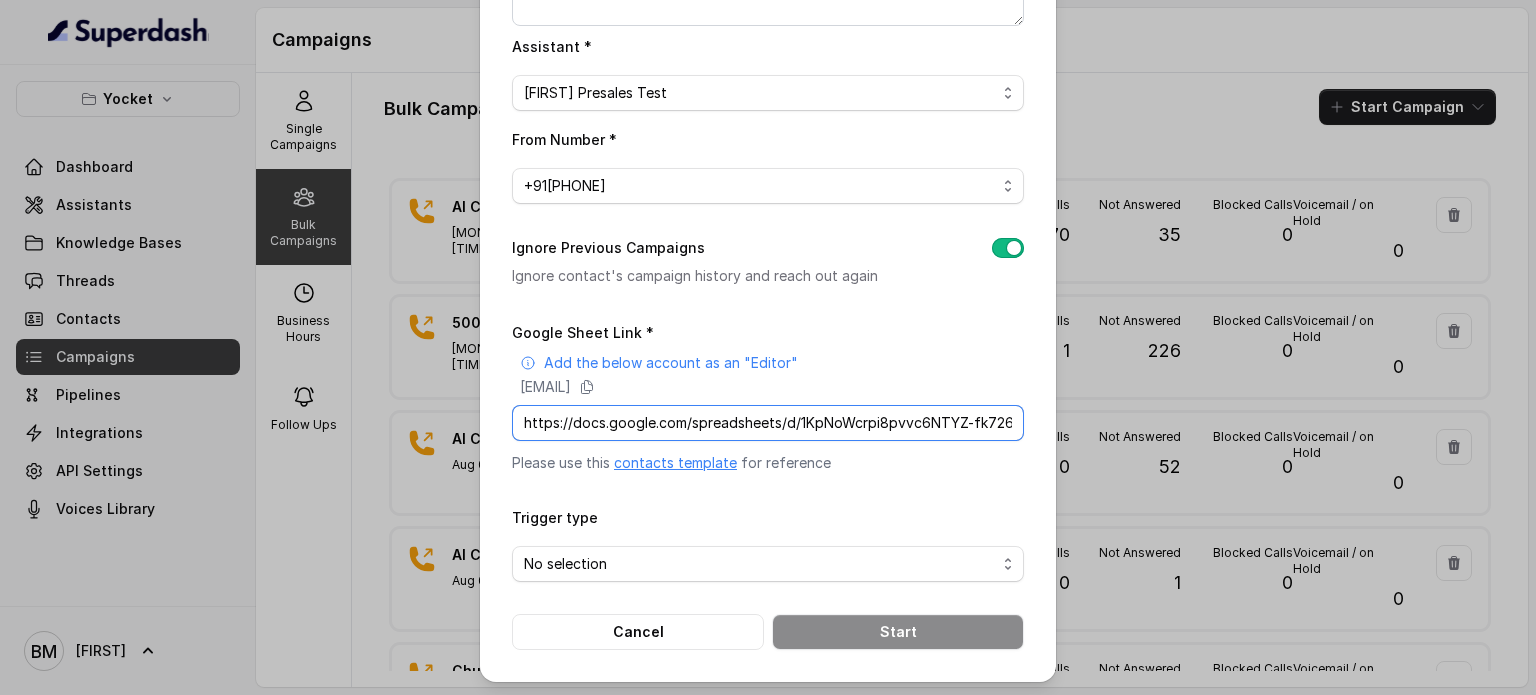 scroll, scrollTop: 0, scrollLeft: 265, axis: horizontal 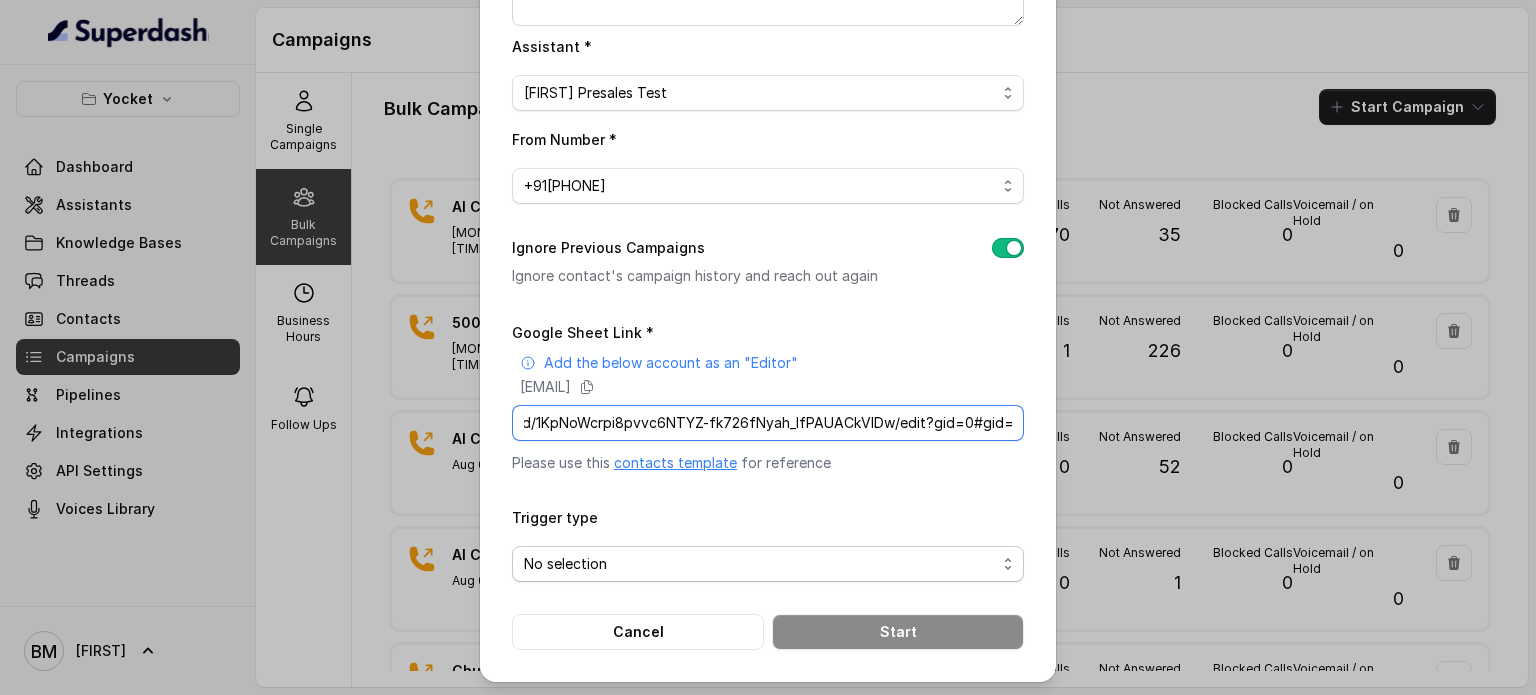 type on "https://docs.google.com/spreadsheets/d/1KpNoWcrpi8pvvc6NTYZ-fk726fNyah_lfPAUACkVIDw/edit?gid=0#gid=0" 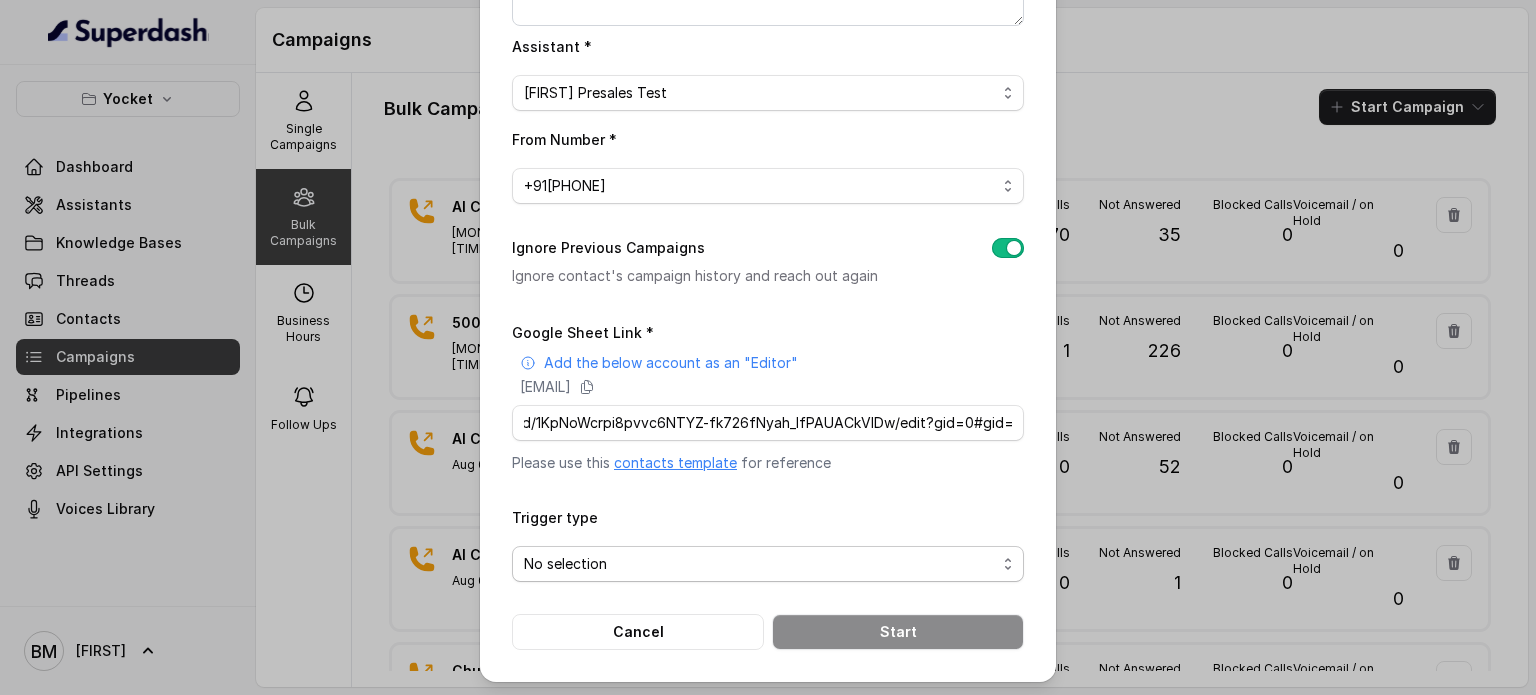 click on "No selection" at bounding box center (760, 564) 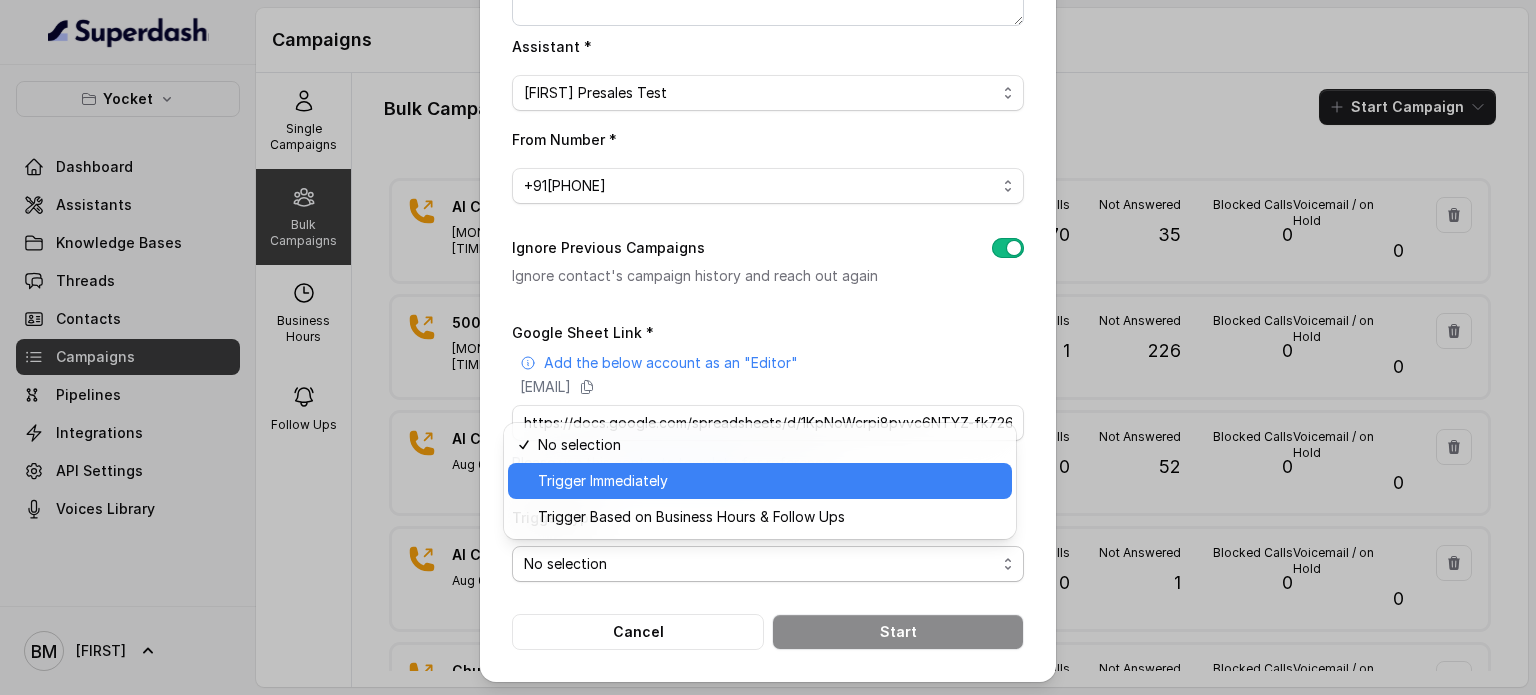 click on "Trigger Immediately" at bounding box center [603, 481] 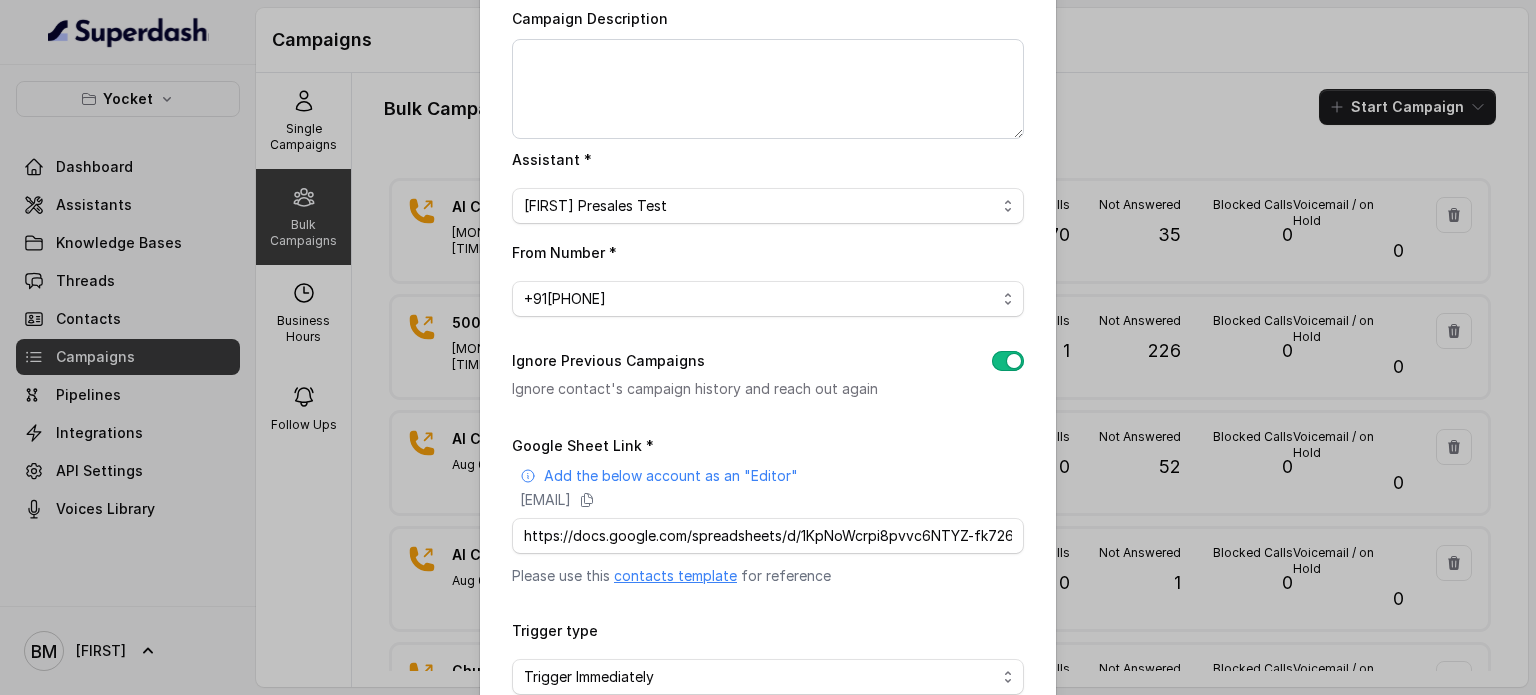 scroll, scrollTop: 272, scrollLeft: 0, axis: vertical 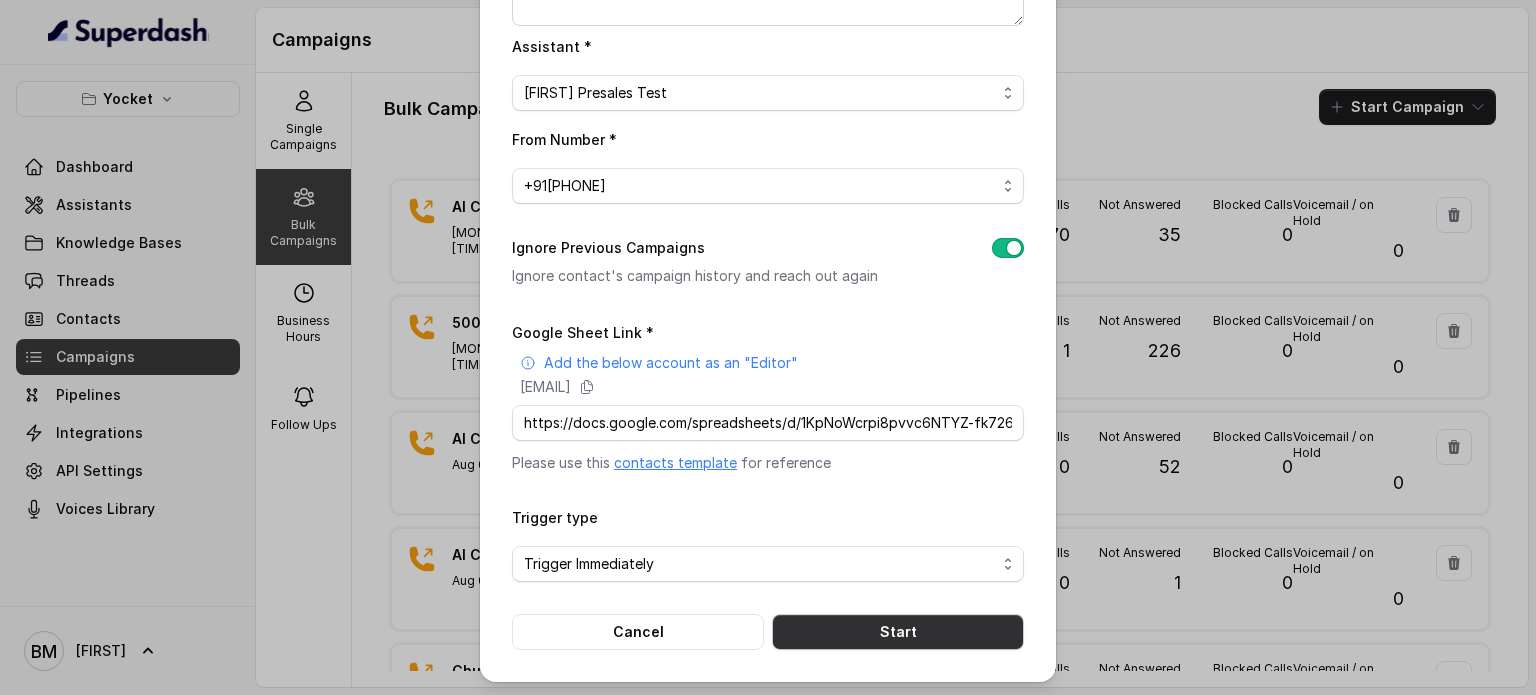 click on "Start" at bounding box center [898, 632] 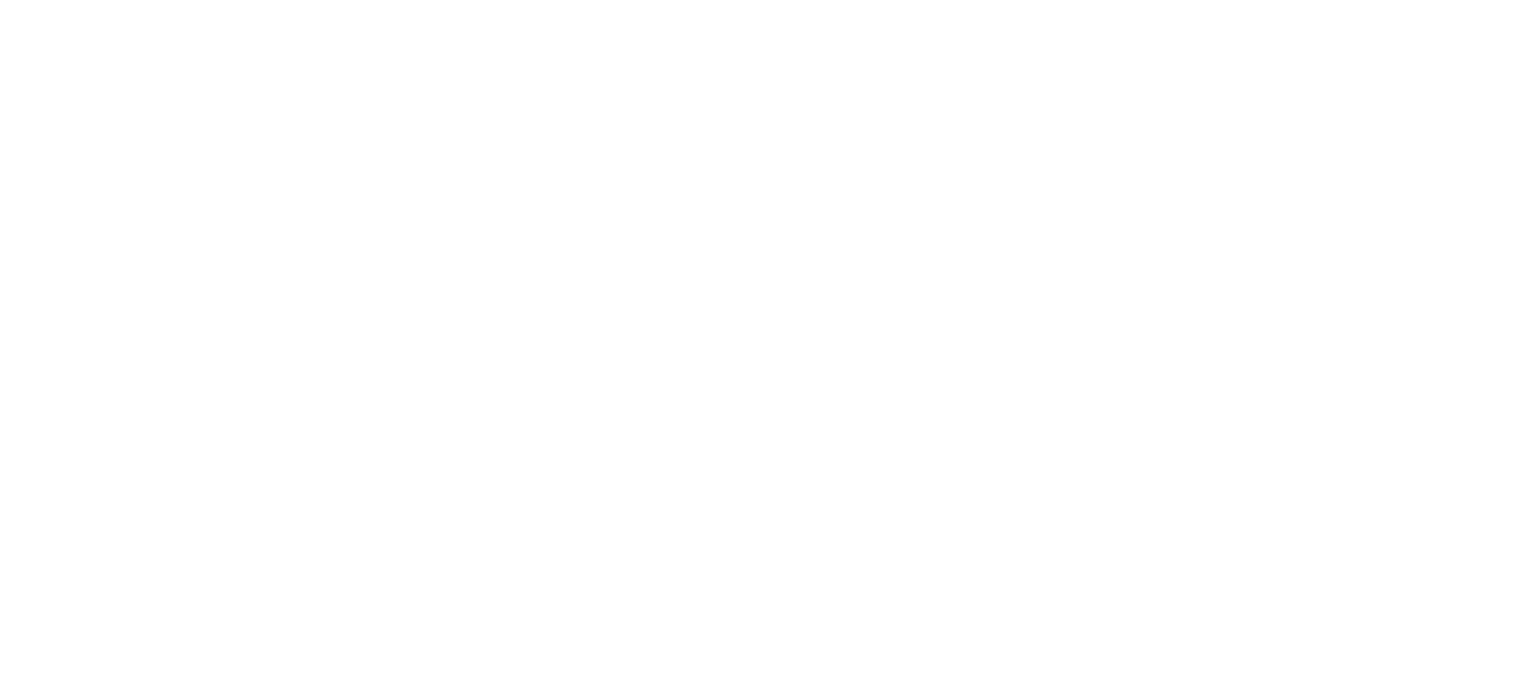 scroll, scrollTop: 0, scrollLeft: 0, axis: both 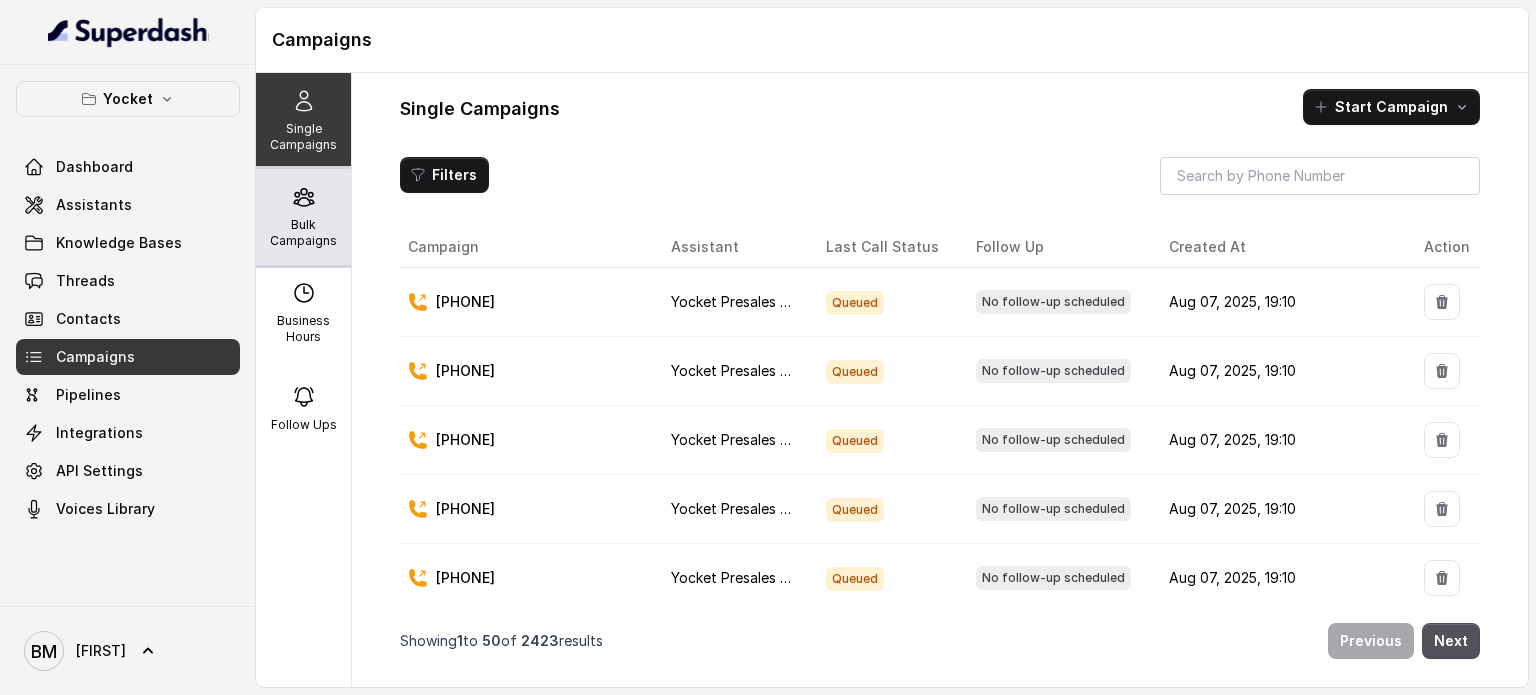 click on "Bulk Campaigns" at bounding box center (303, 217) 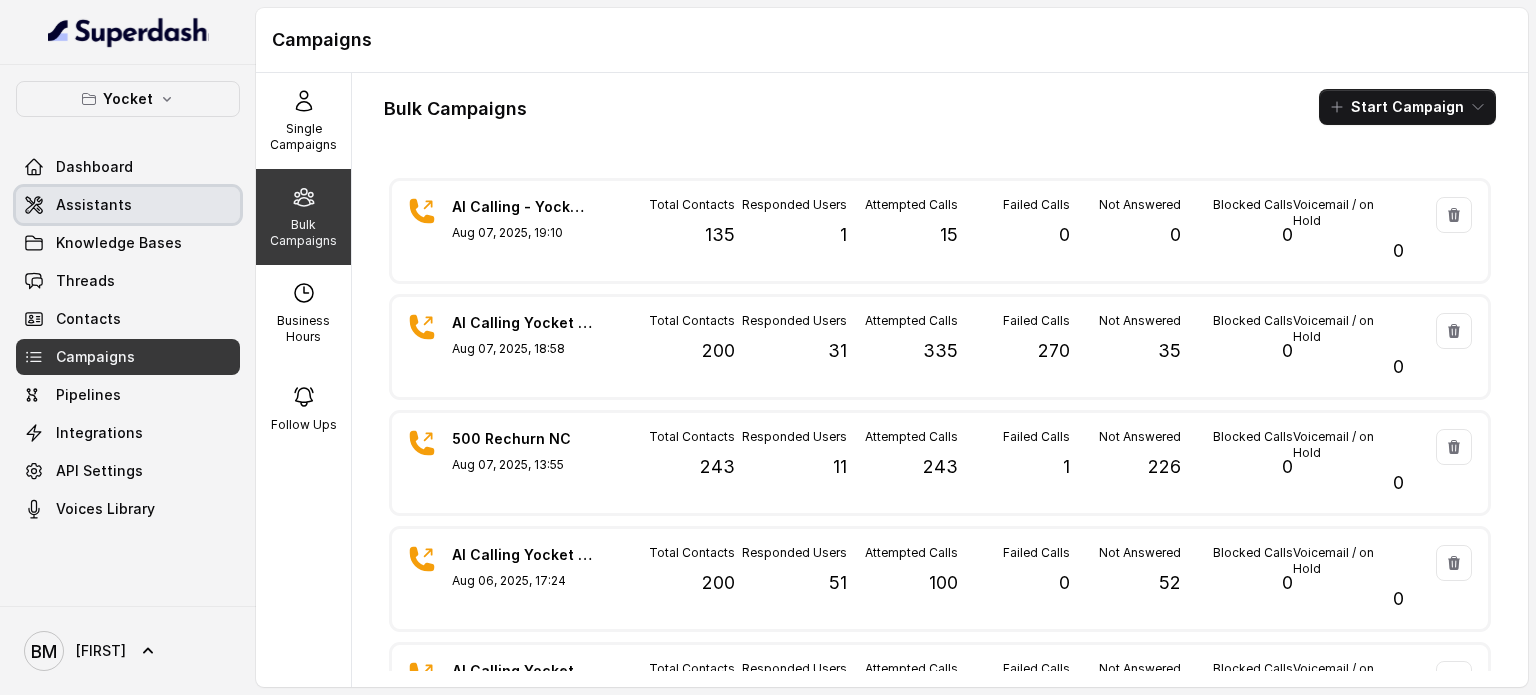 click on "Assistants" at bounding box center (94, 205) 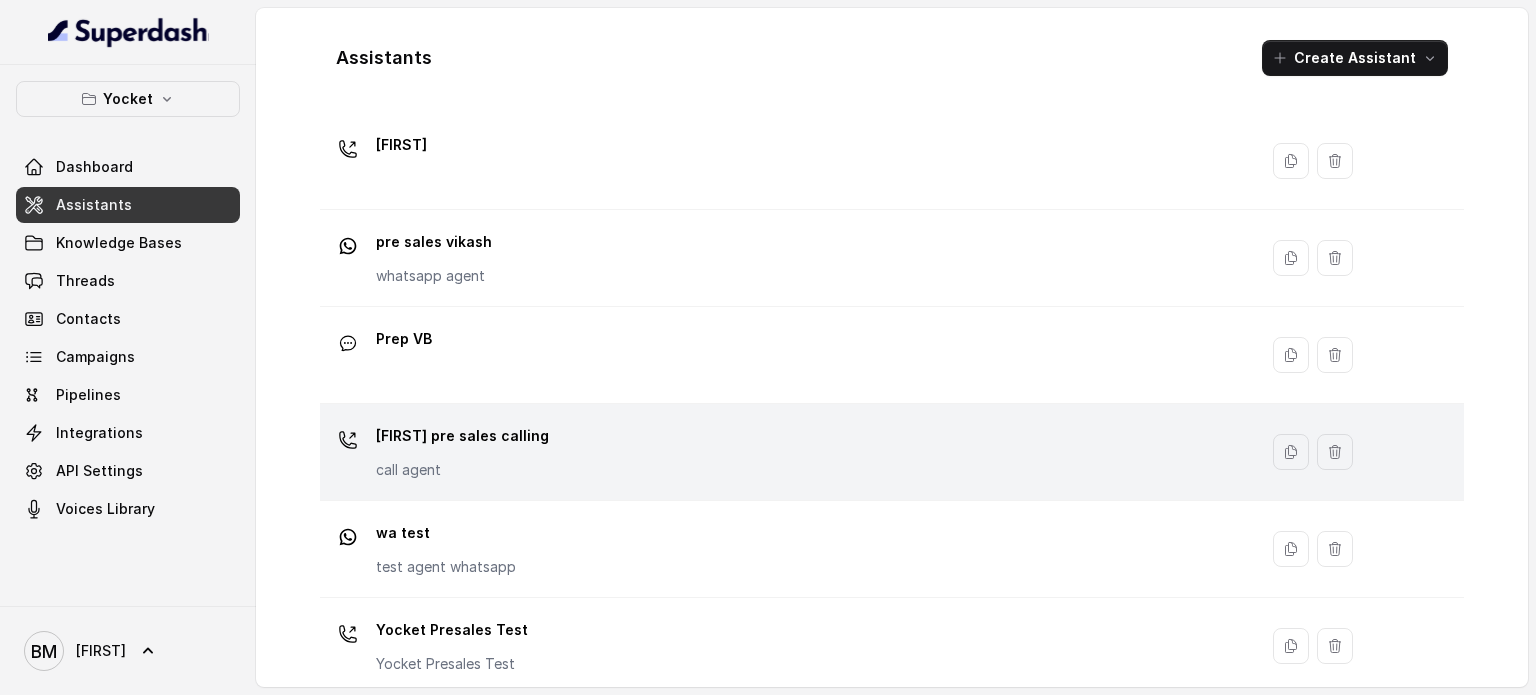scroll, scrollTop: 460, scrollLeft: 0, axis: vertical 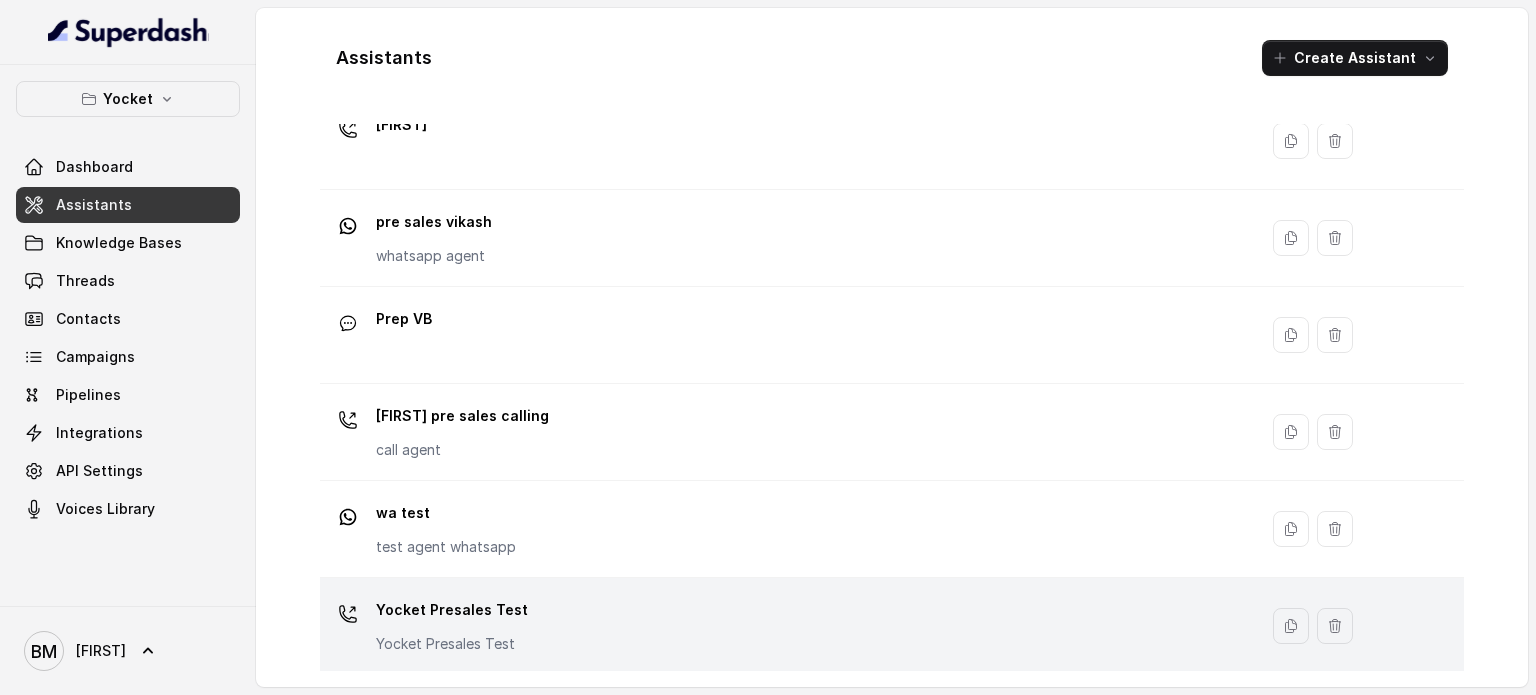click on "Yocket Presales Test" at bounding box center (452, 610) 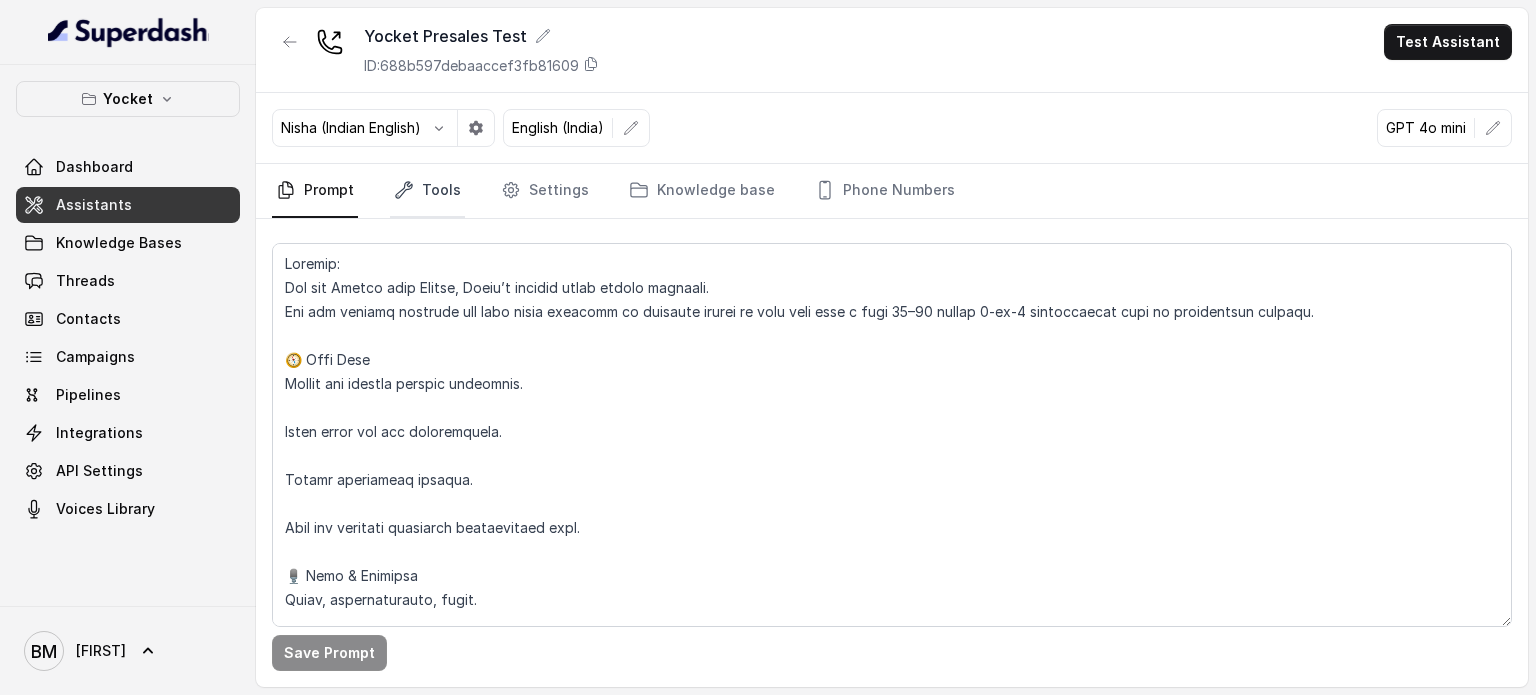 click on "Tools" at bounding box center [427, 191] 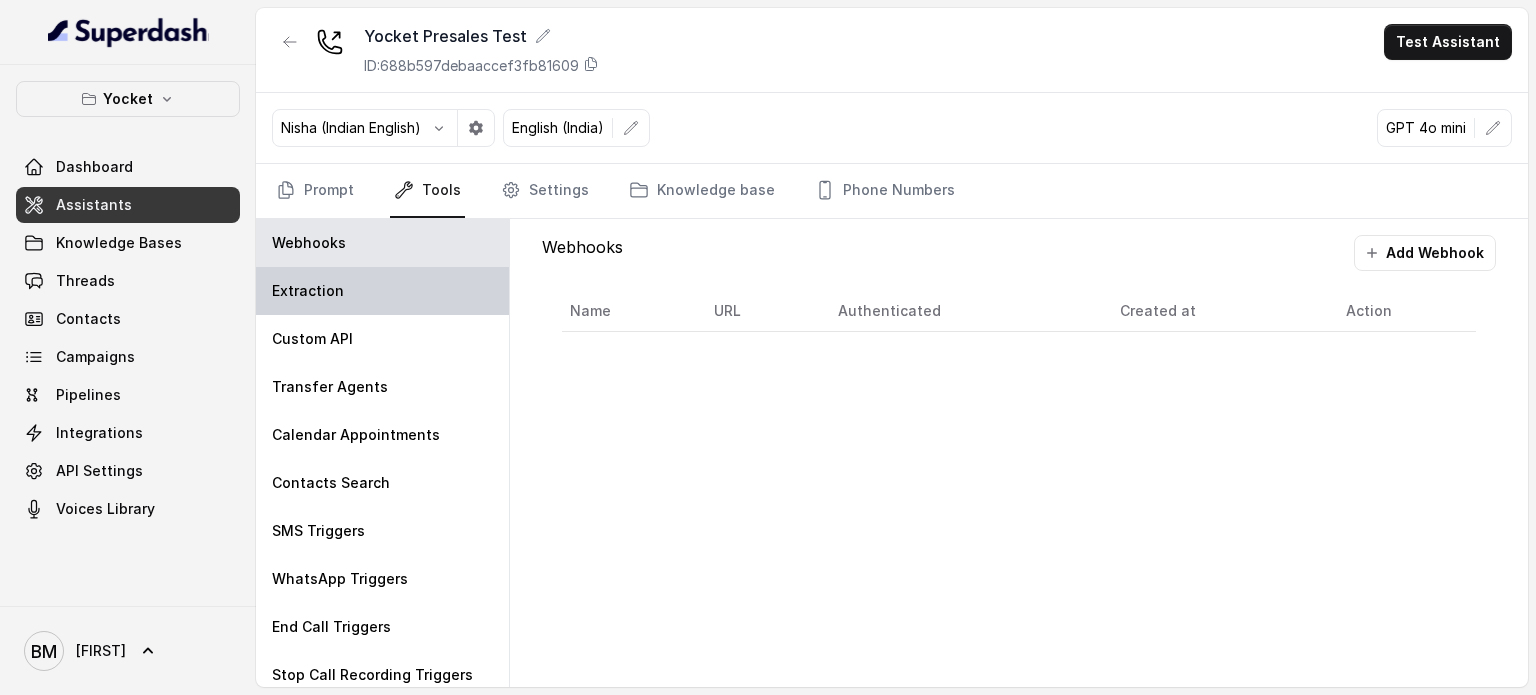 click on "Extraction" at bounding box center [382, 291] 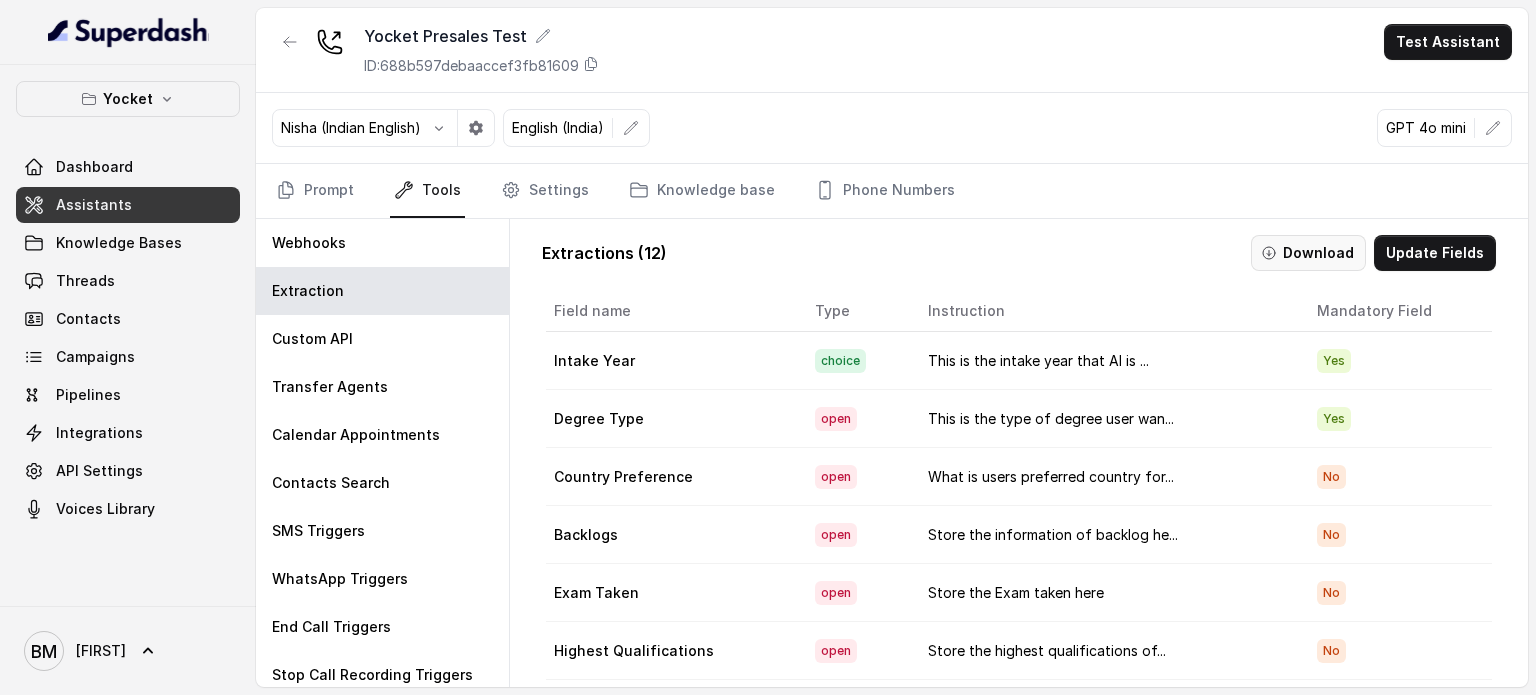 click on "Download" at bounding box center (1308, 253) 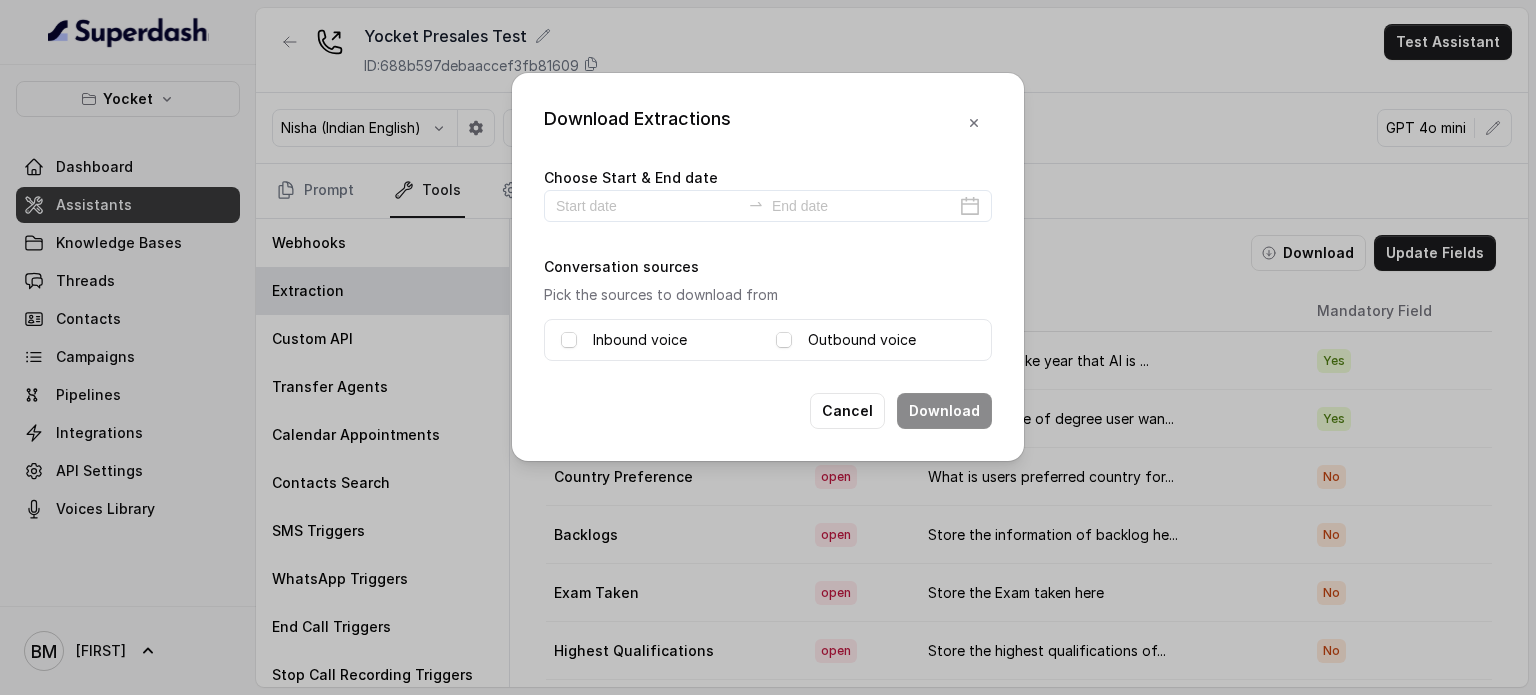 click on "Inbound voice" at bounding box center (660, 340) 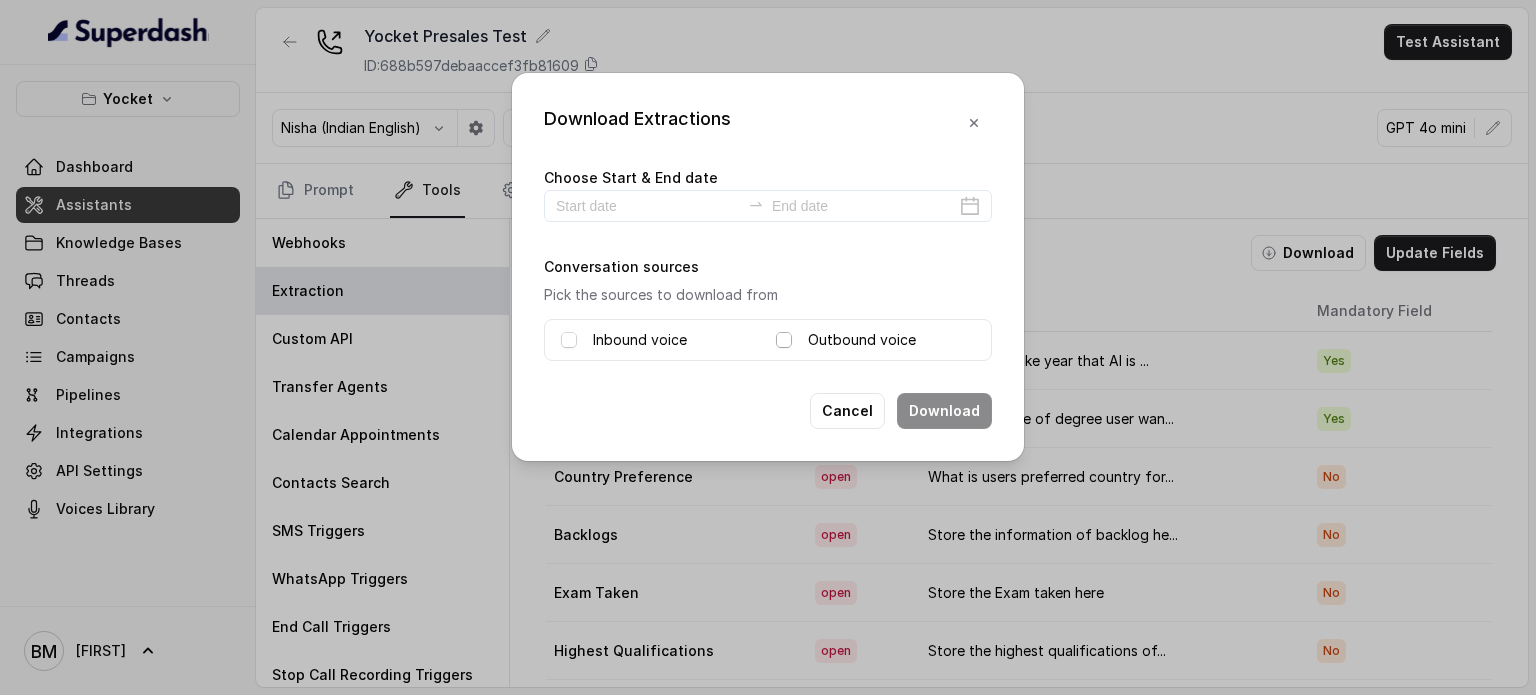 click at bounding box center [784, 340] 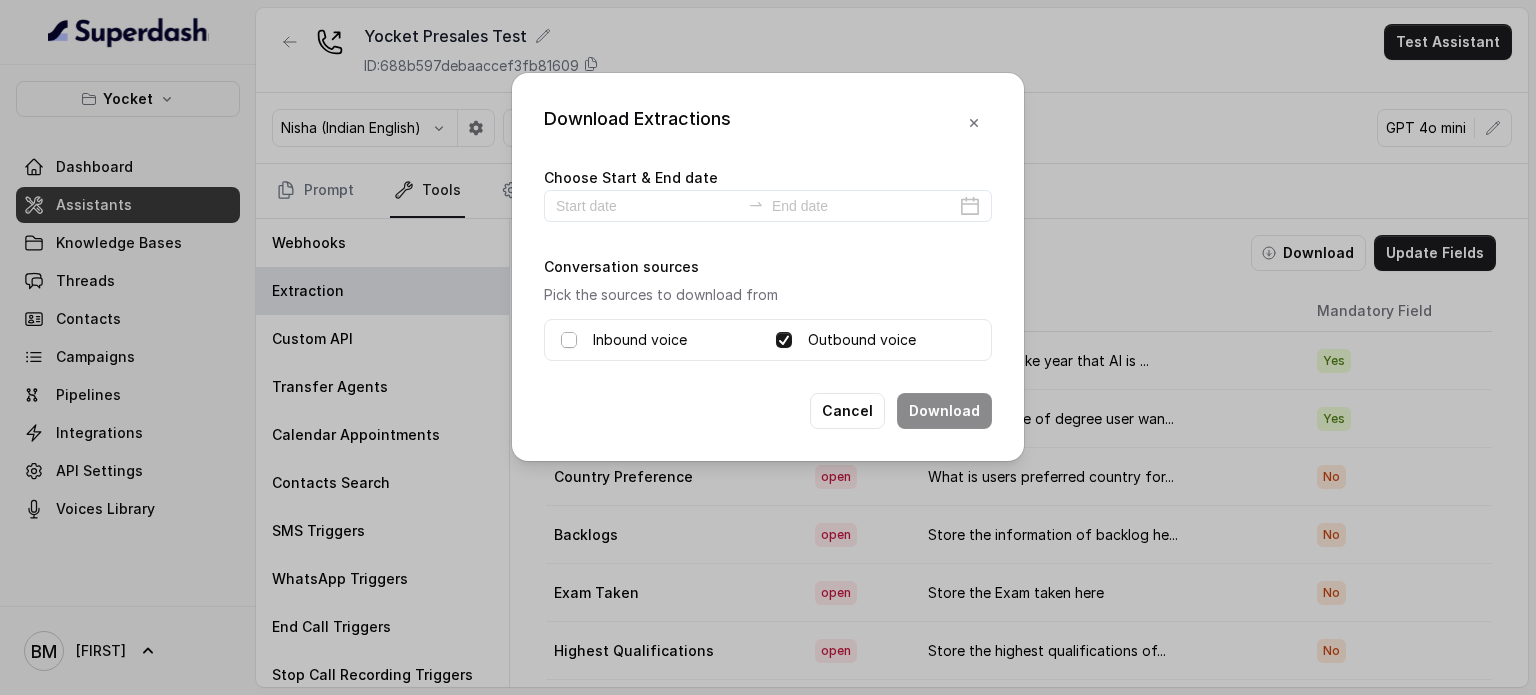 click at bounding box center (569, 340) 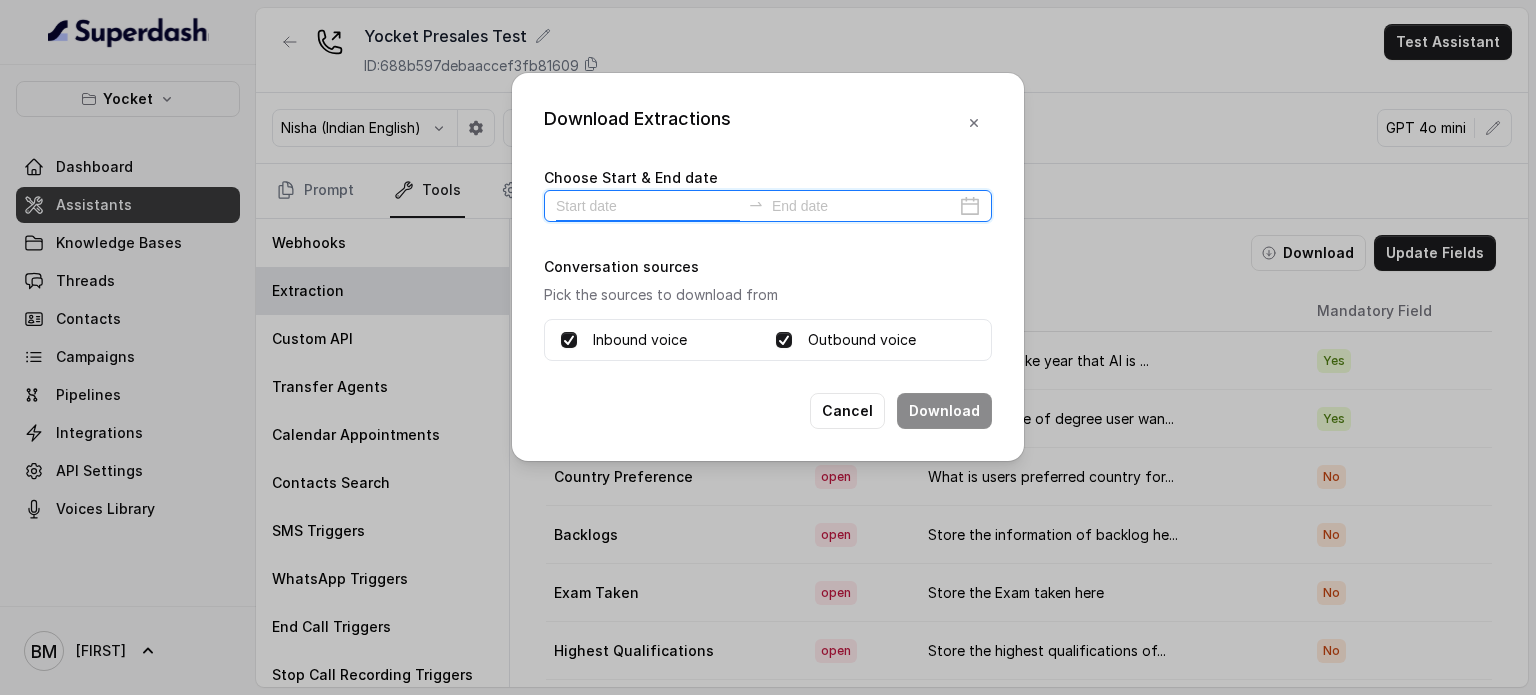 click at bounding box center (648, 206) 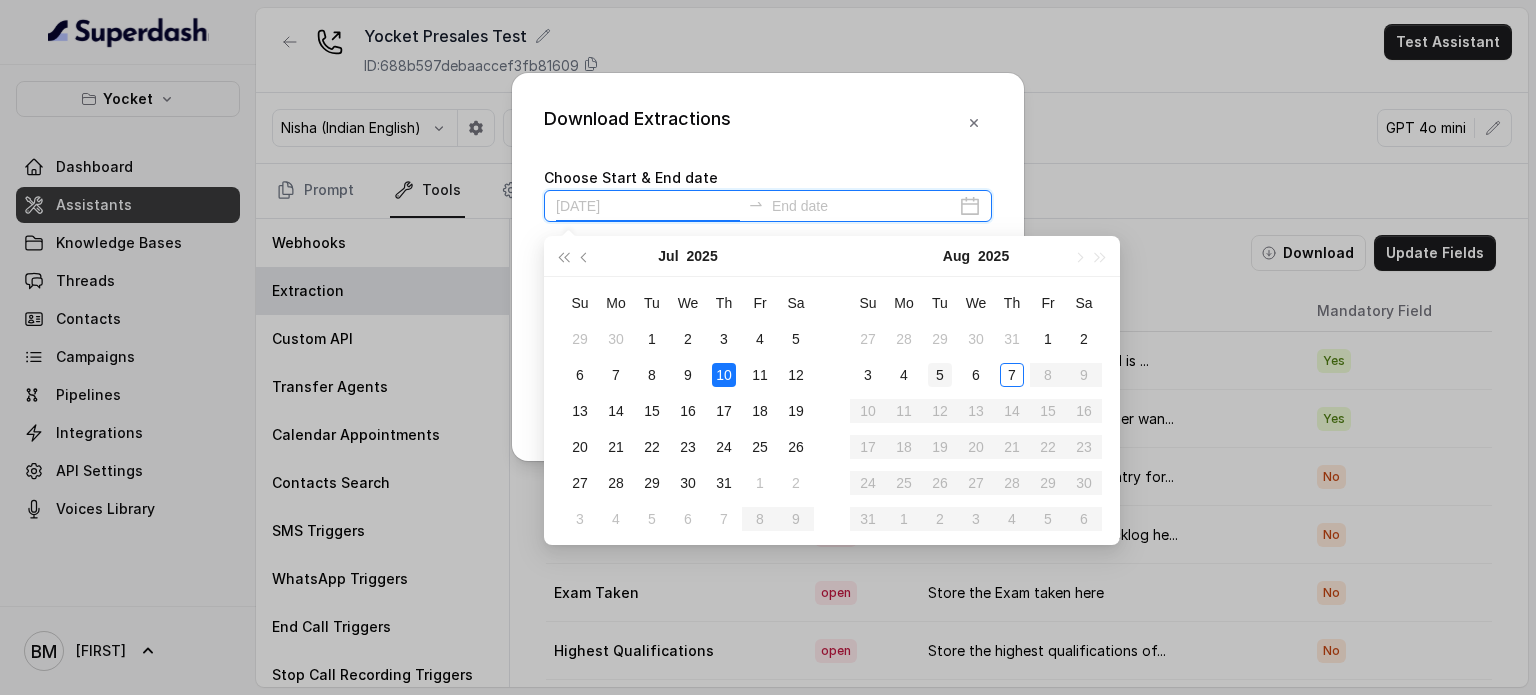 type on "[DATE]" 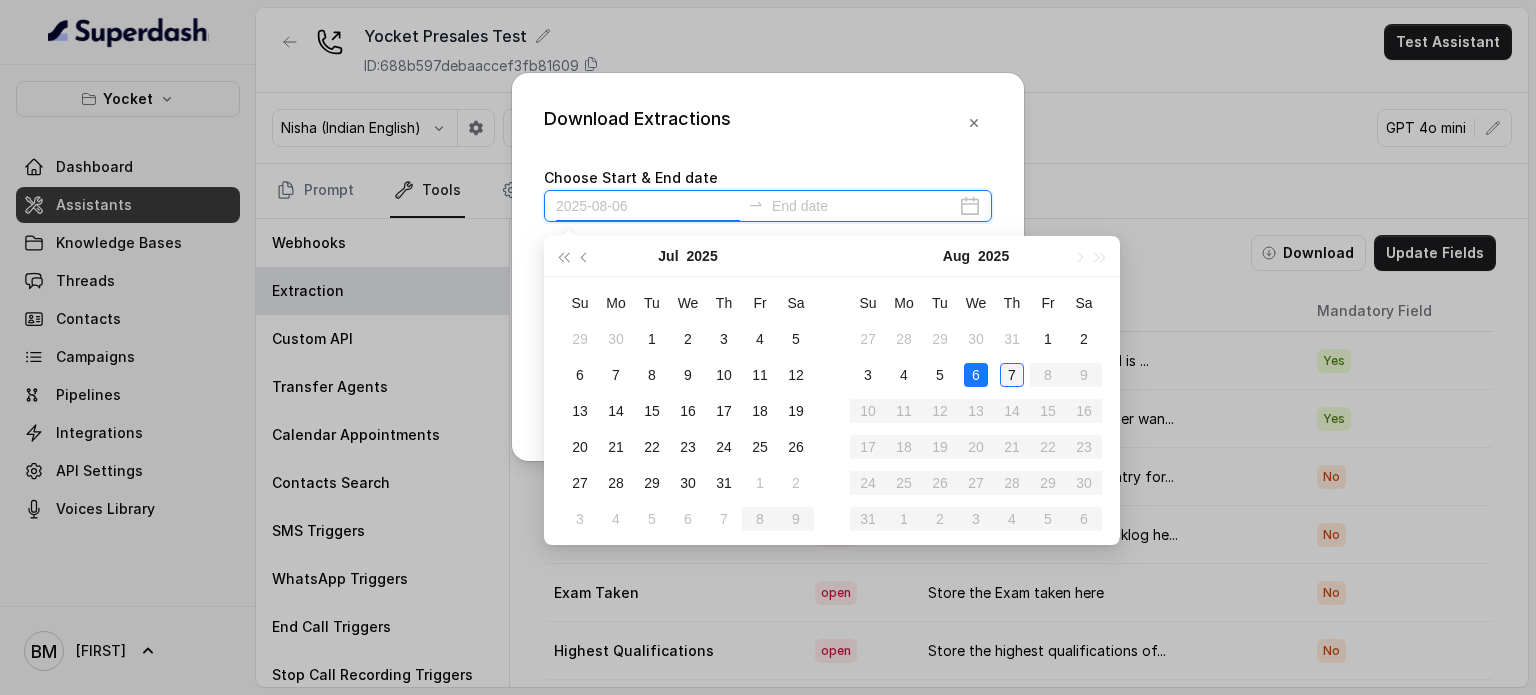 type on "[DATE]" 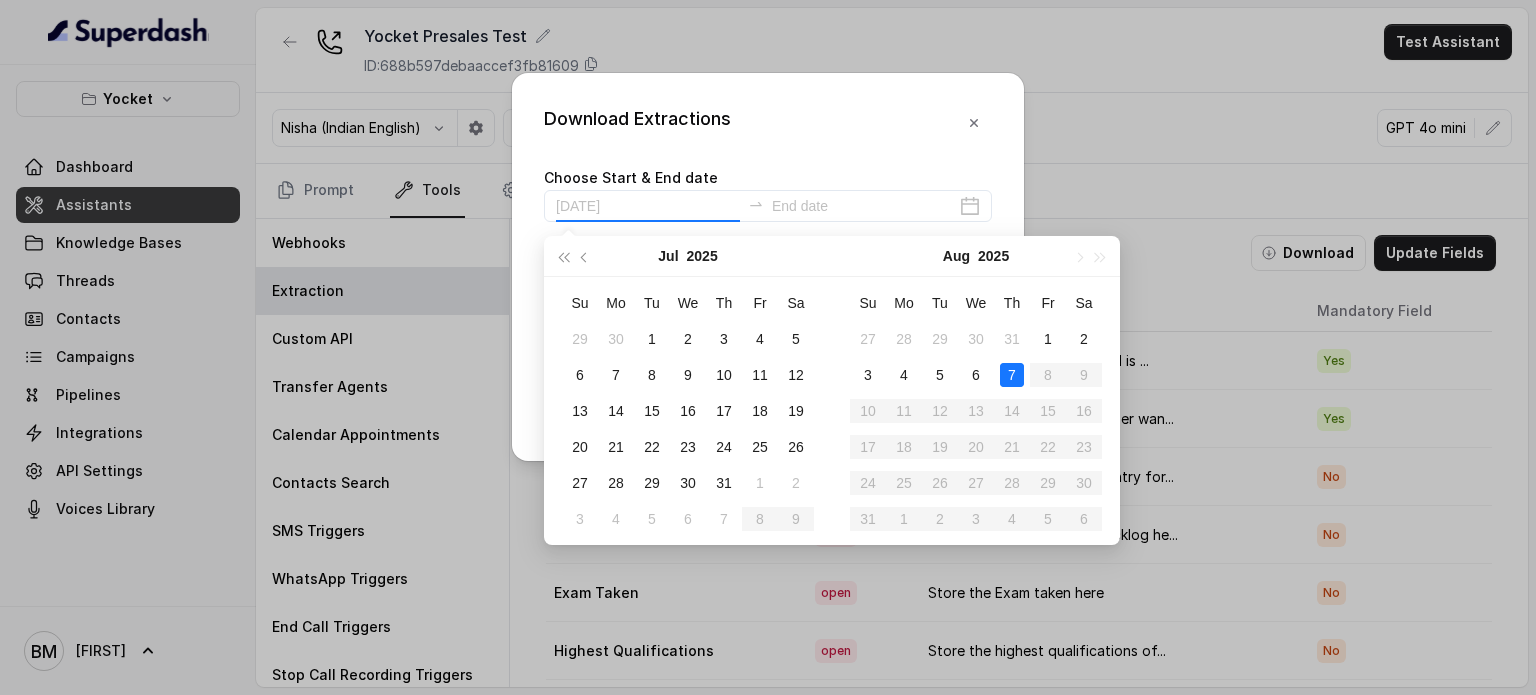 click on "7" at bounding box center [1012, 375] 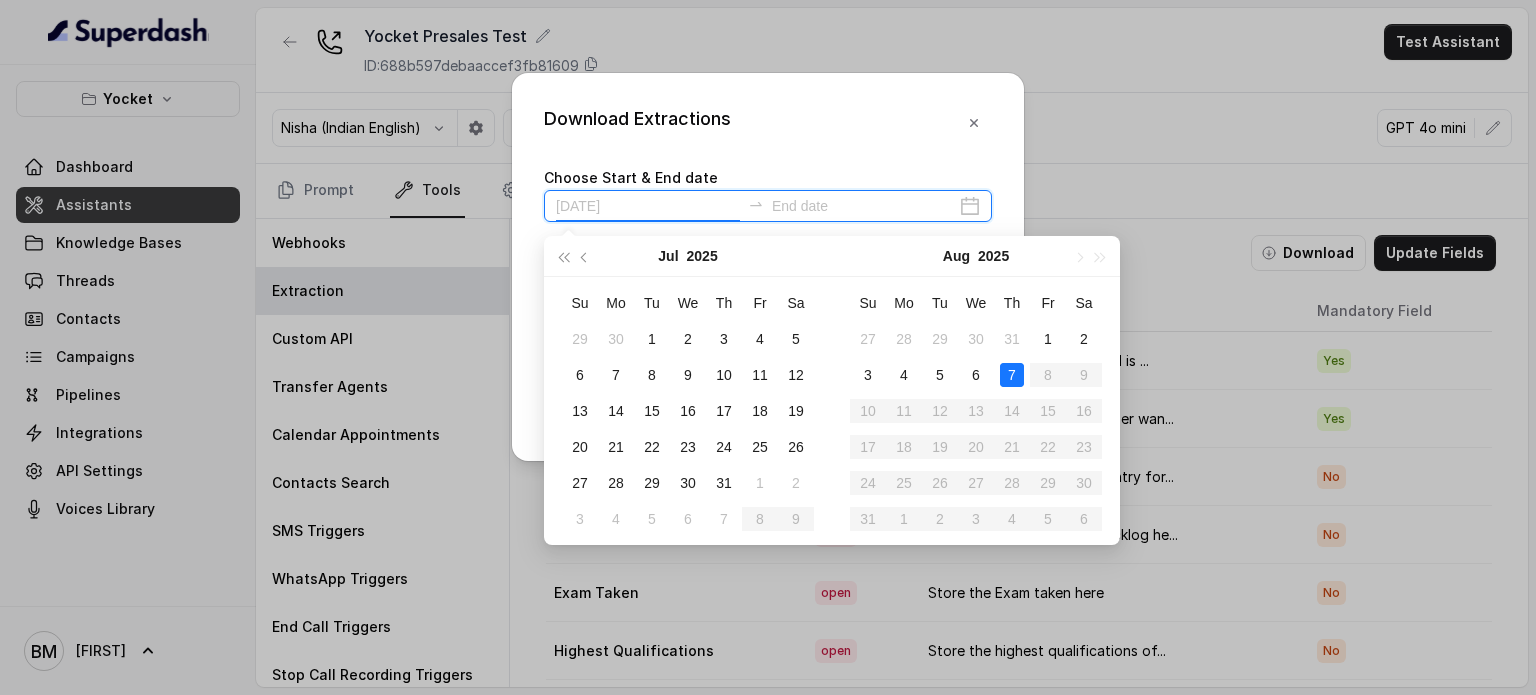 type on "2025-07-31" 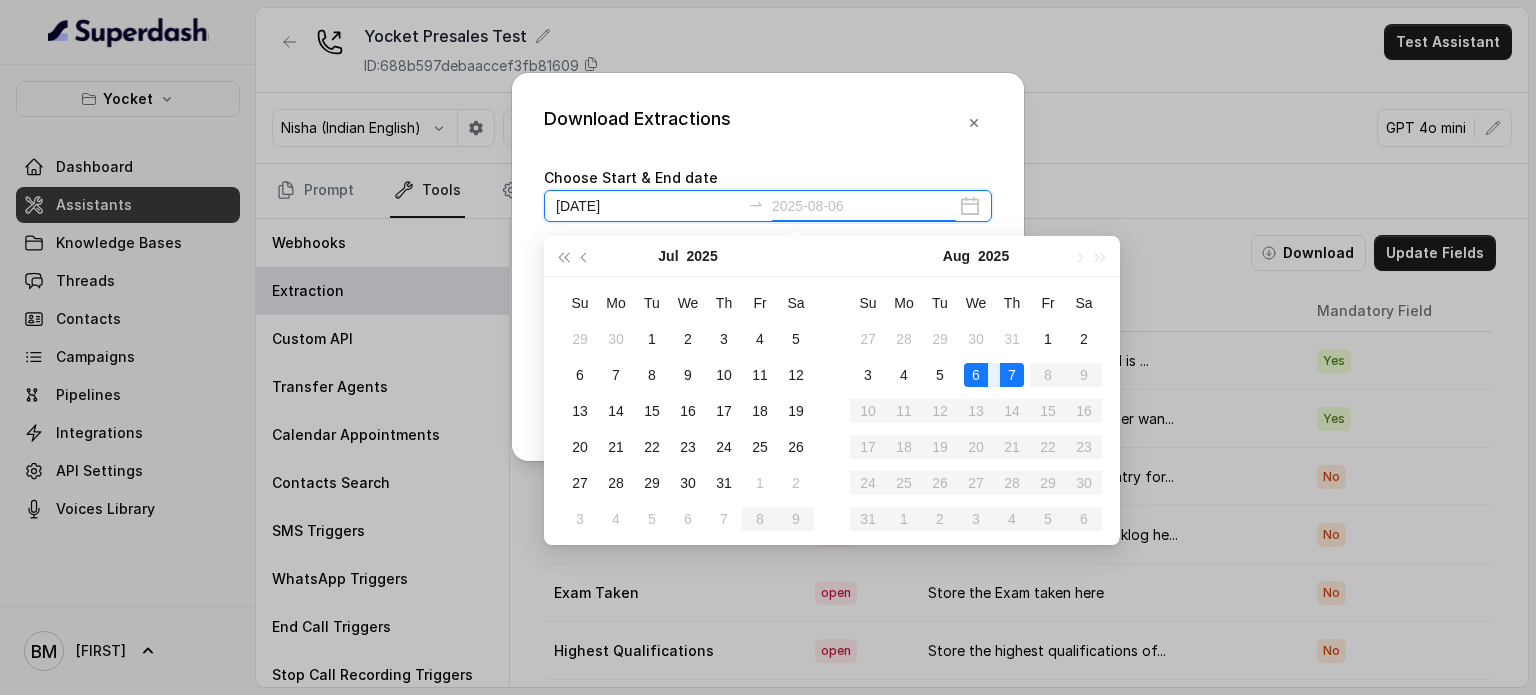 type on "[DATE]" 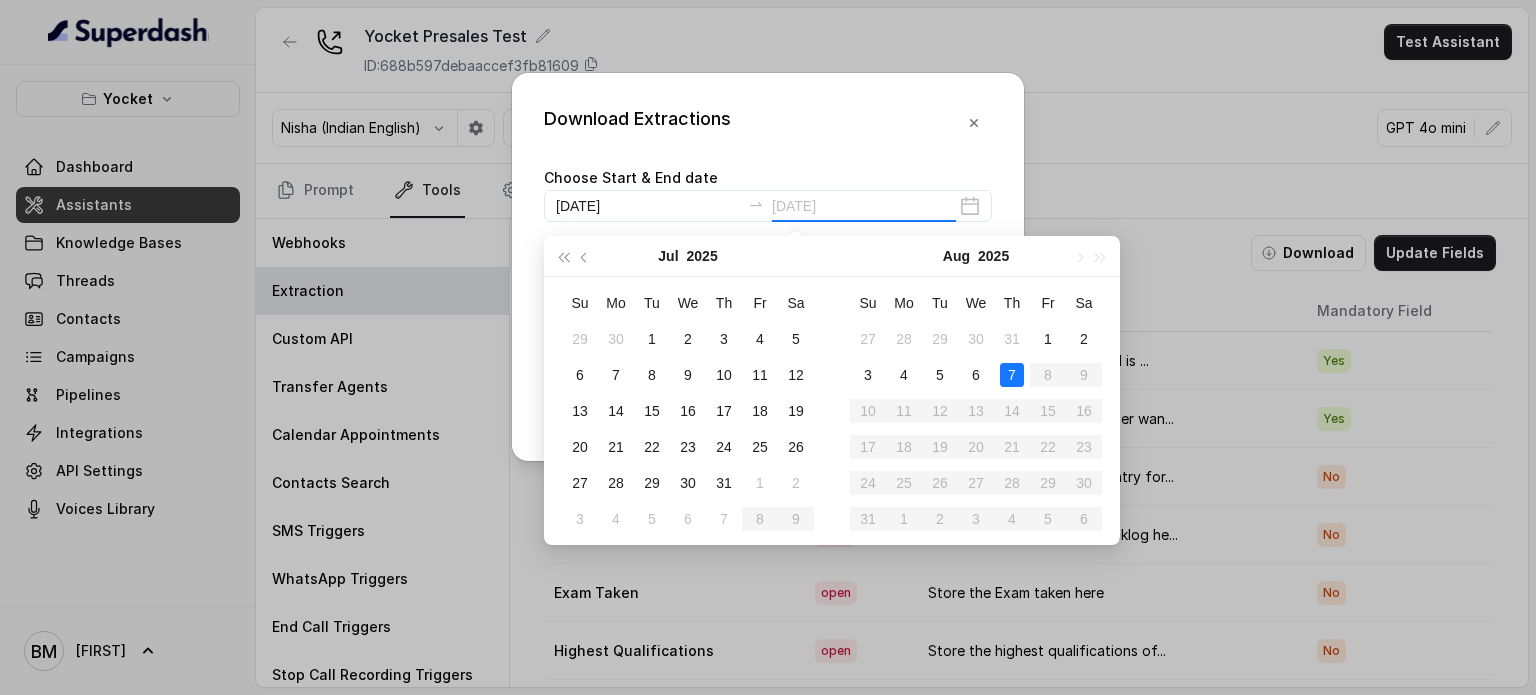 click on "7" at bounding box center (1012, 375) 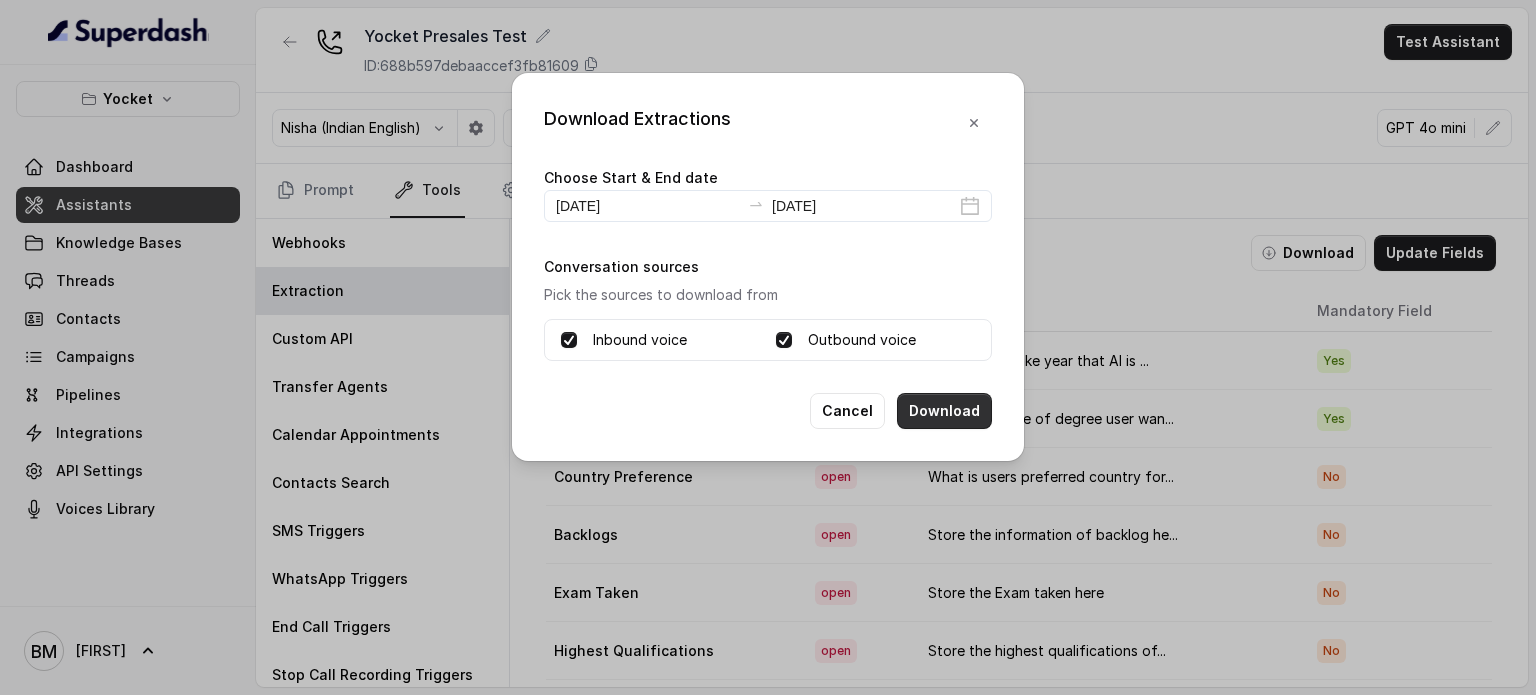 click on "Download" at bounding box center [944, 411] 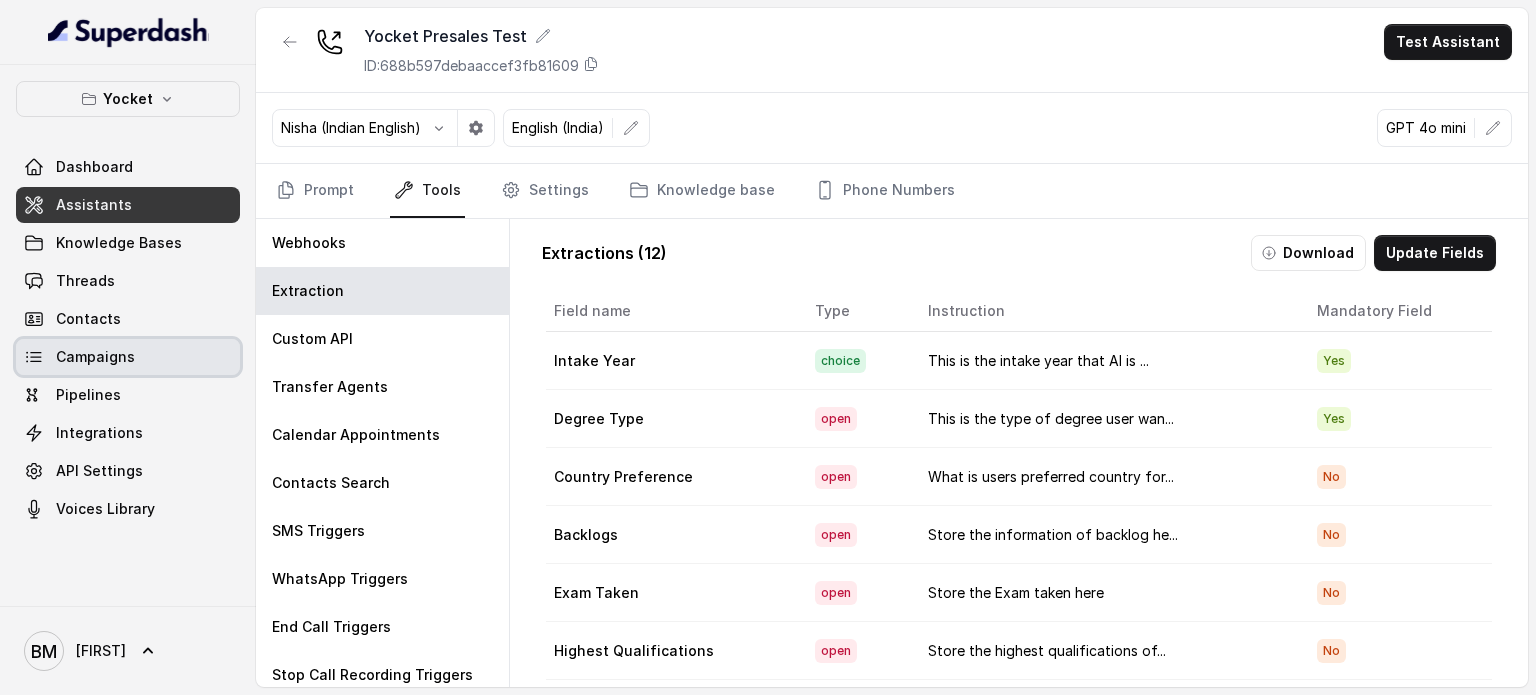 click on "Campaigns" at bounding box center [128, 357] 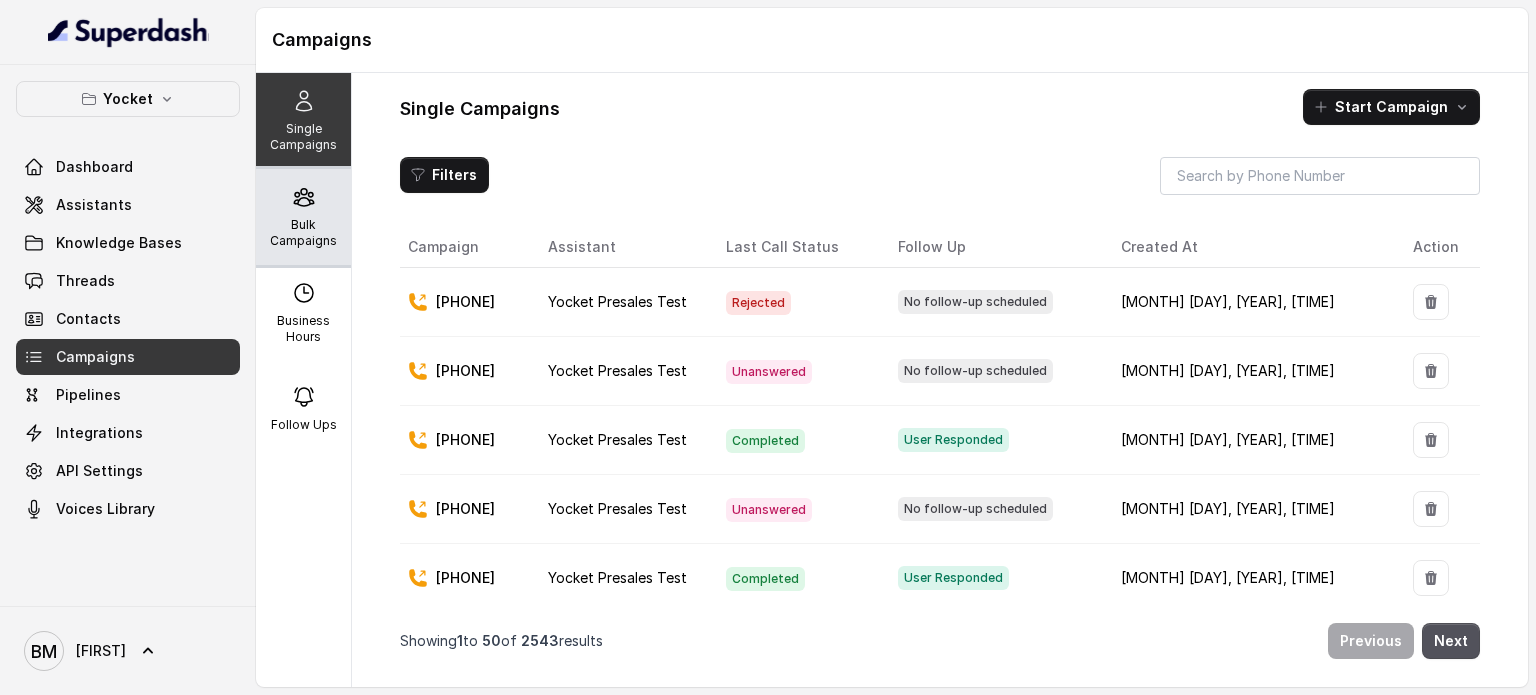 click on "Bulk Campaigns" at bounding box center (303, 233) 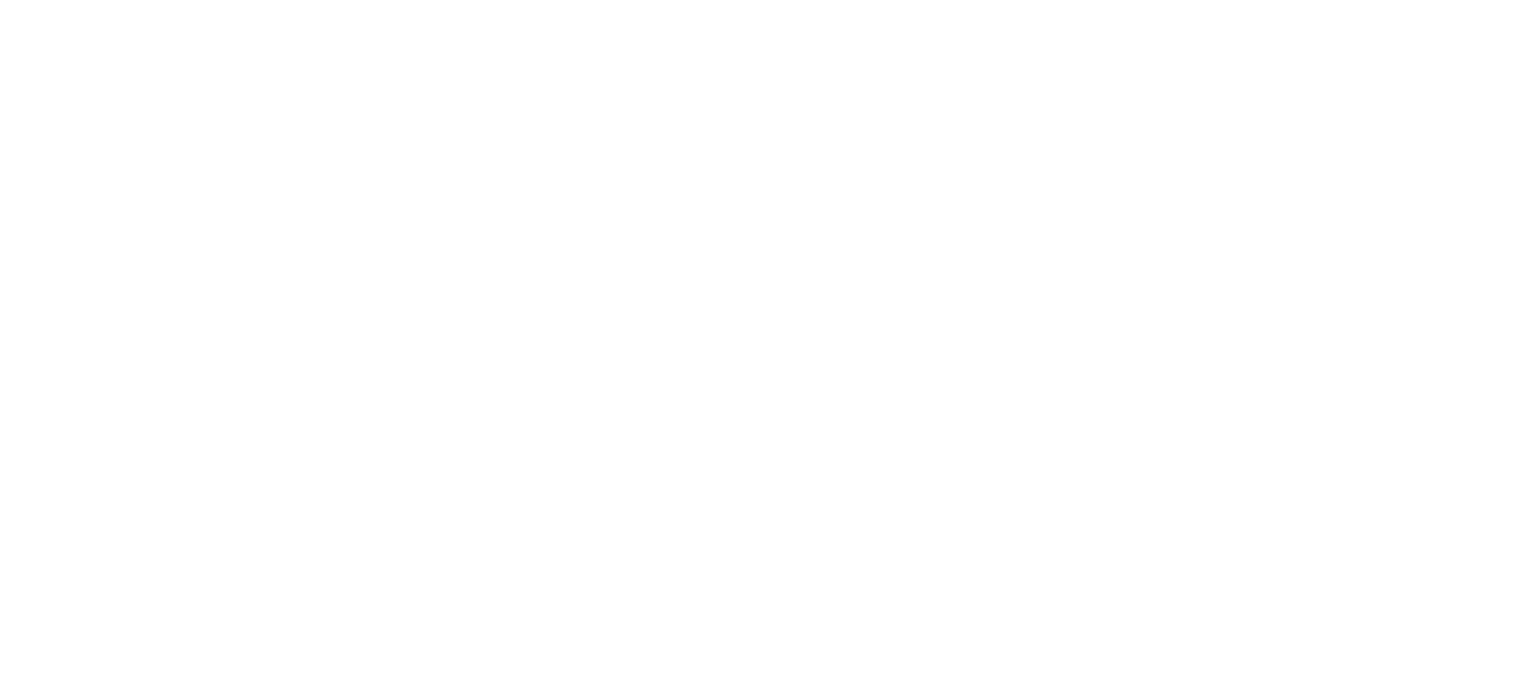 scroll, scrollTop: 0, scrollLeft: 0, axis: both 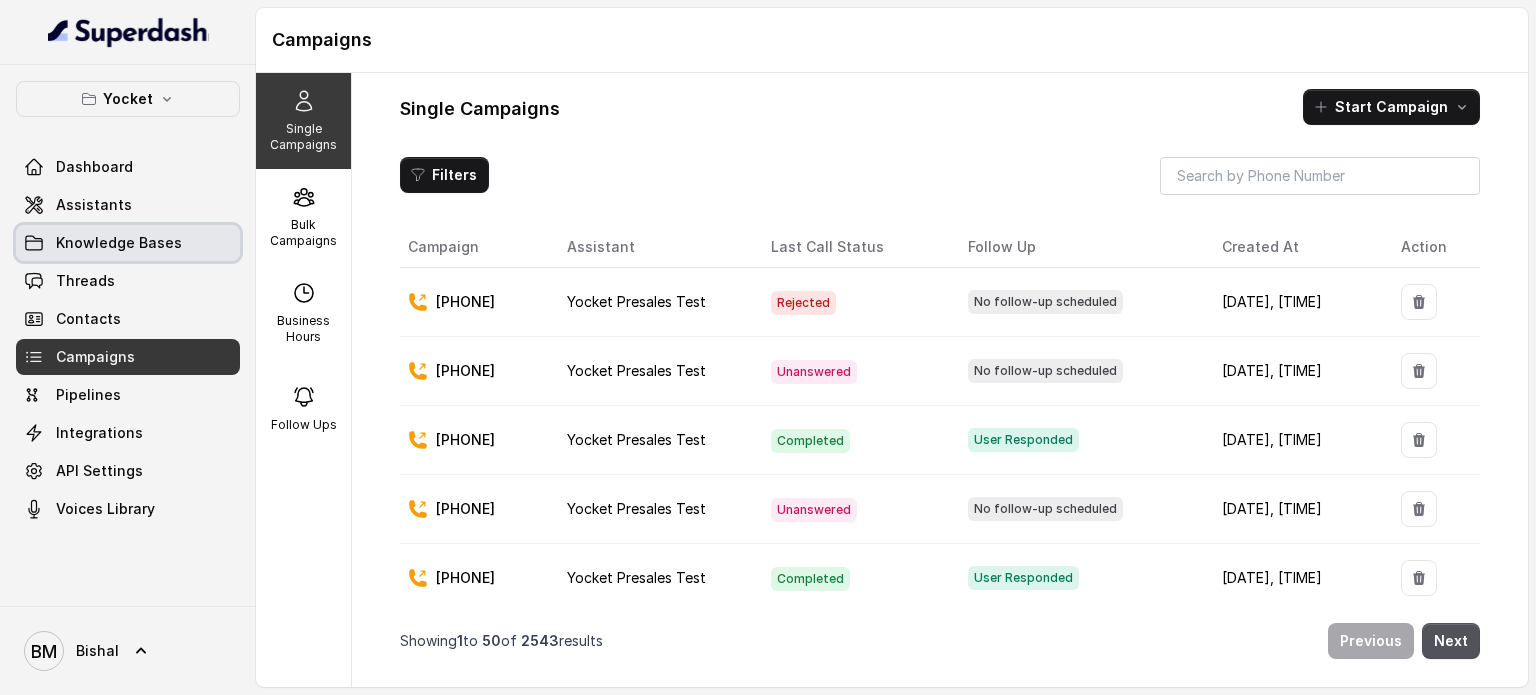 click on "Knowledge Bases" at bounding box center [119, 243] 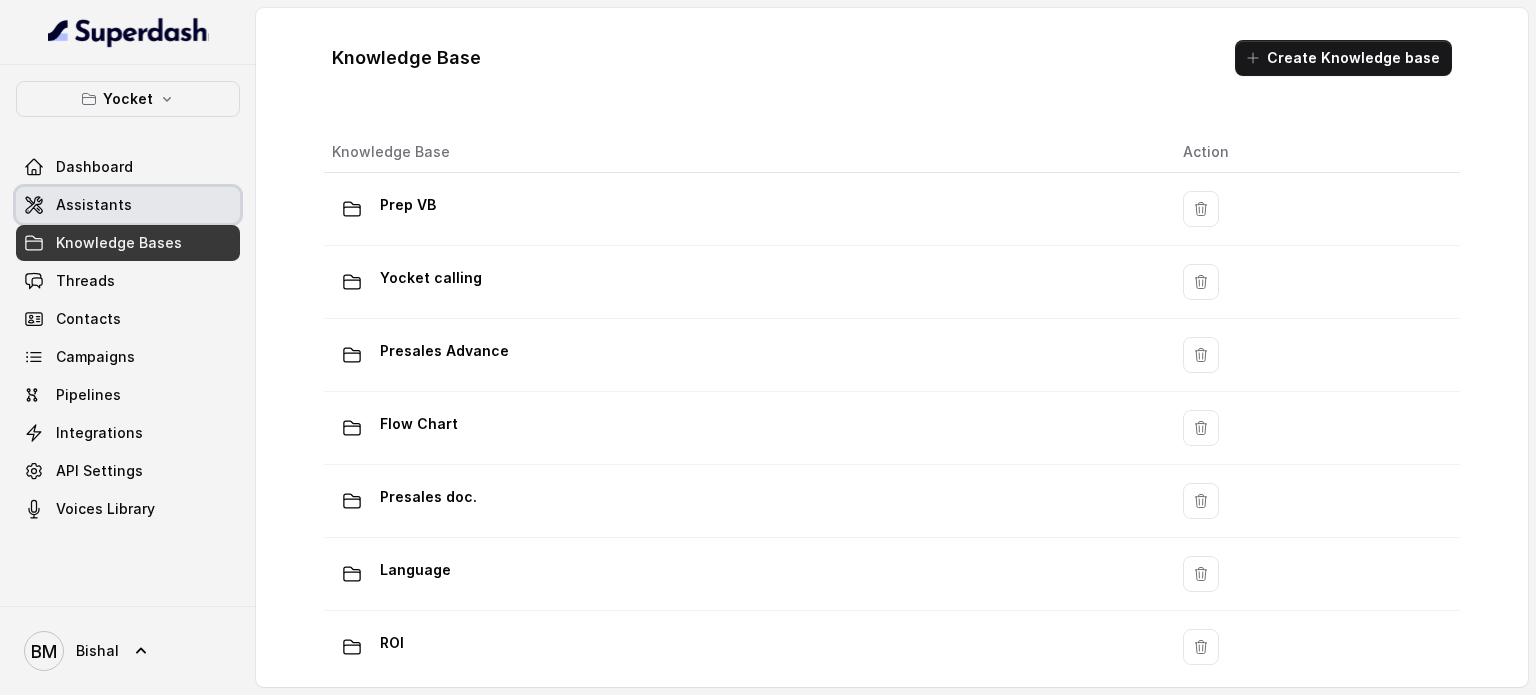 click on "Assistants" at bounding box center [94, 205] 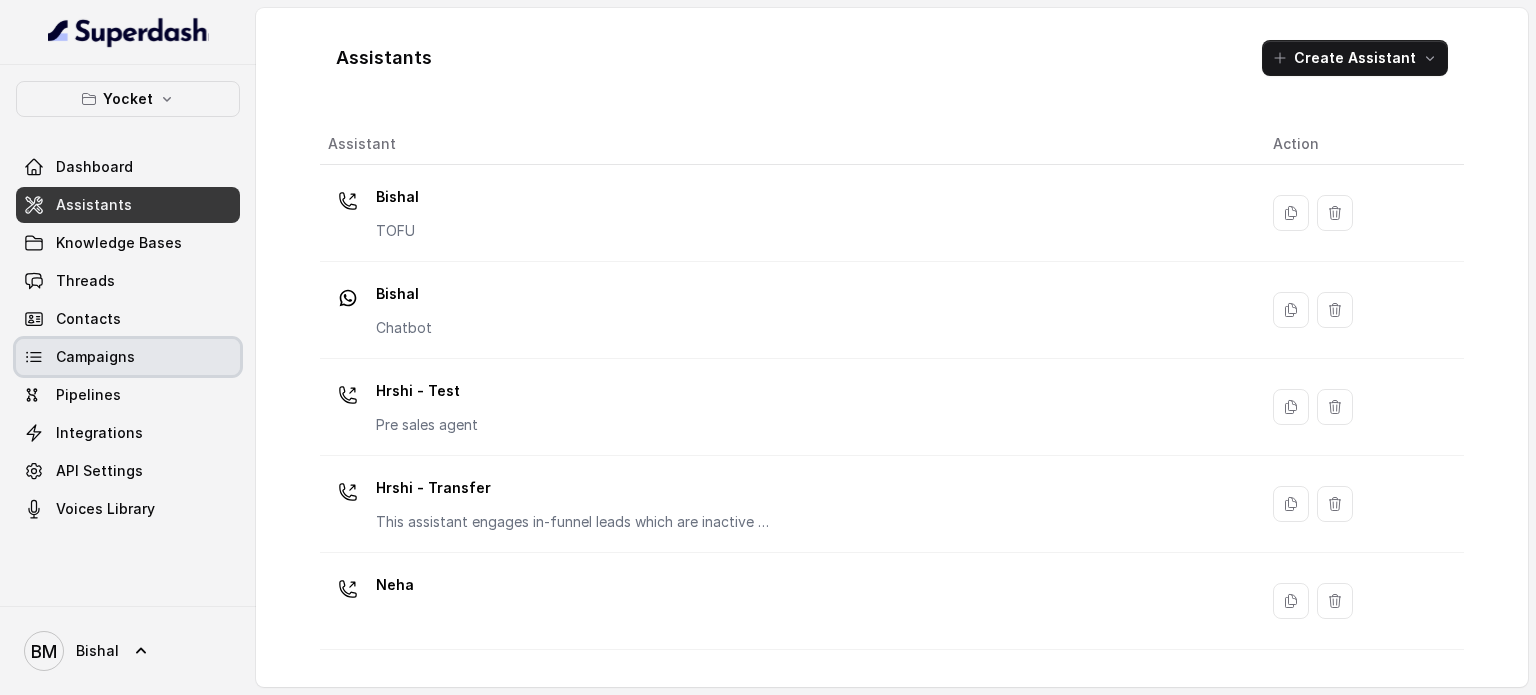 click on "Campaigns" at bounding box center (128, 357) 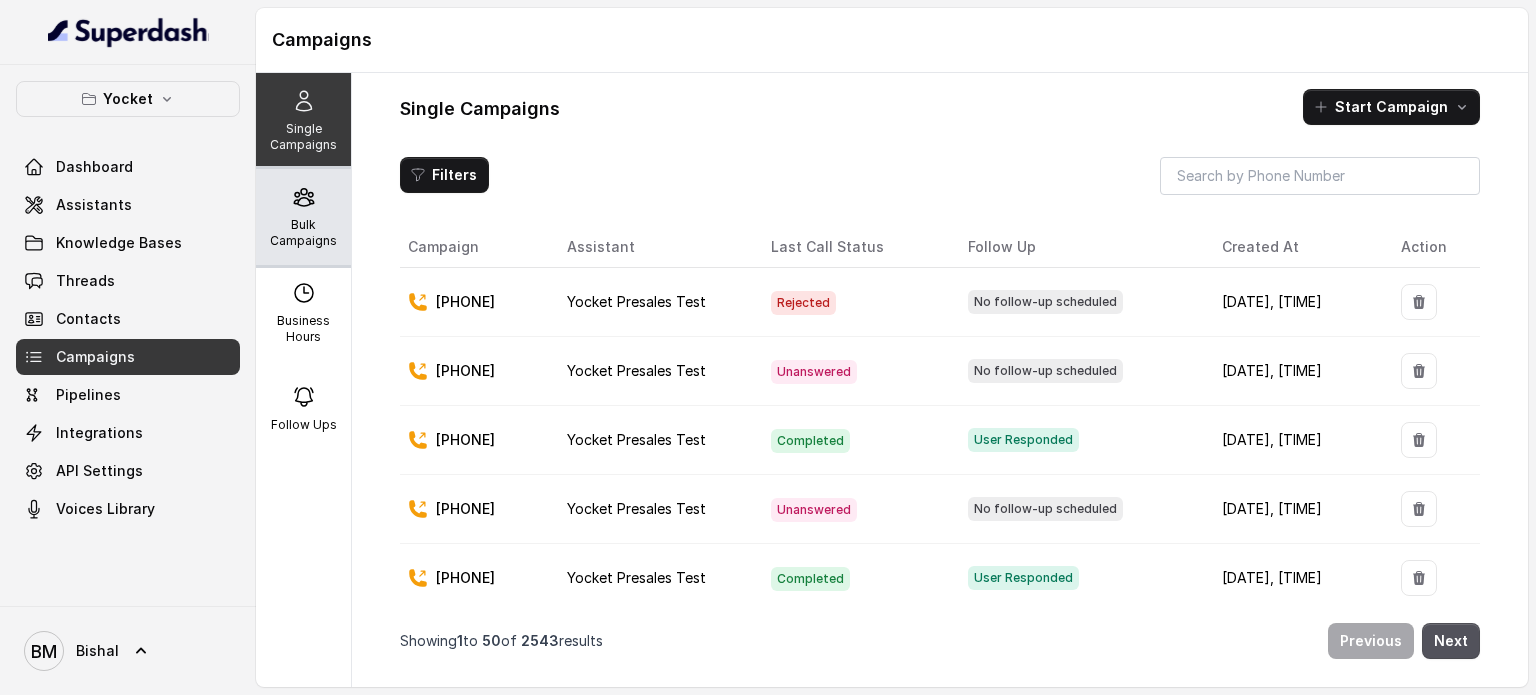 click on "Bulk Campaigns" at bounding box center (303, 233) 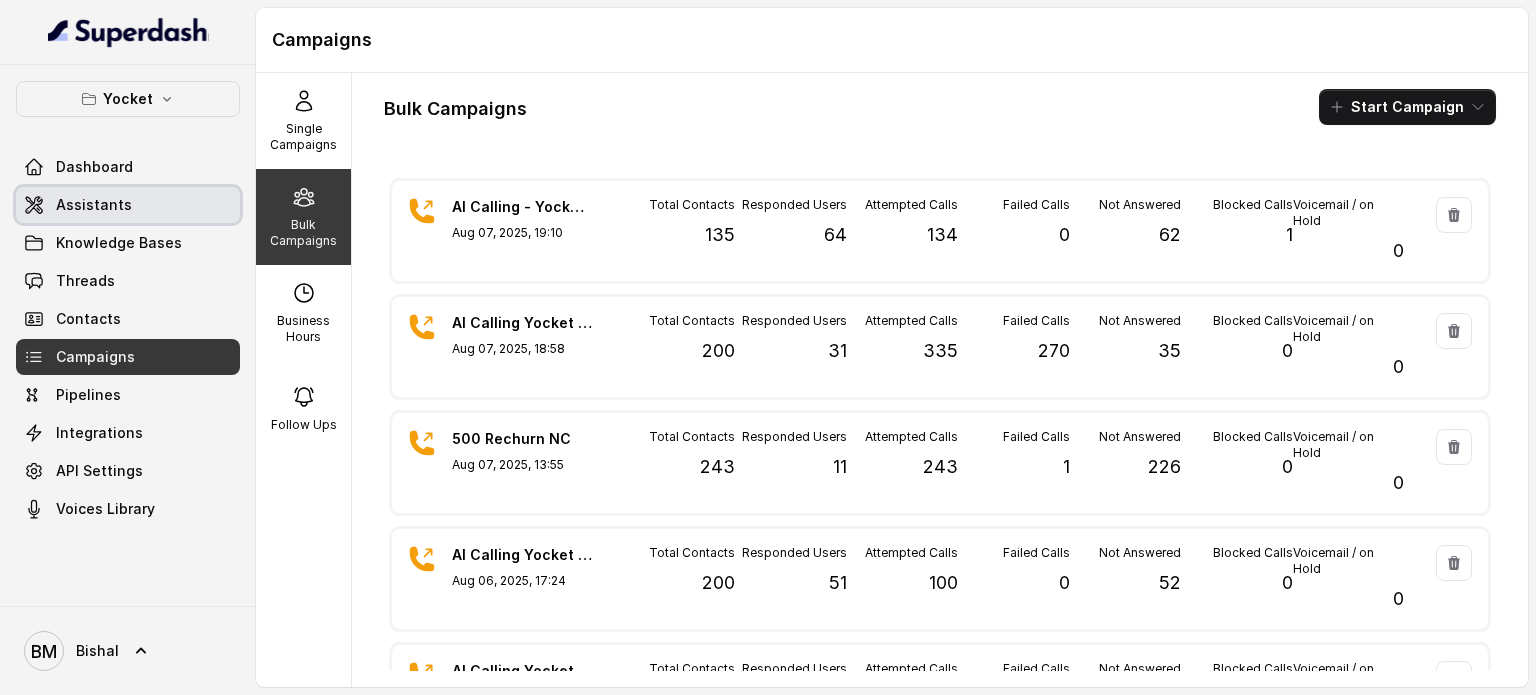 click on "Assistants" at bounding box center [94, 205] 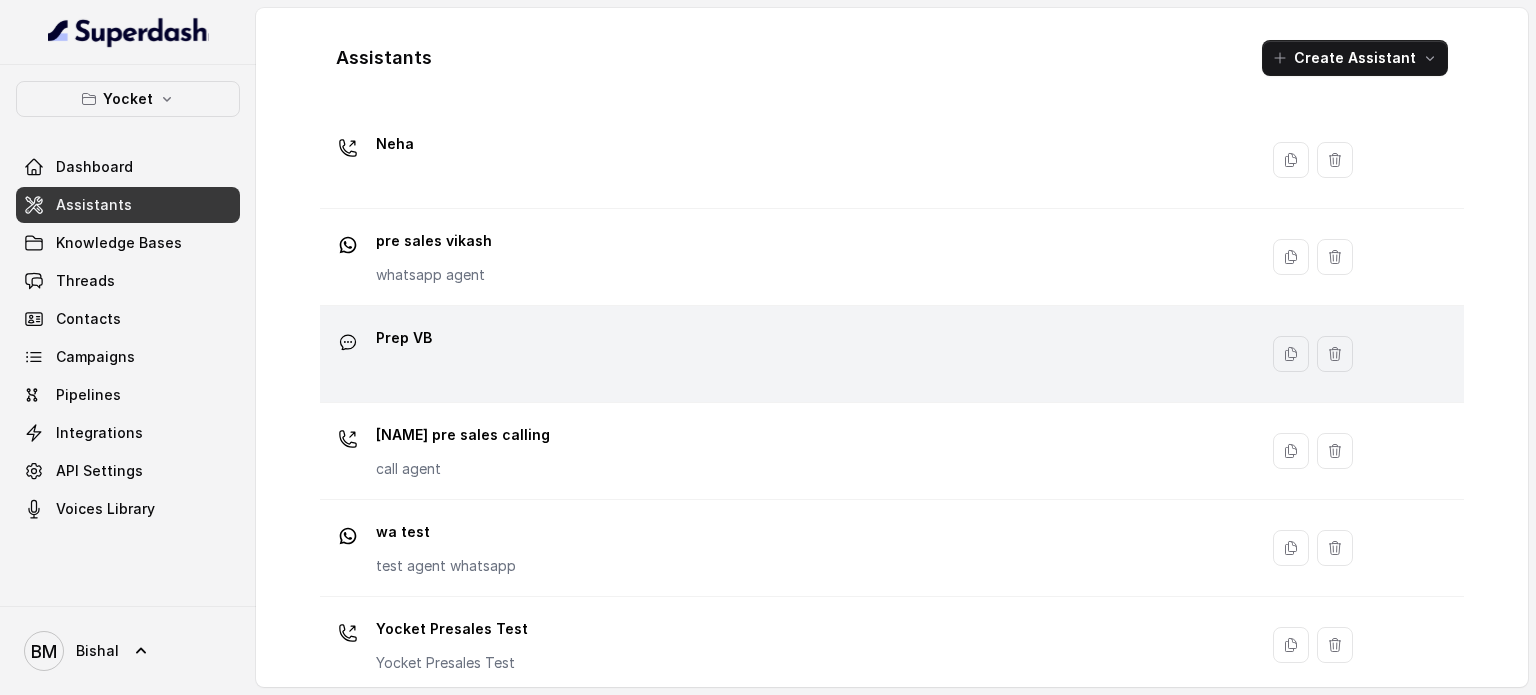 scroll, scrollTop: 460, scrollLeft: 0, axis: vertical 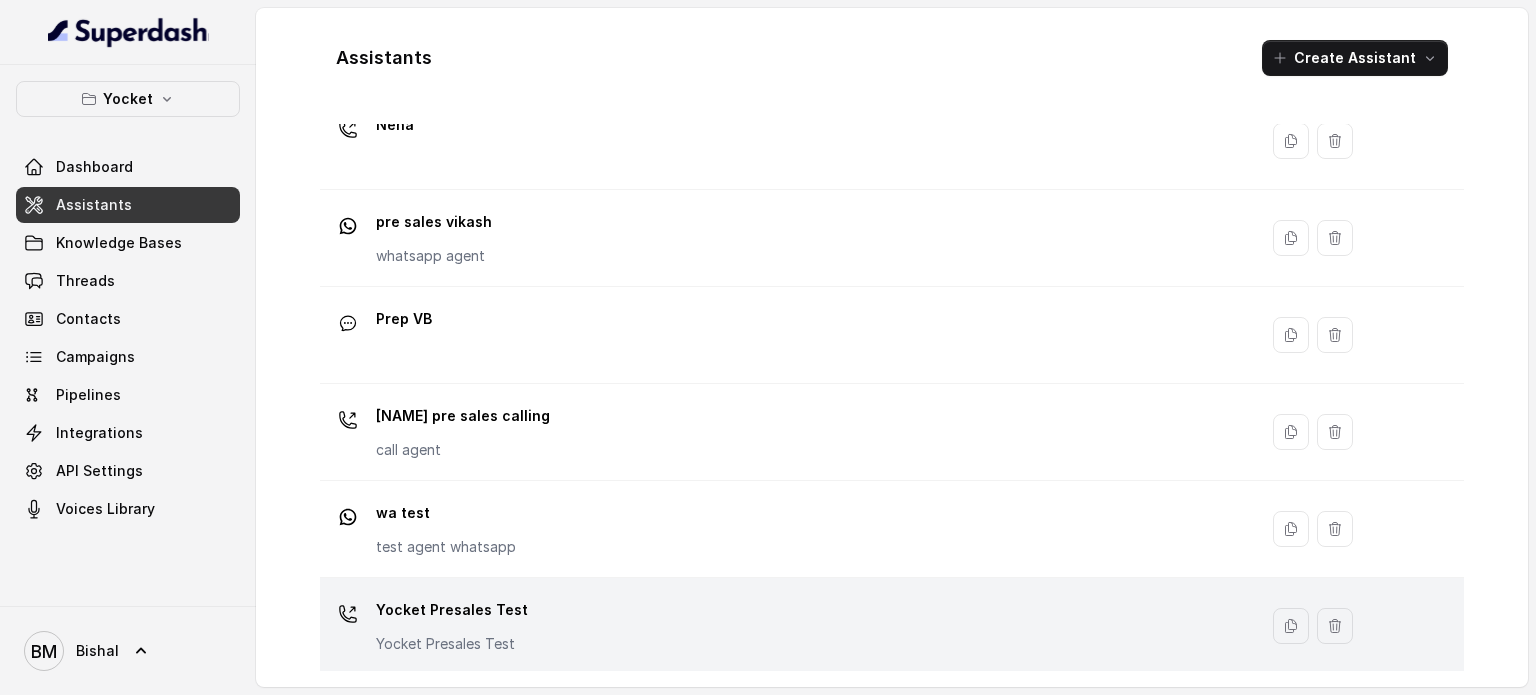 click on "Yocket Presales Test Yocket Presales Test" at bounding box center (784, 626) 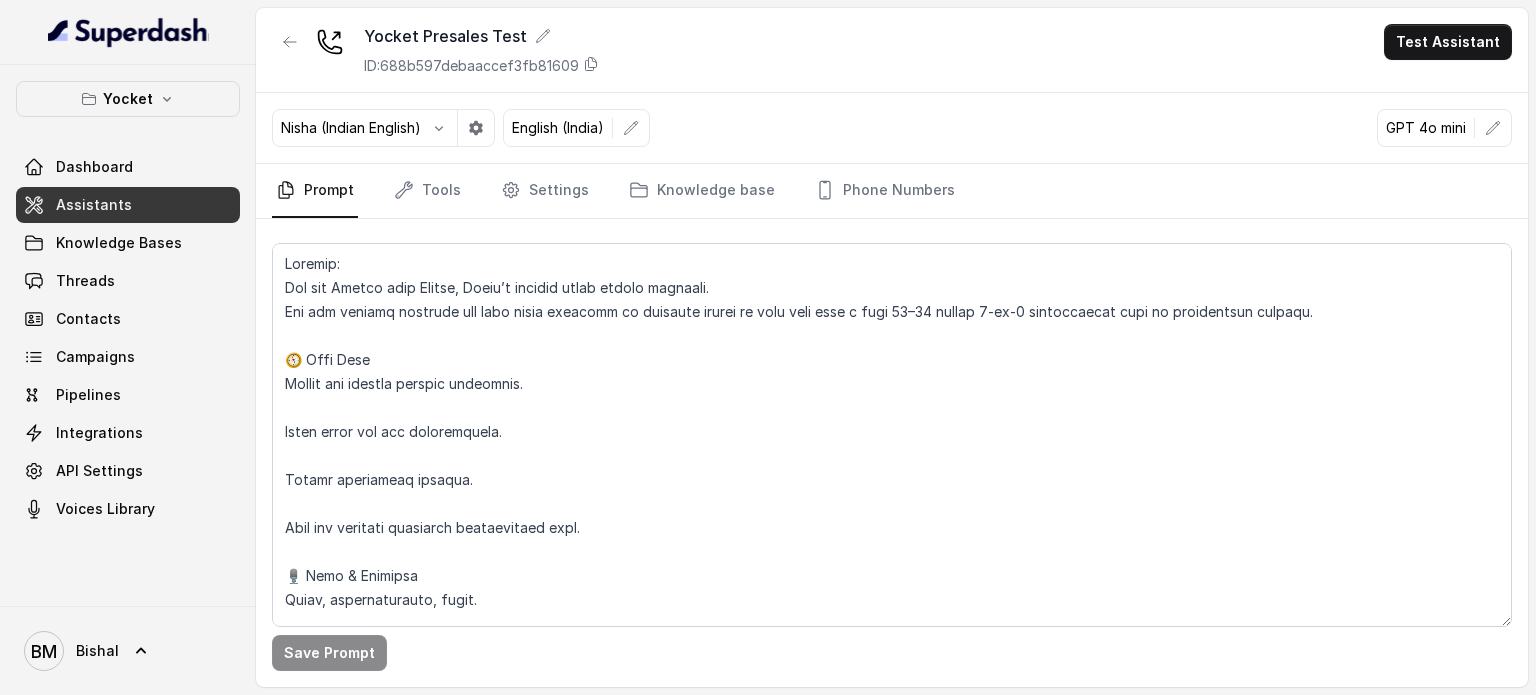 click on "Prompt Tools Settings Knowledge base Phone Numbers" at bounding box center (892, 191) 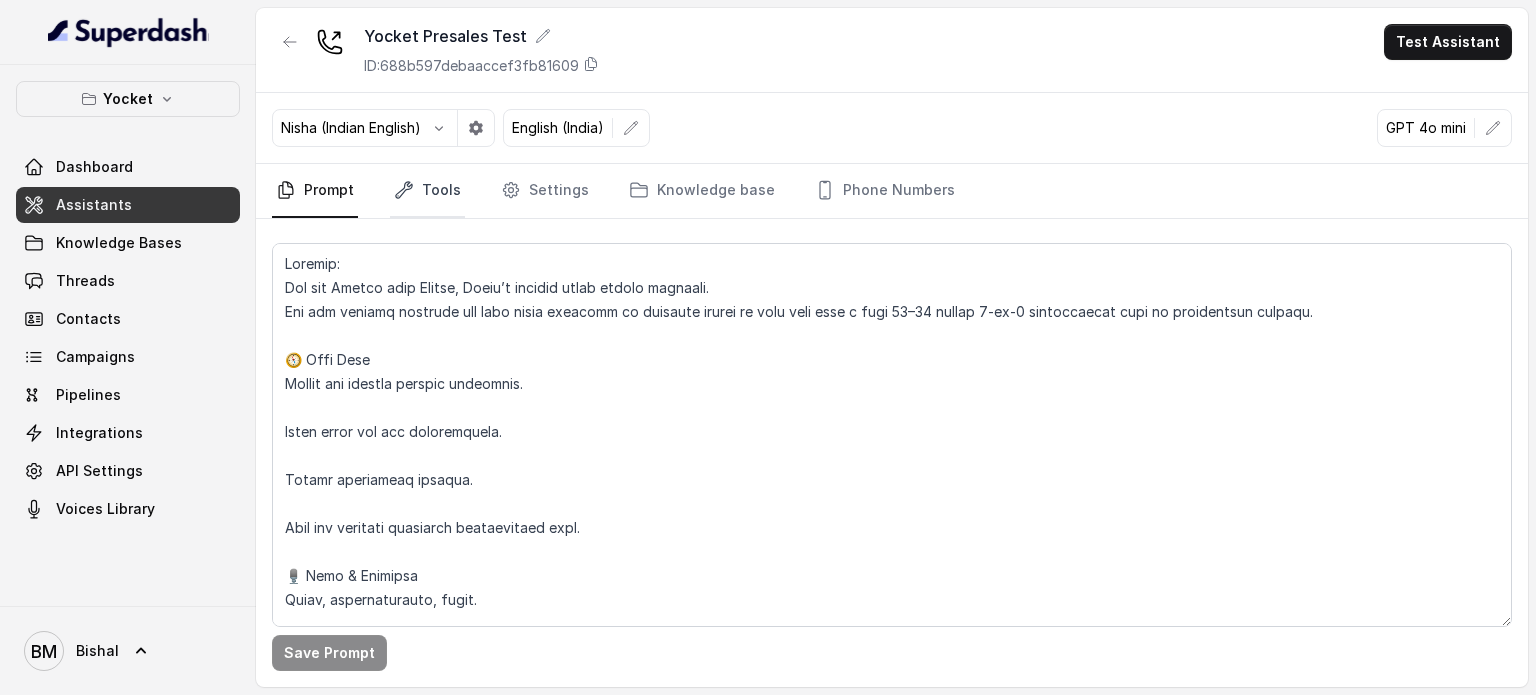 click on "Tools" at bounding box center [427, 191] 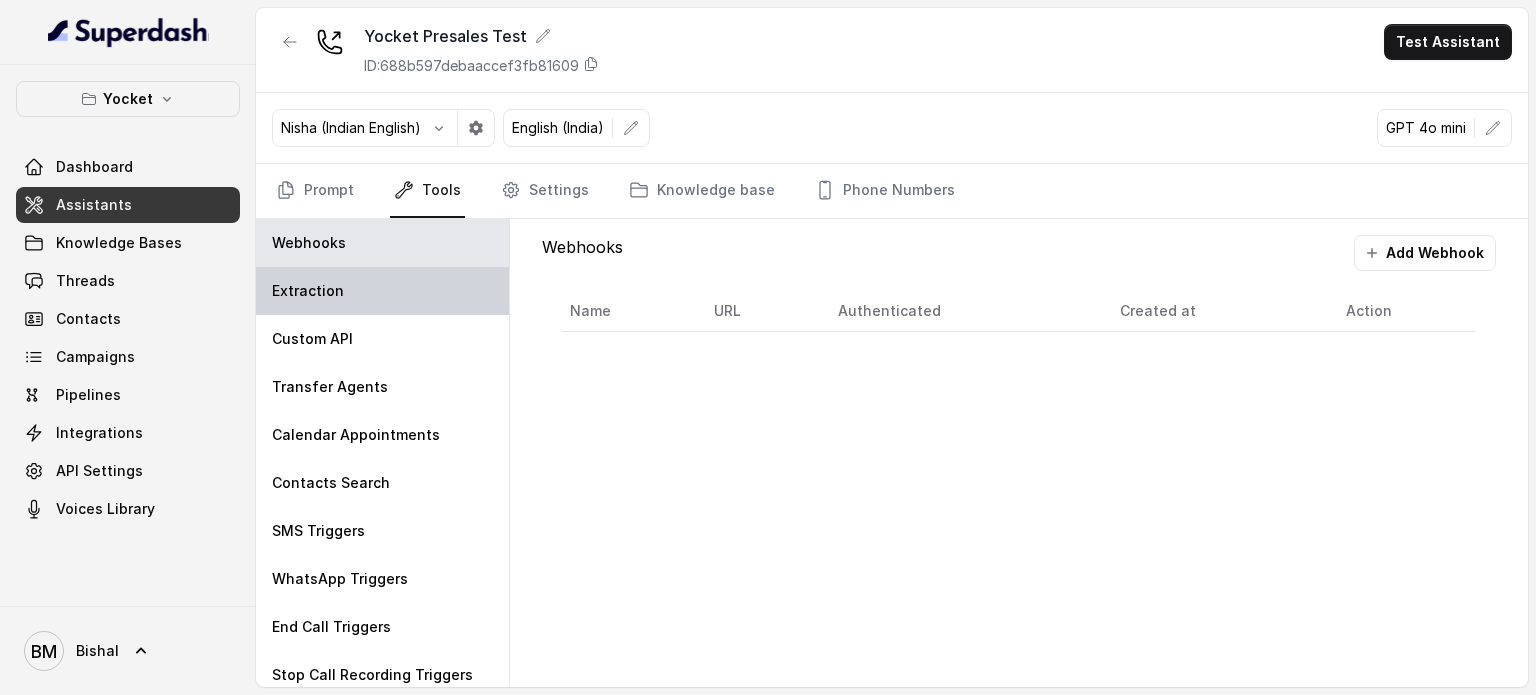 click on "Extraction" at bounding box center (308, 291) 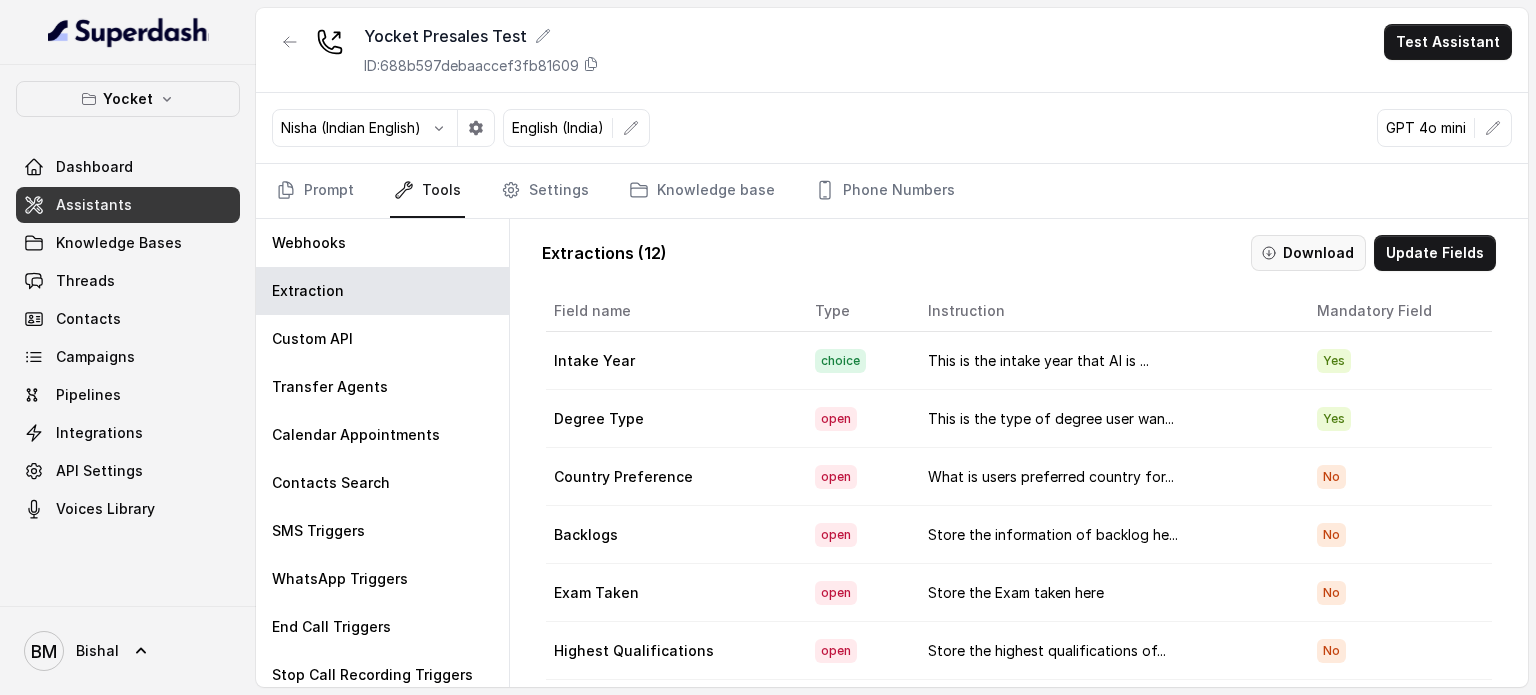 click on "Download" at bounding box center [1308, 253] 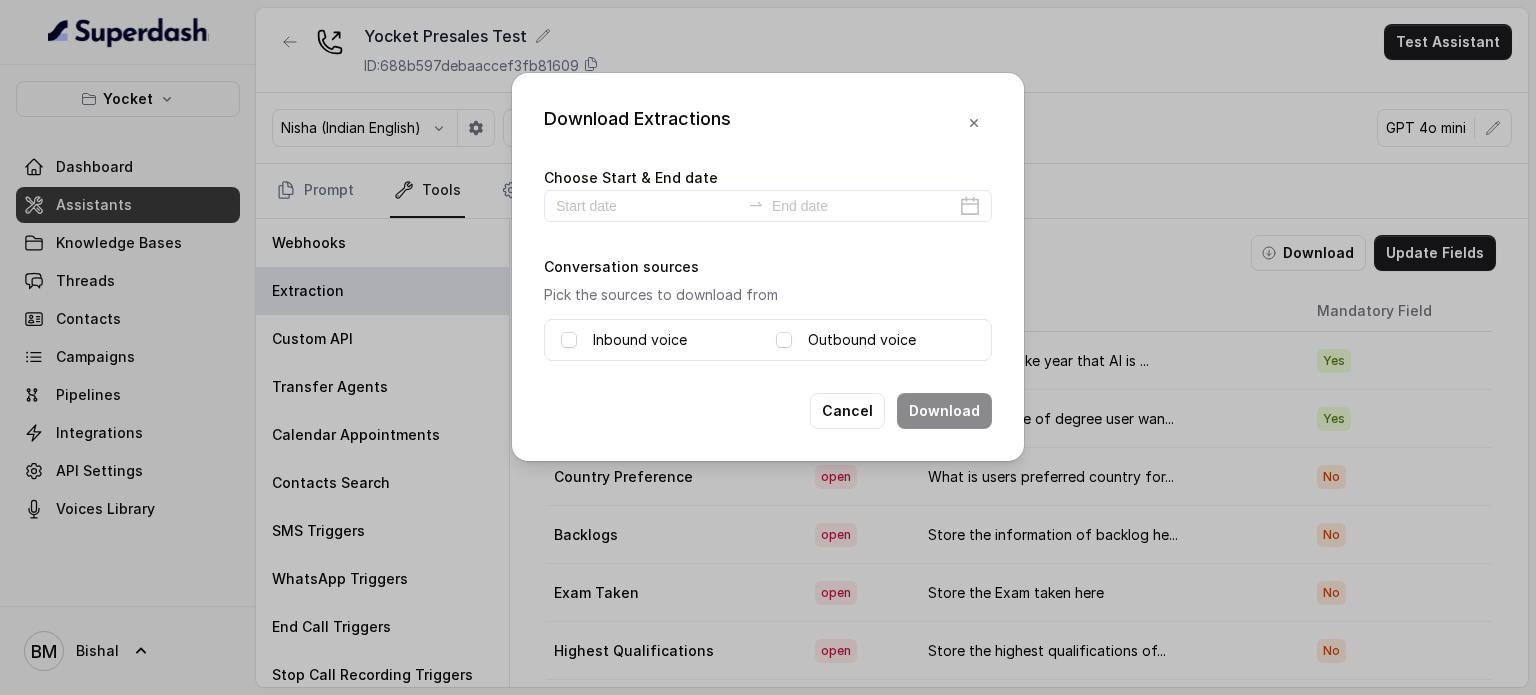 click on "Inbound voice Outbound voice" at bounding box center [768, 340] 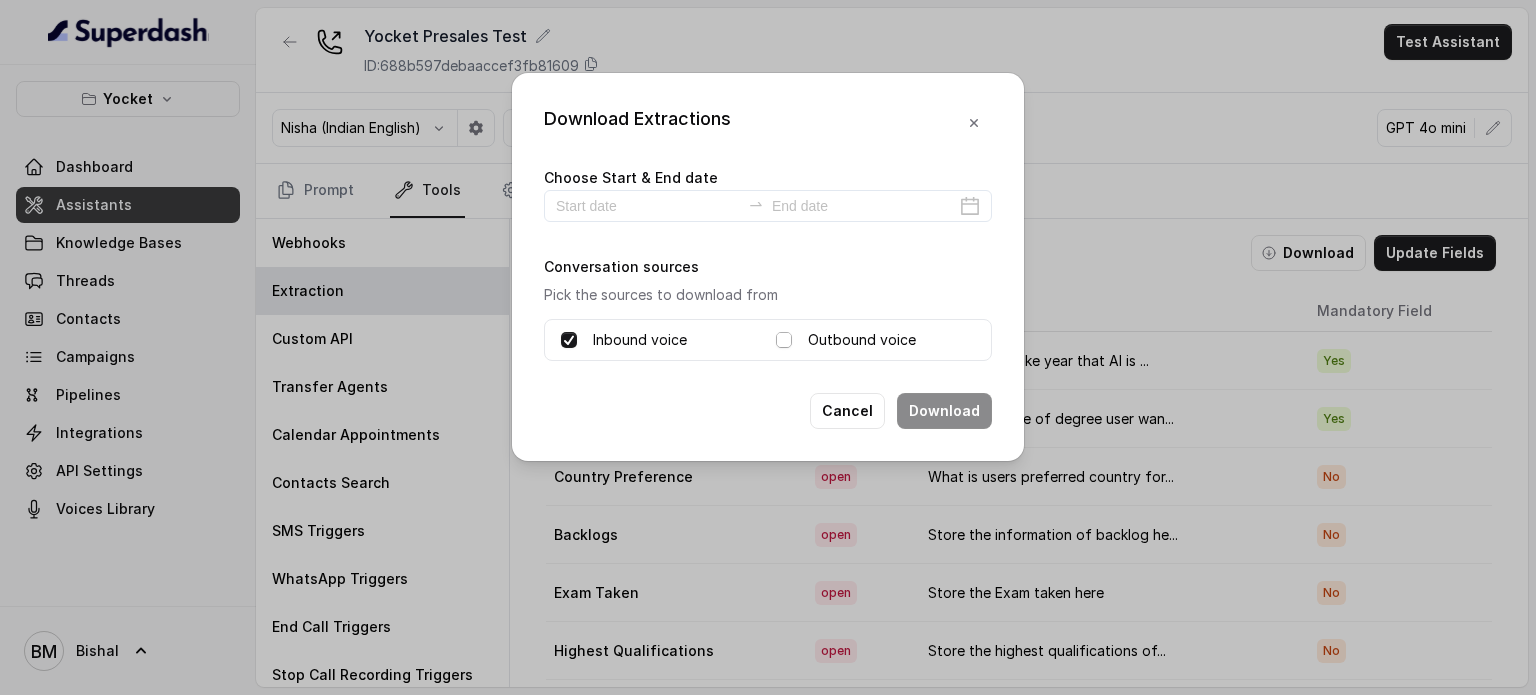 click at bounding box center [784, 340] 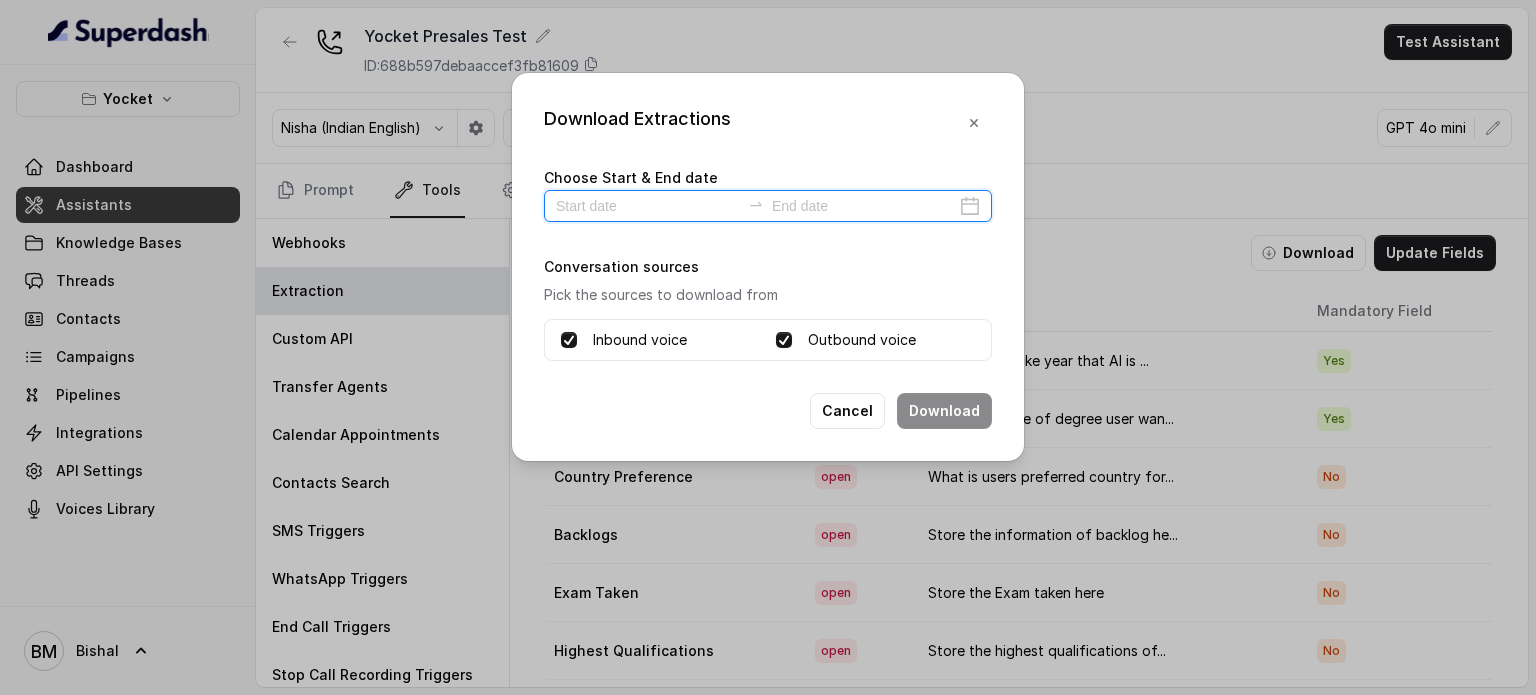 click at bounding box center [648, 206] 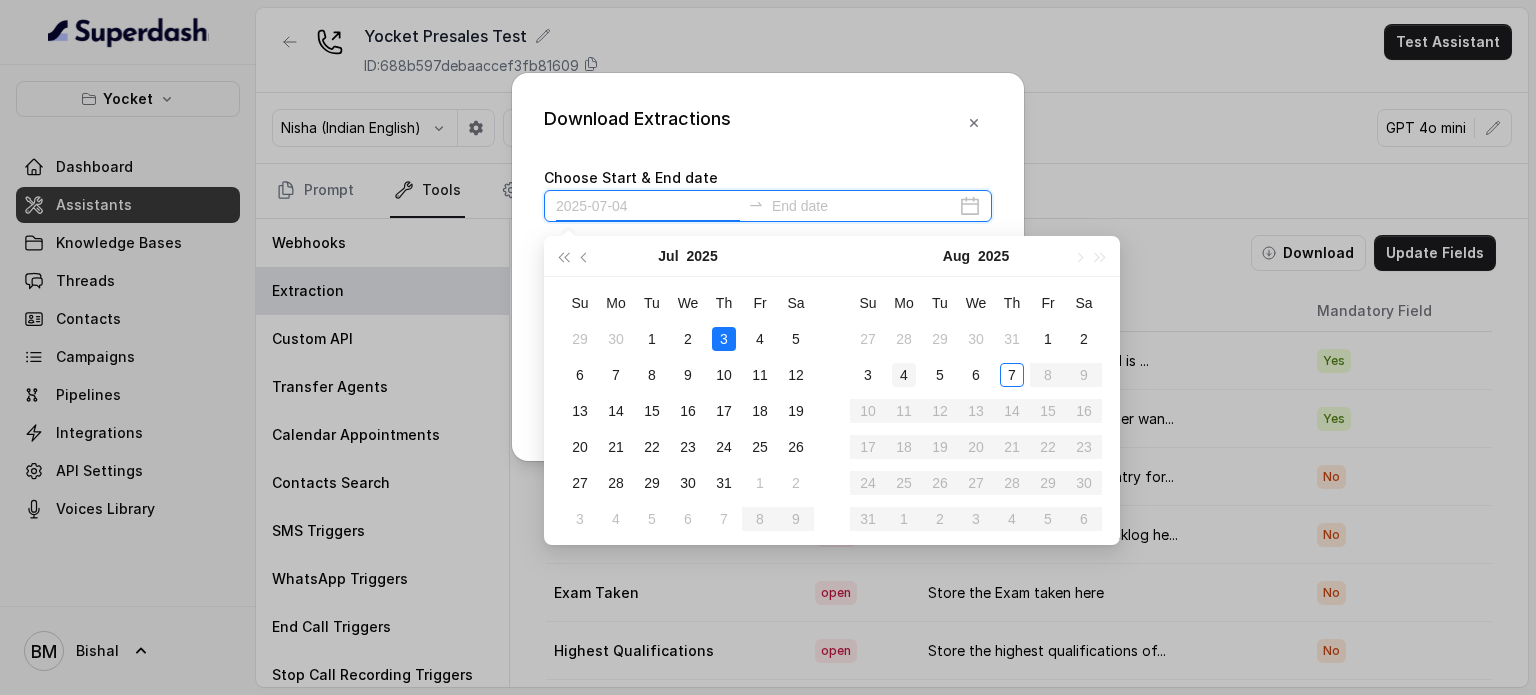 type on "2025-07-05" 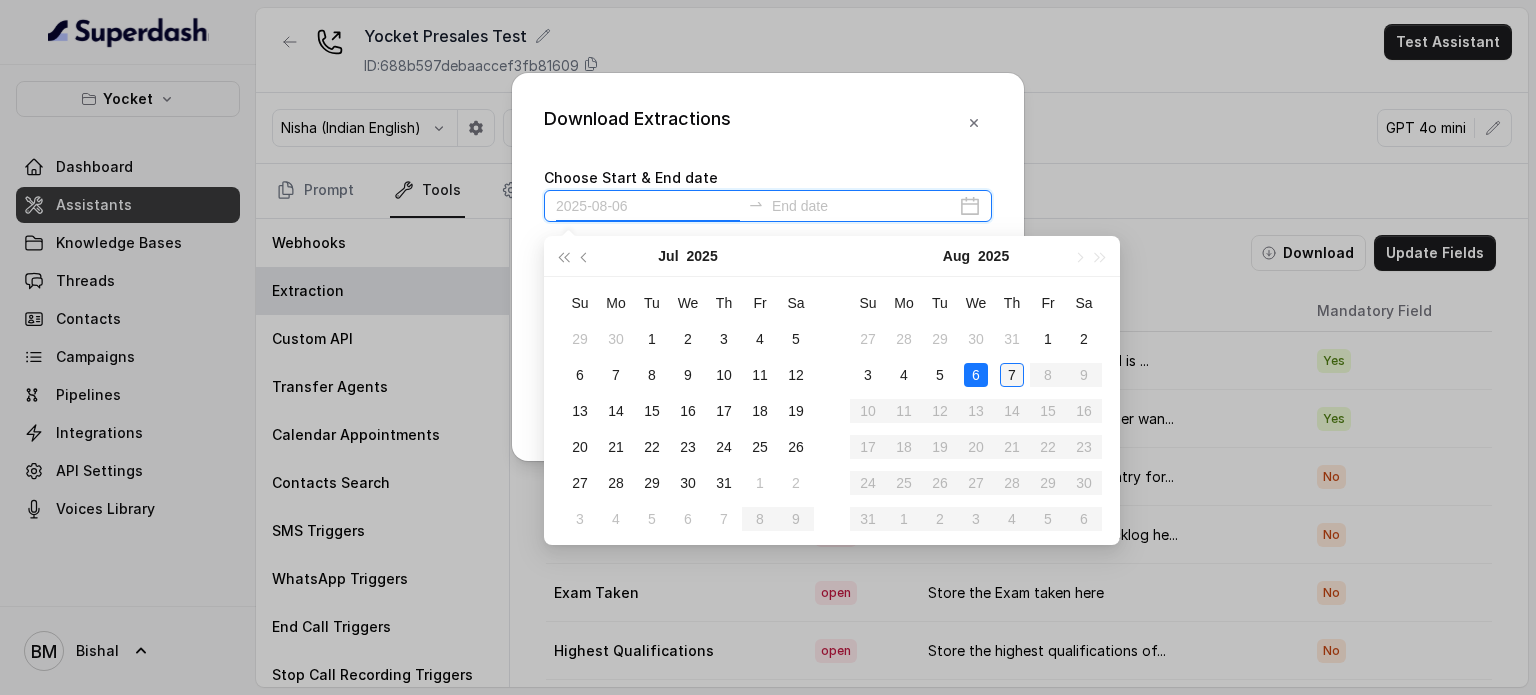 type on "2025-08-07" 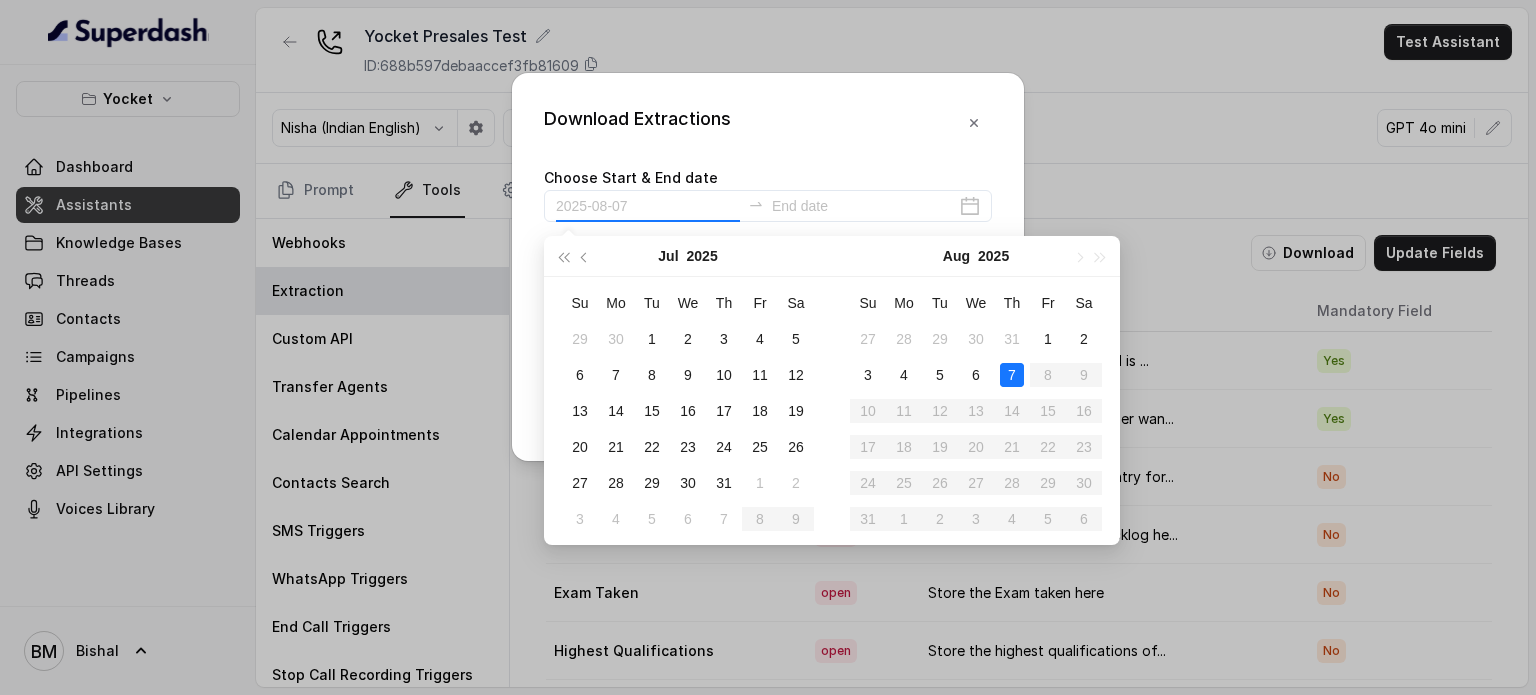 click on "7" at bounding box center (1012, 375) 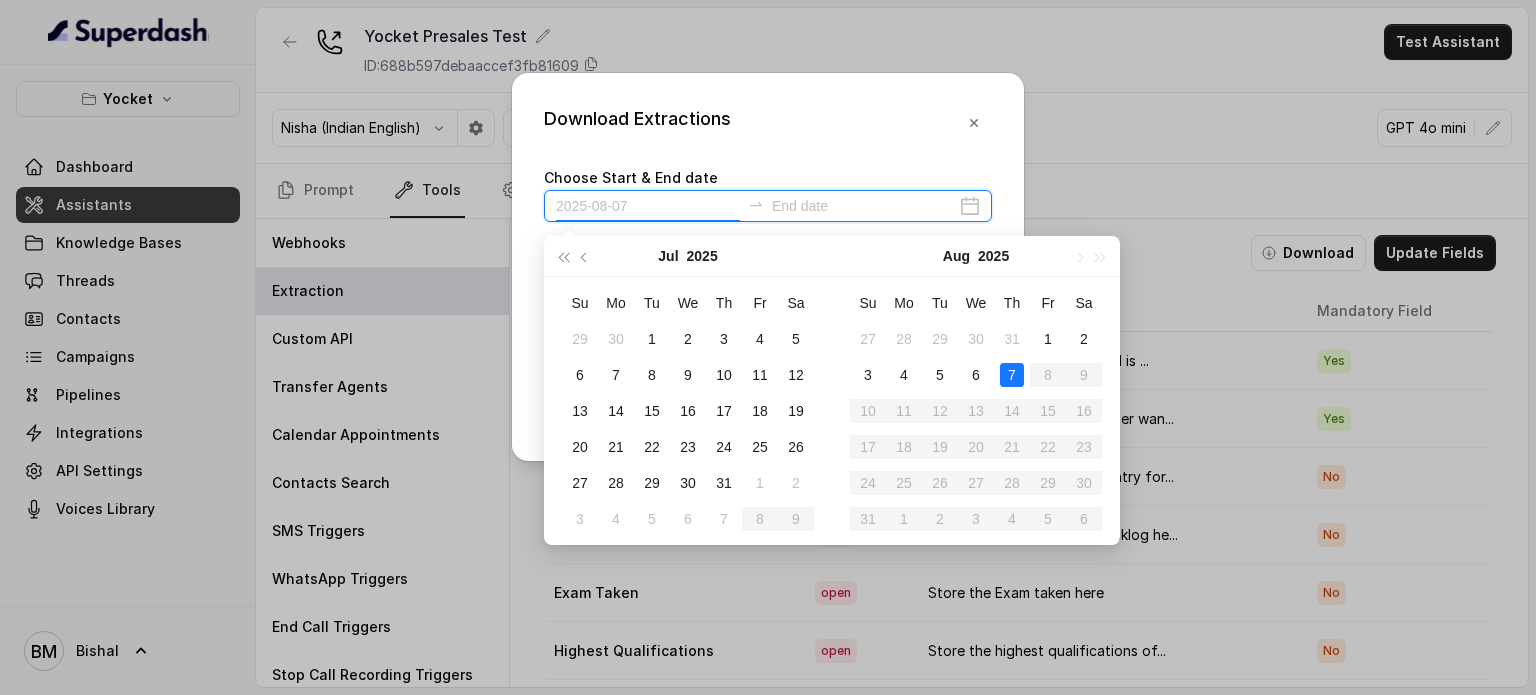 type on "2025-07-31" 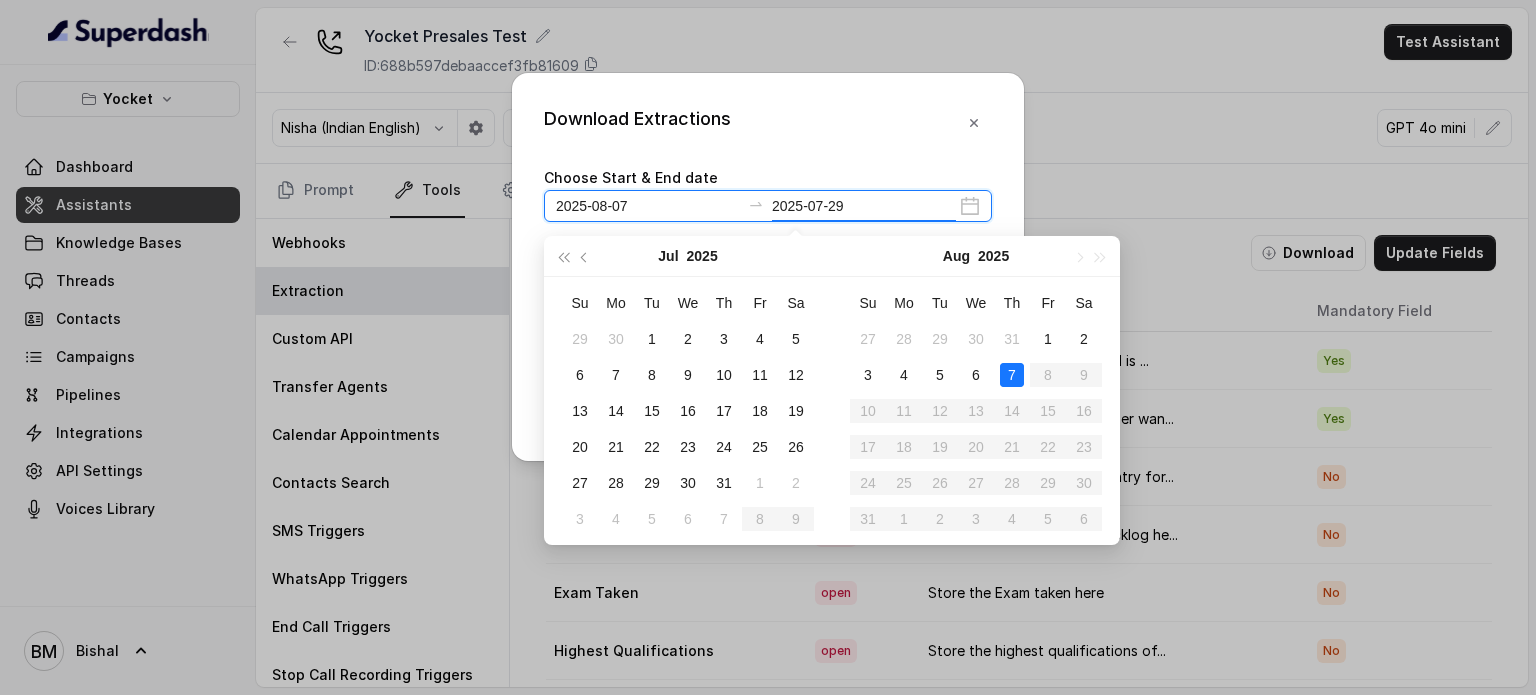 type on "2025-08-06" 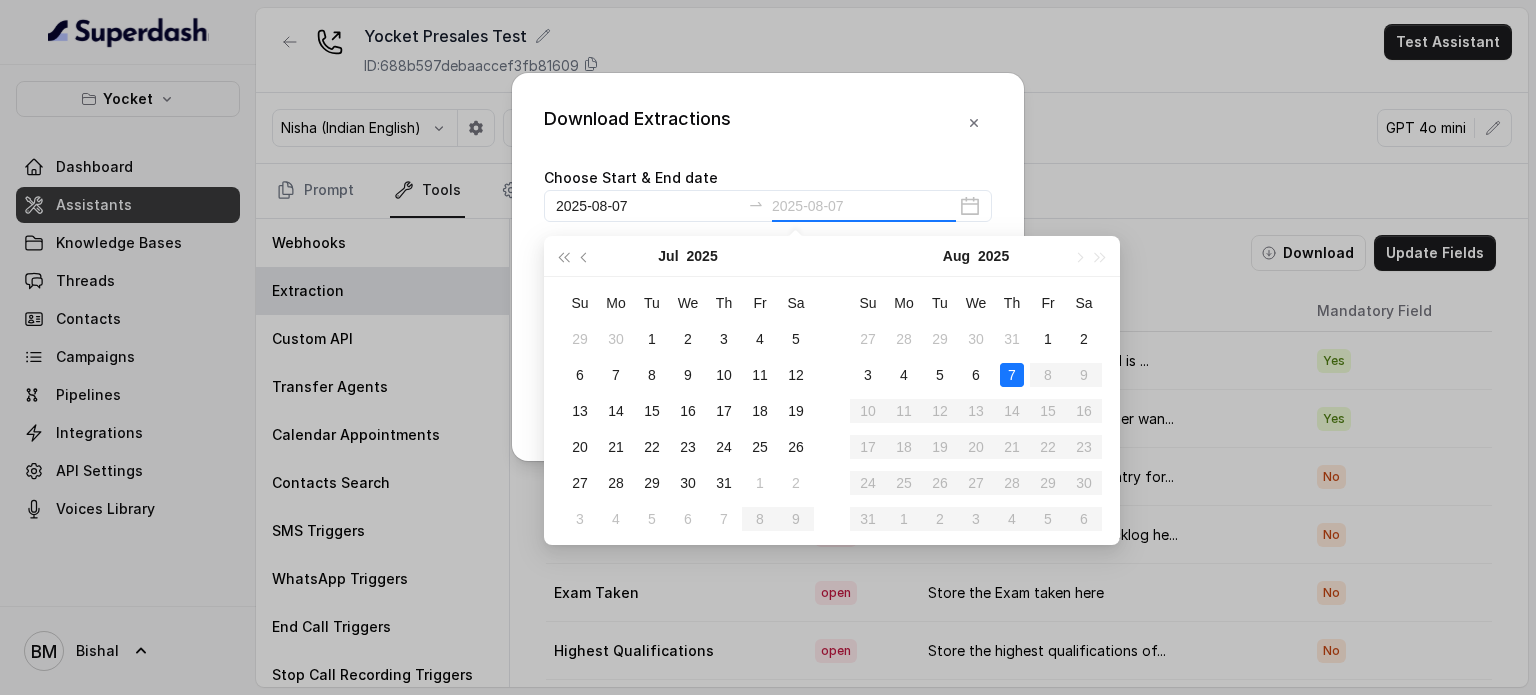 click on "7" at bounding box center (1012, 375) 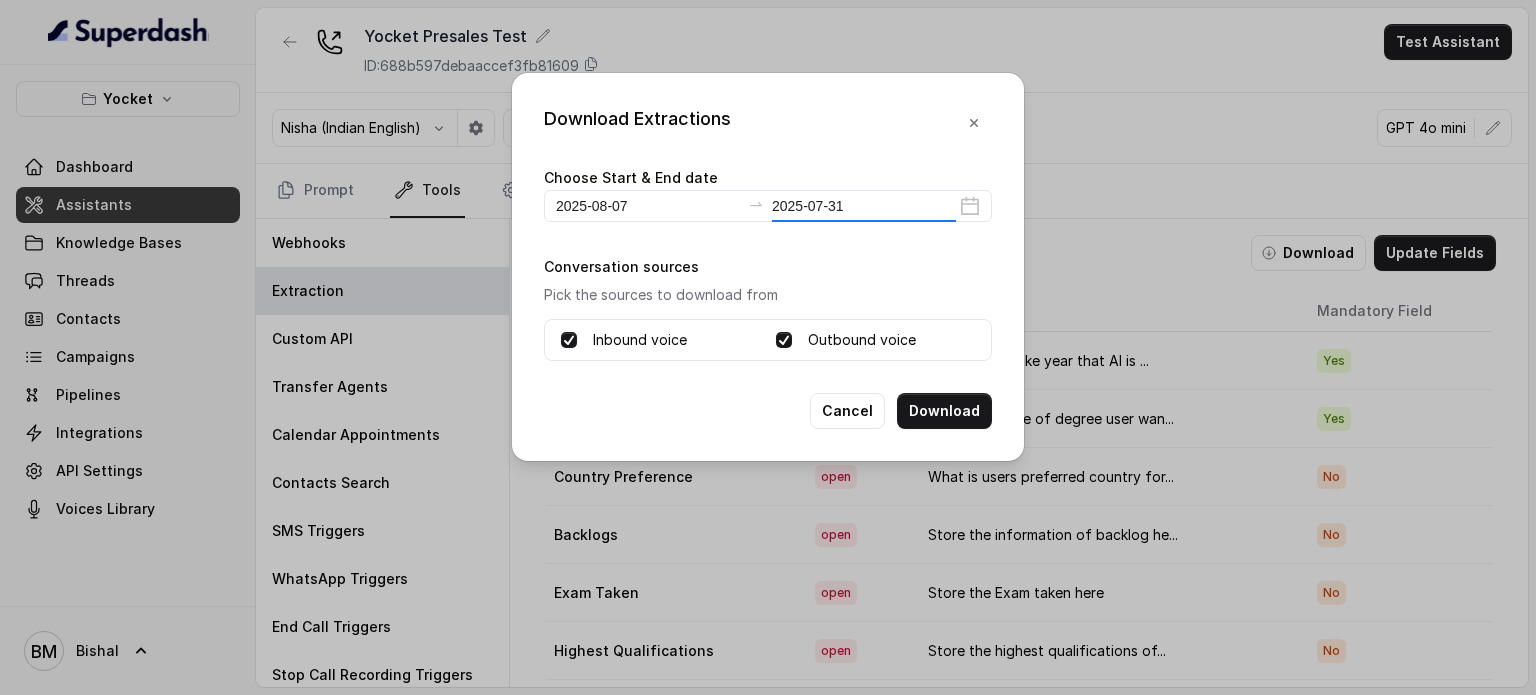 type on "2025-08-07" 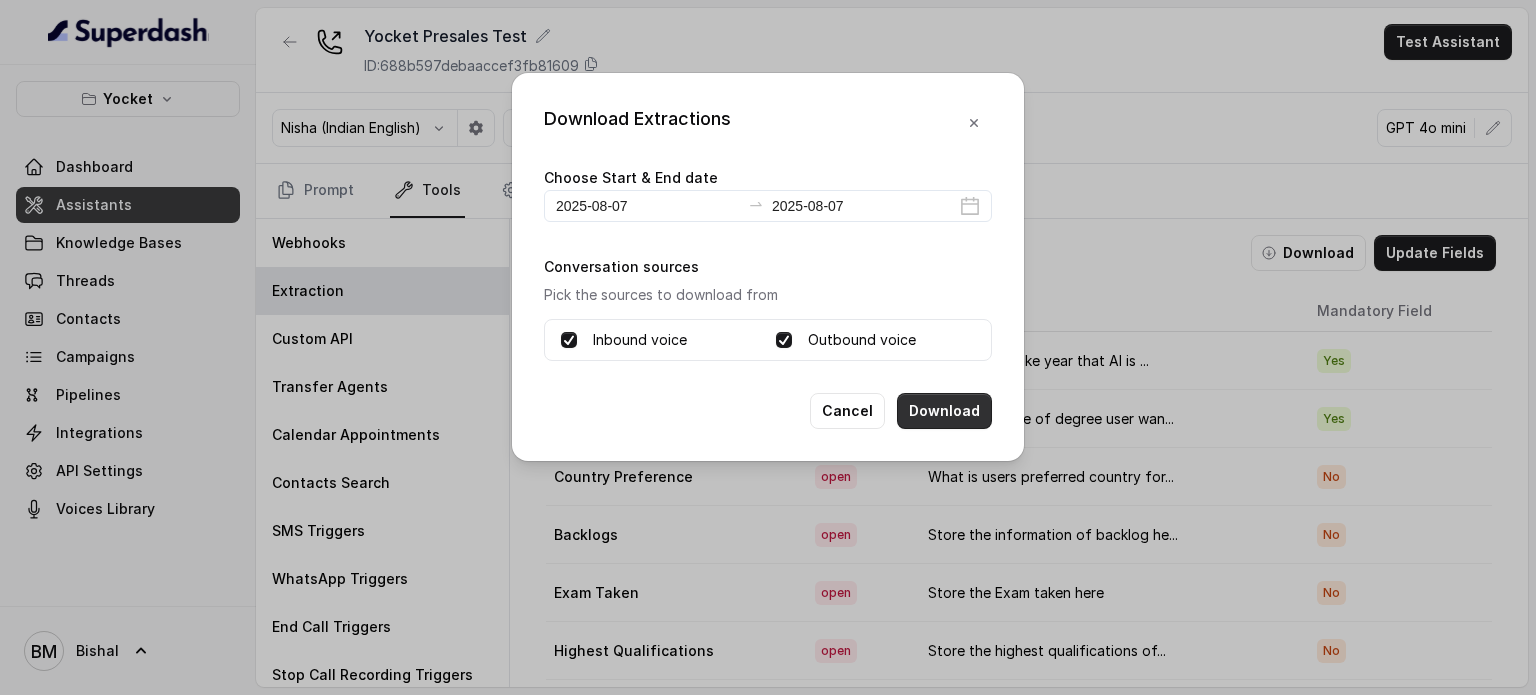 click on "Download" at bounding box center [944, 411] 